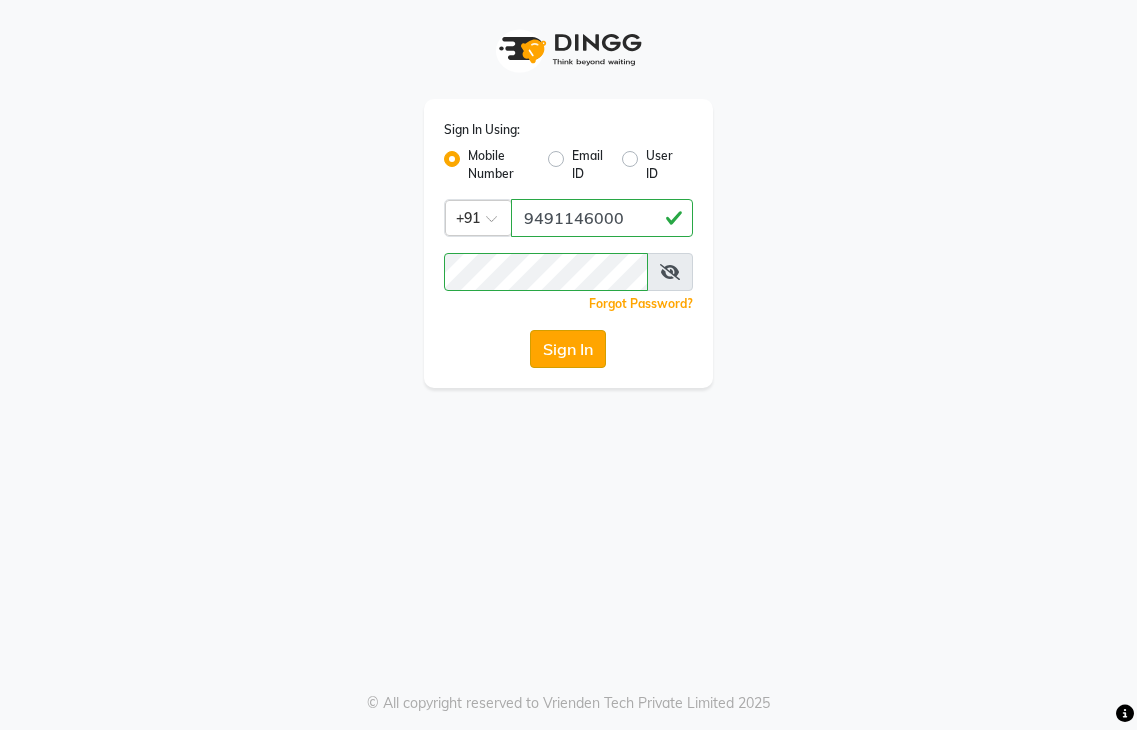 click on "Sign In" 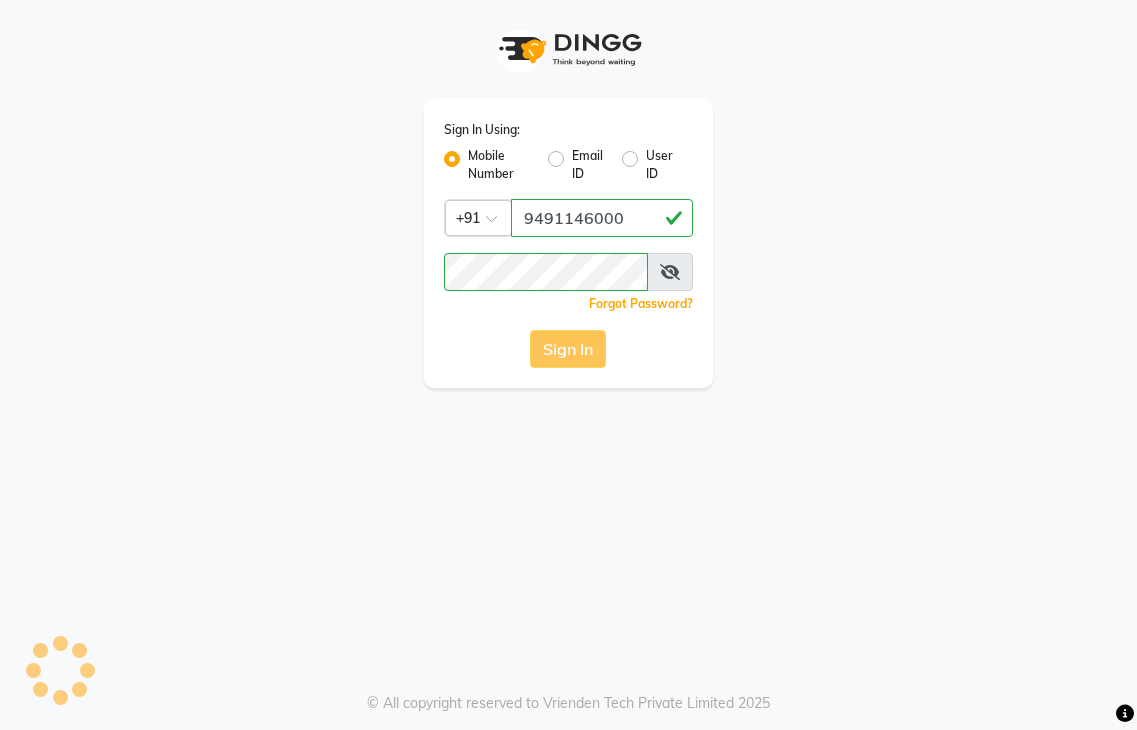 scroll, scrollTop: 0, scrollLeft: 0, axis: both 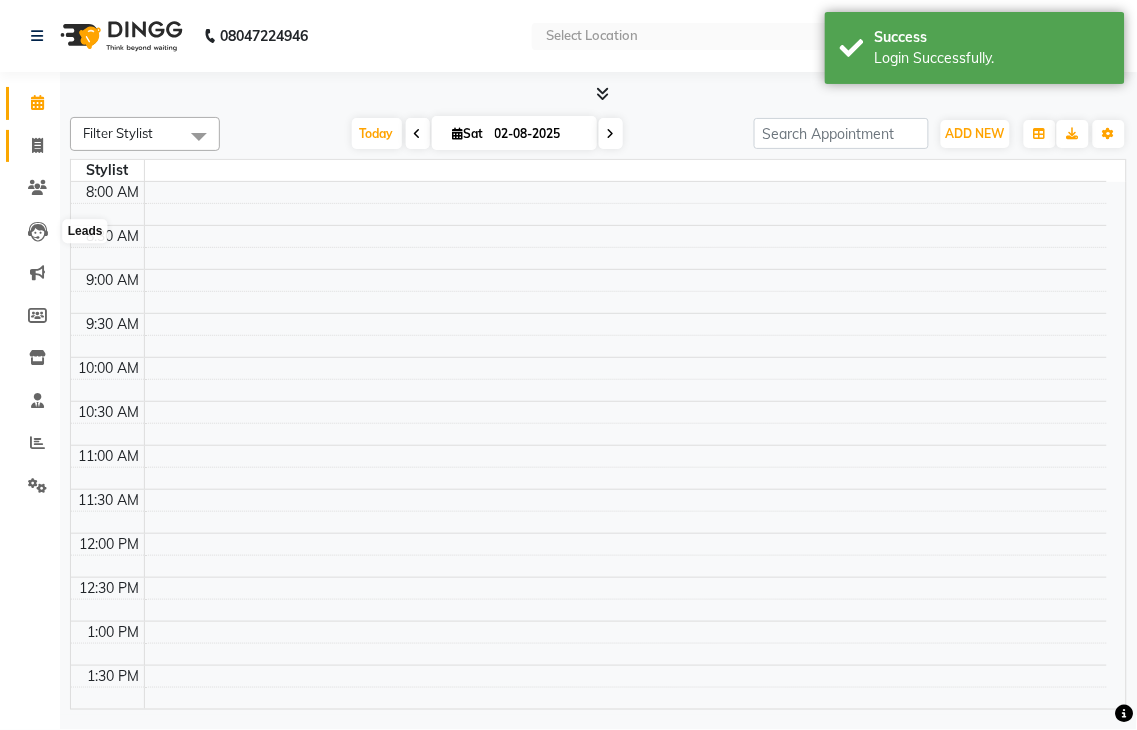 click on "Invoice" 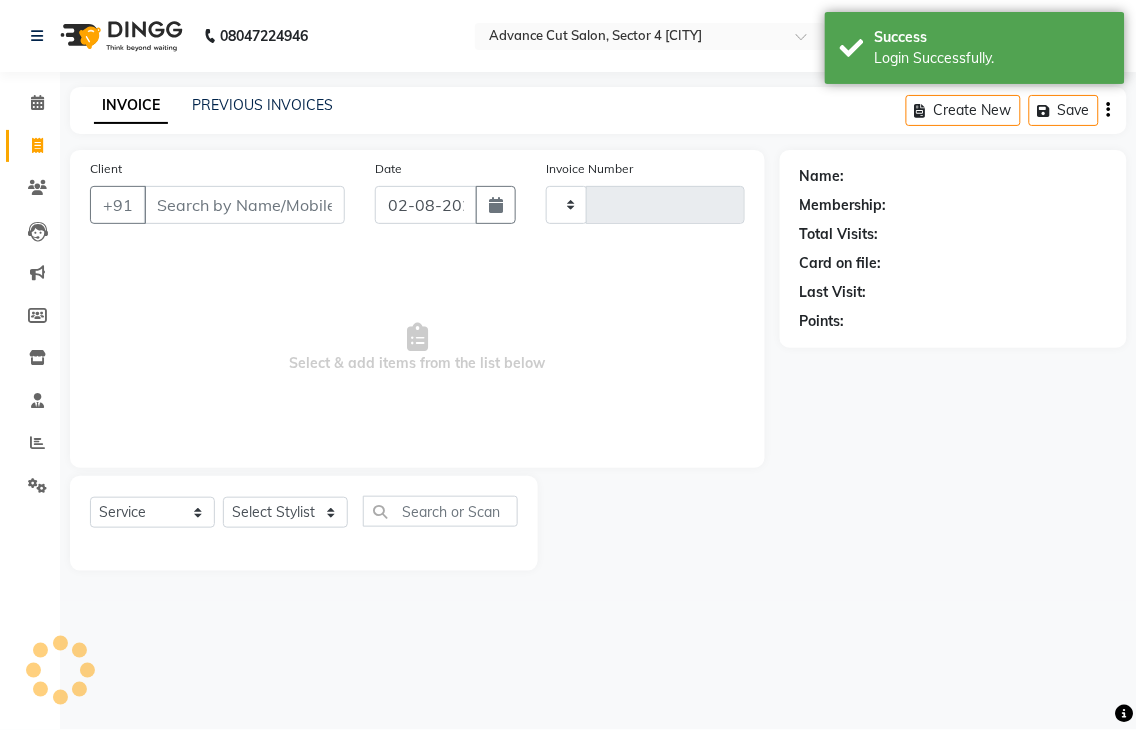 select on "en" 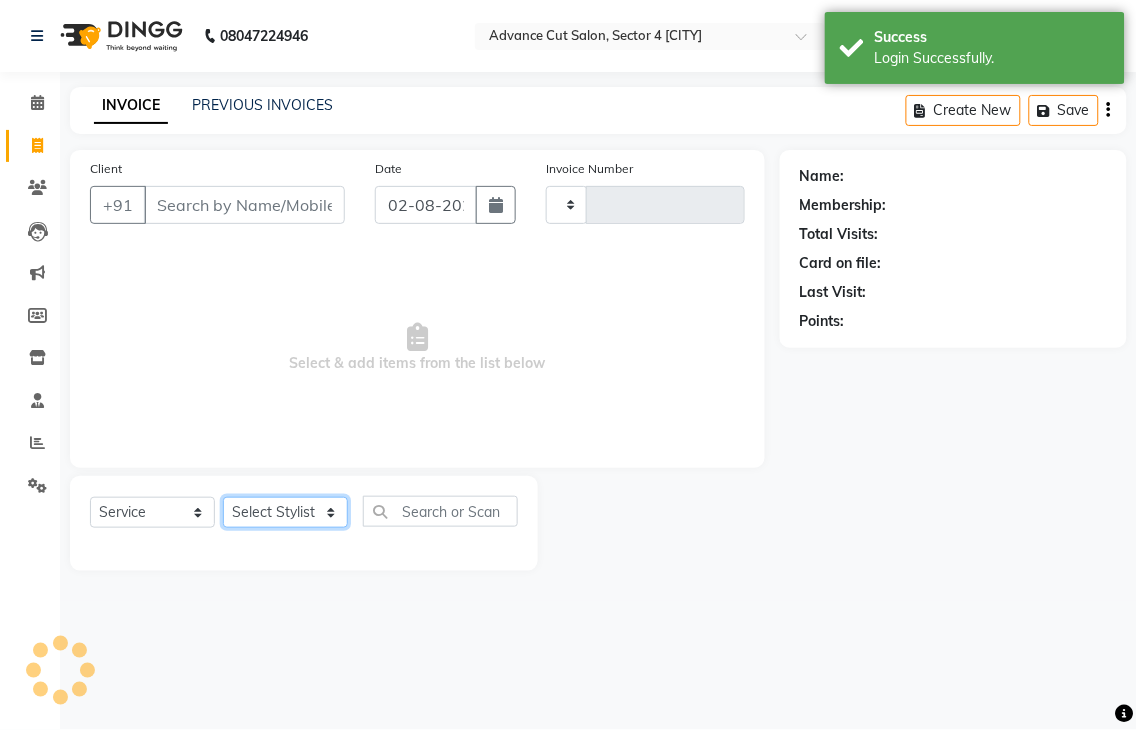 click on "Select Stylist" 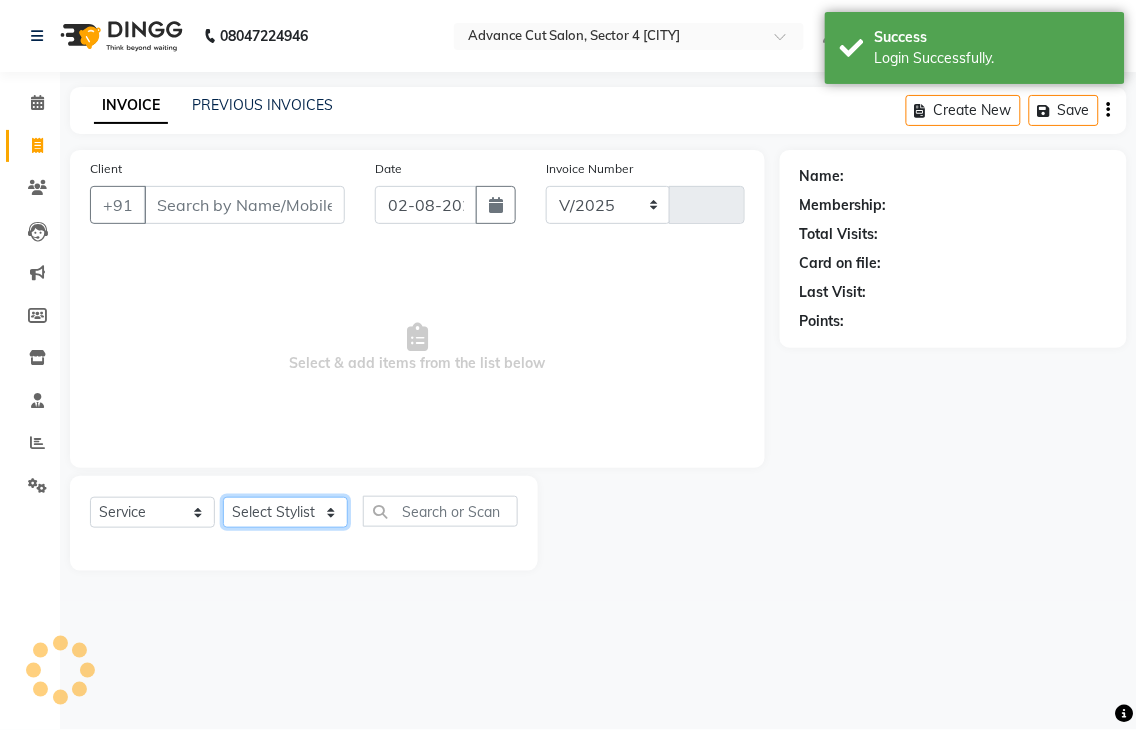 select on "4939" 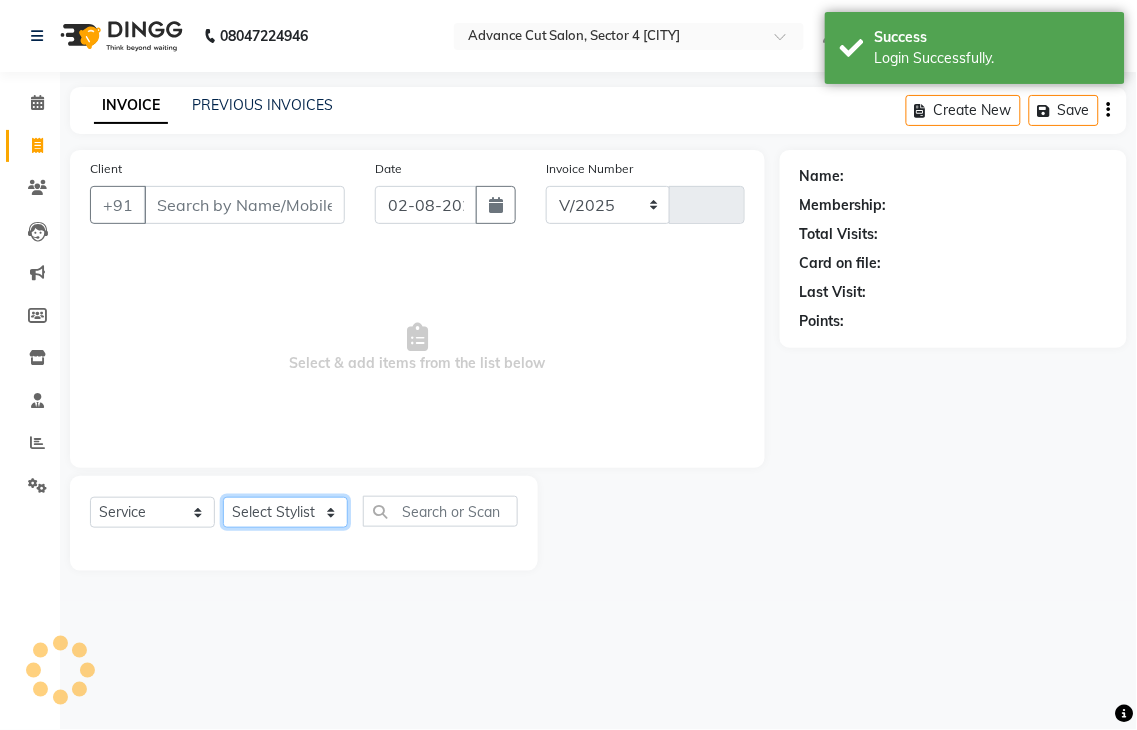 type on "3128" 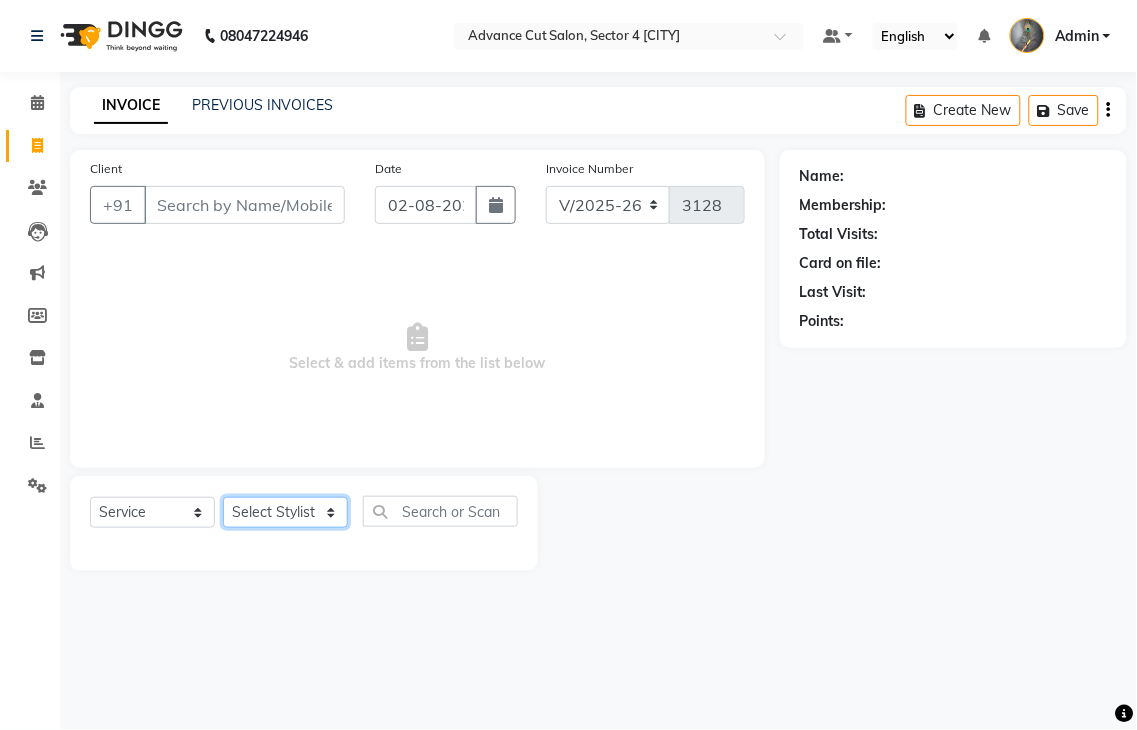 select on "30651" 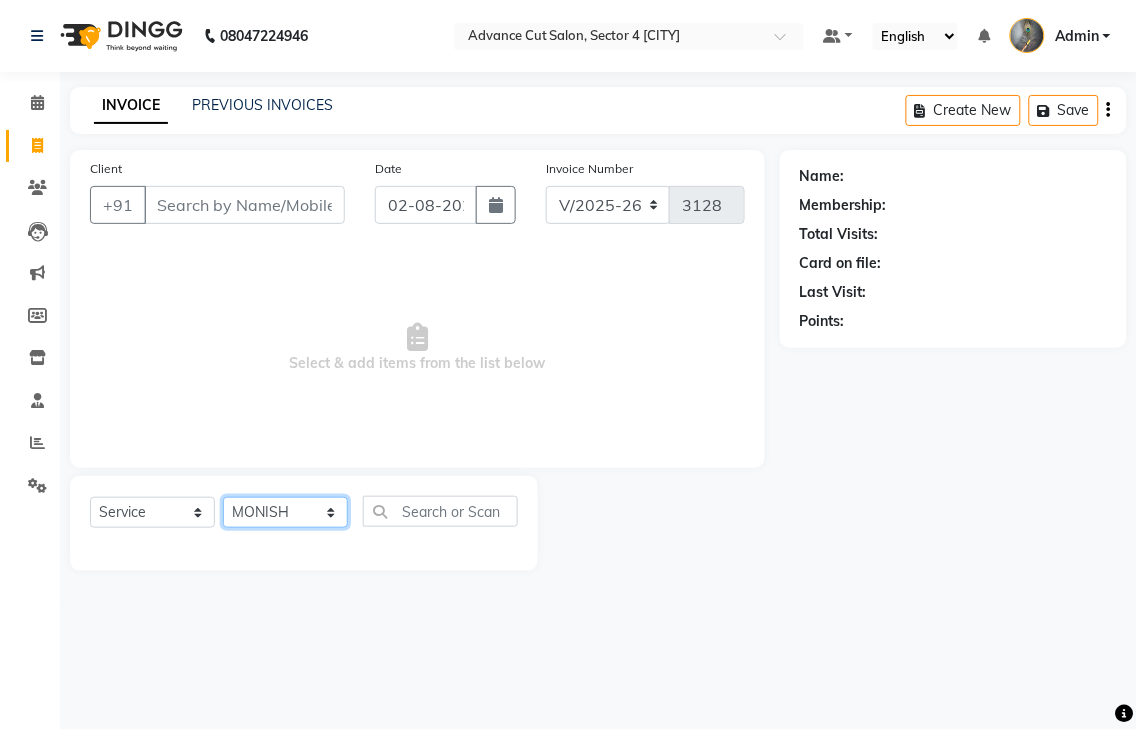 click on "Select Stylist Admin [LAST] COUNTOR [LAST] [LAST] [LAST] [LAST] [LAST] [LAST] [LAST] [LAST] [LAST] [LAST] [LAST]" 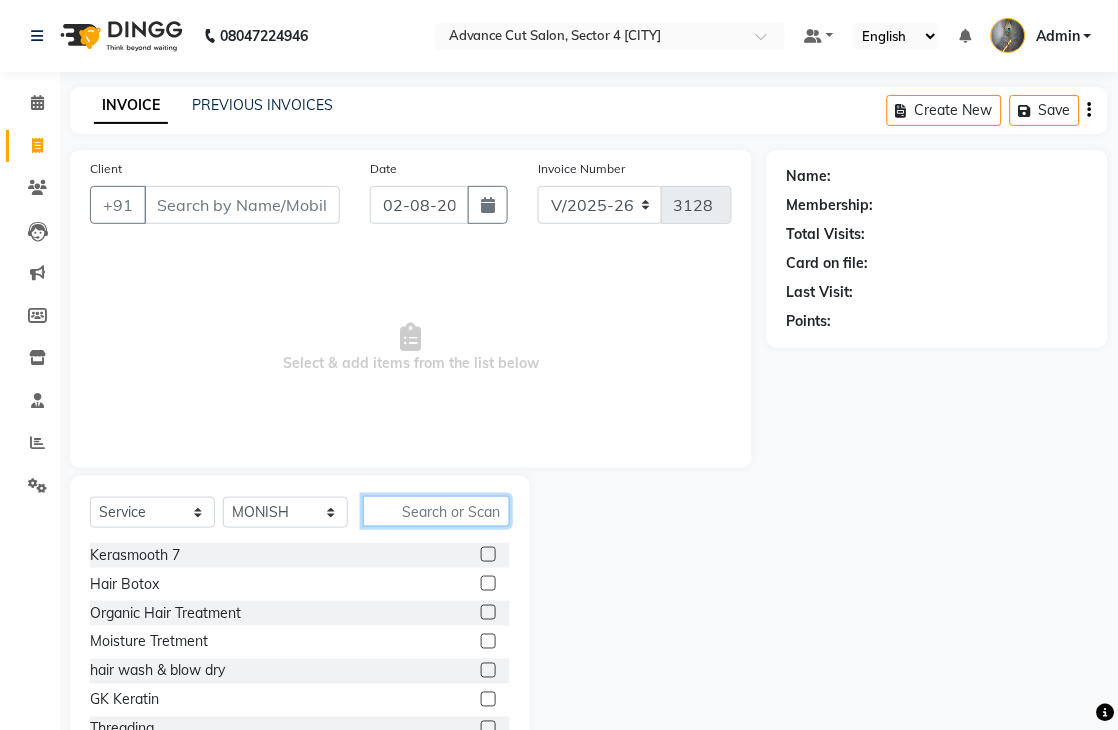 click 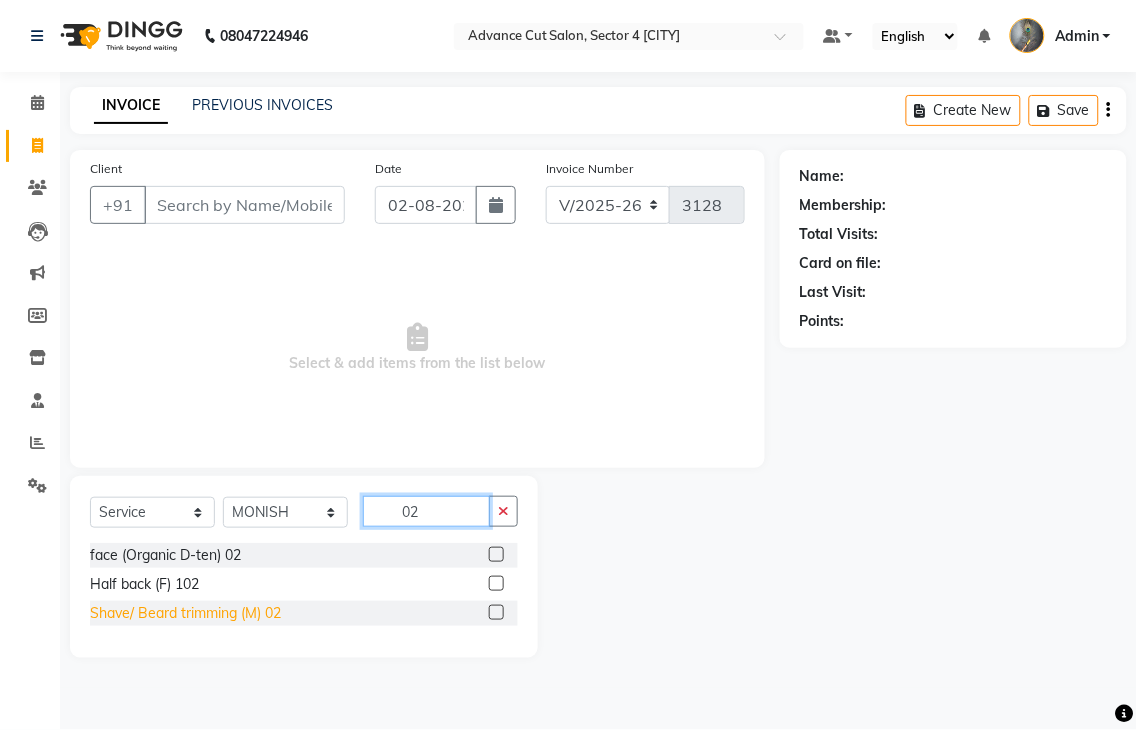 type on "02" 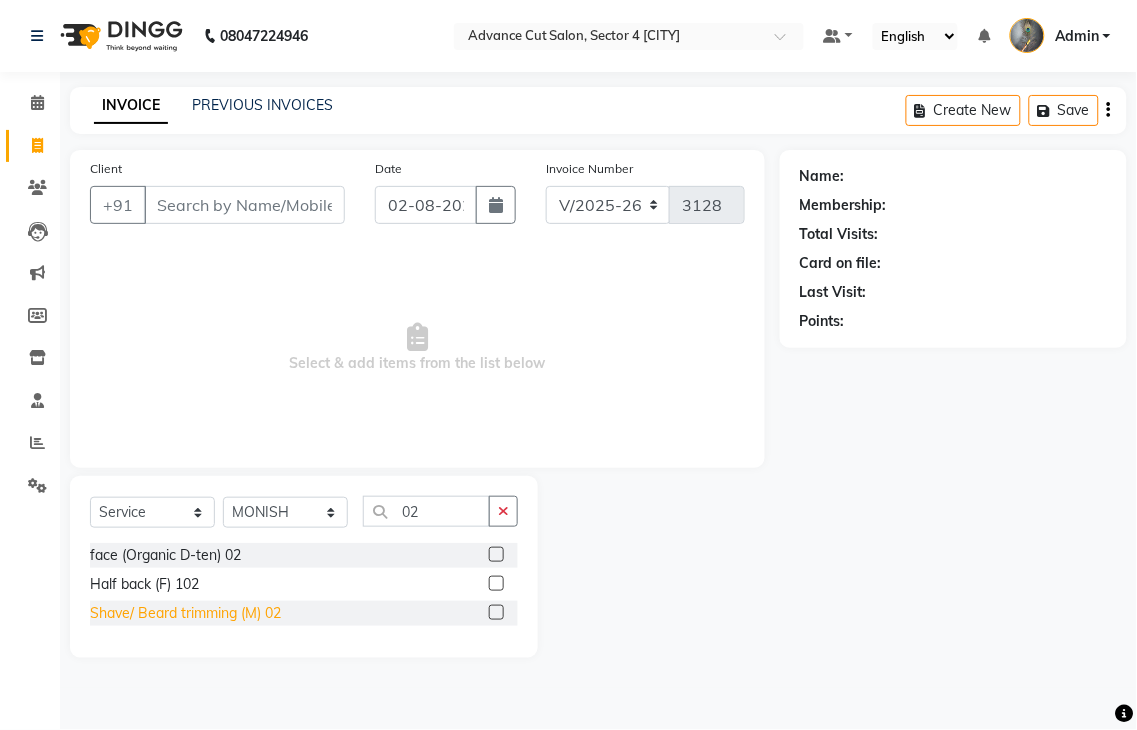 click on "Shave/ Beard trimming (M) 02" 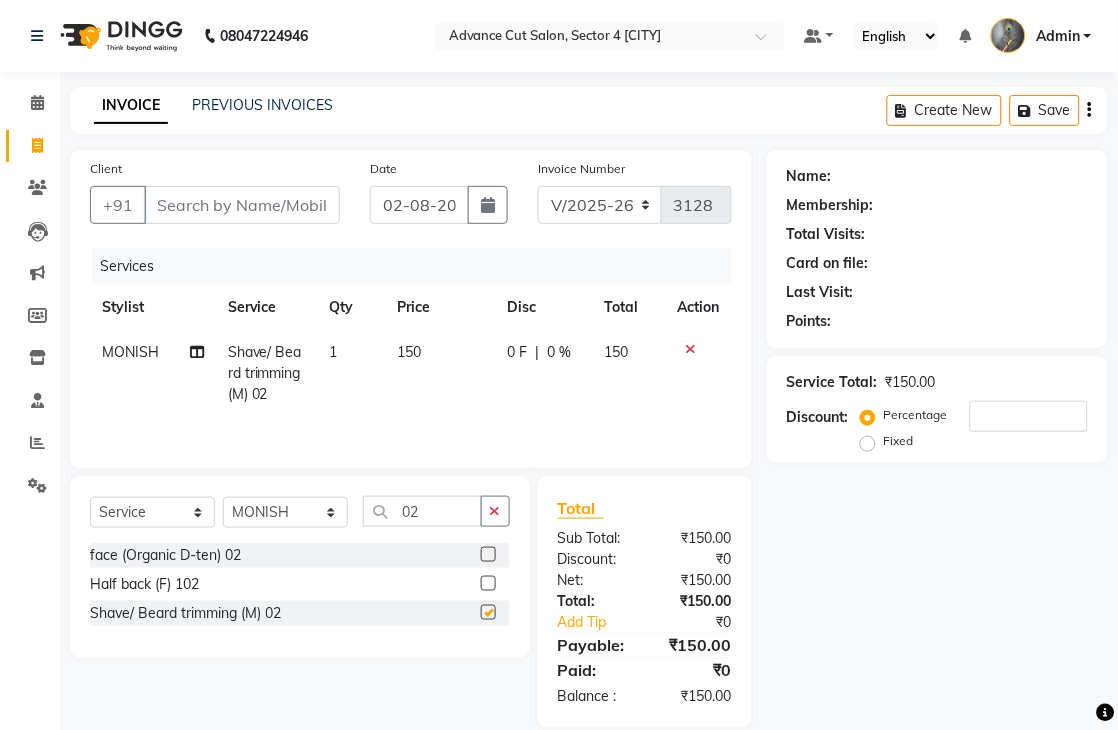 checkbox on "false" 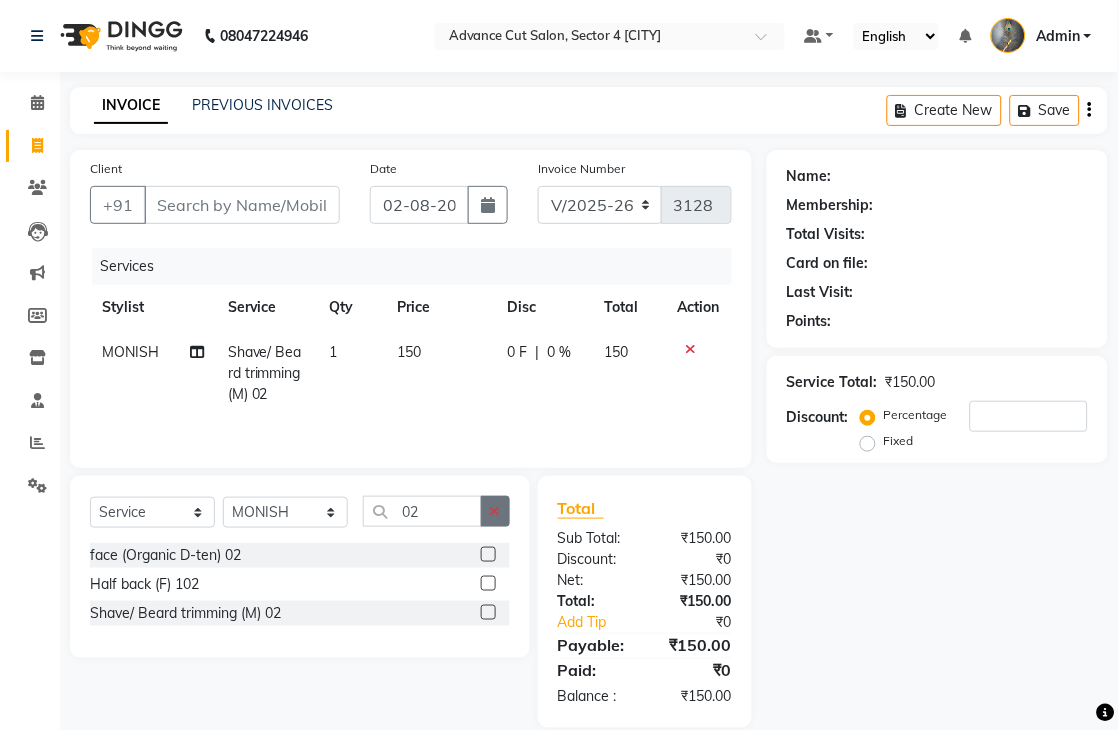 click 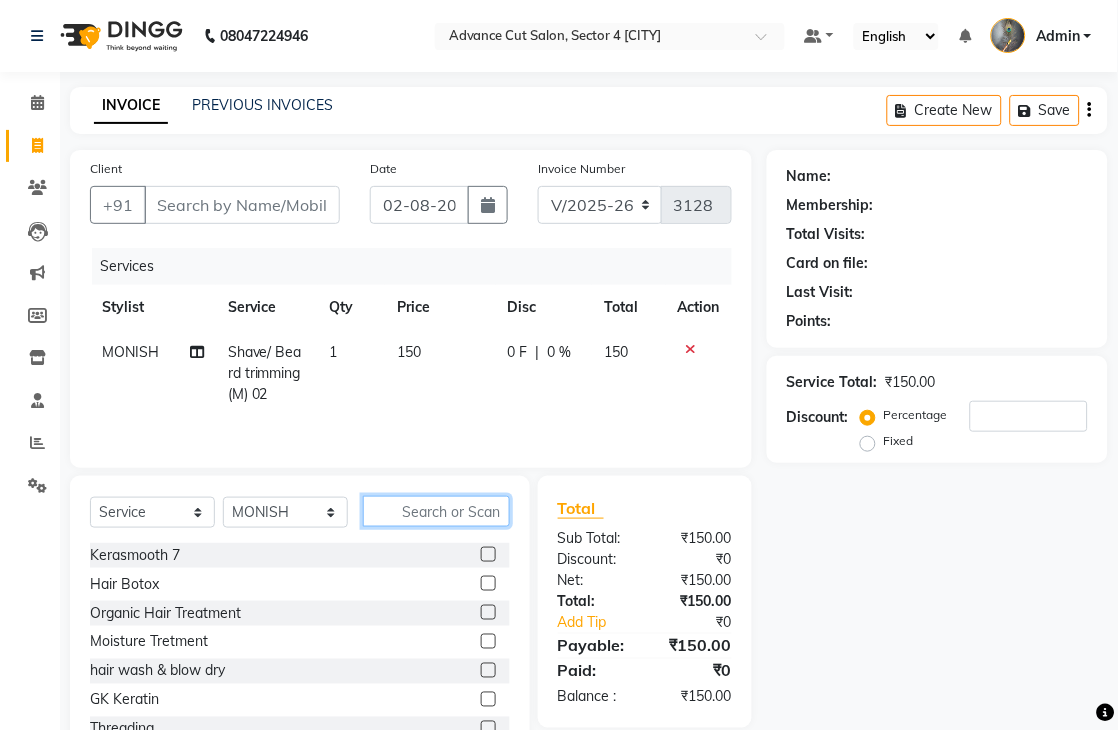 click 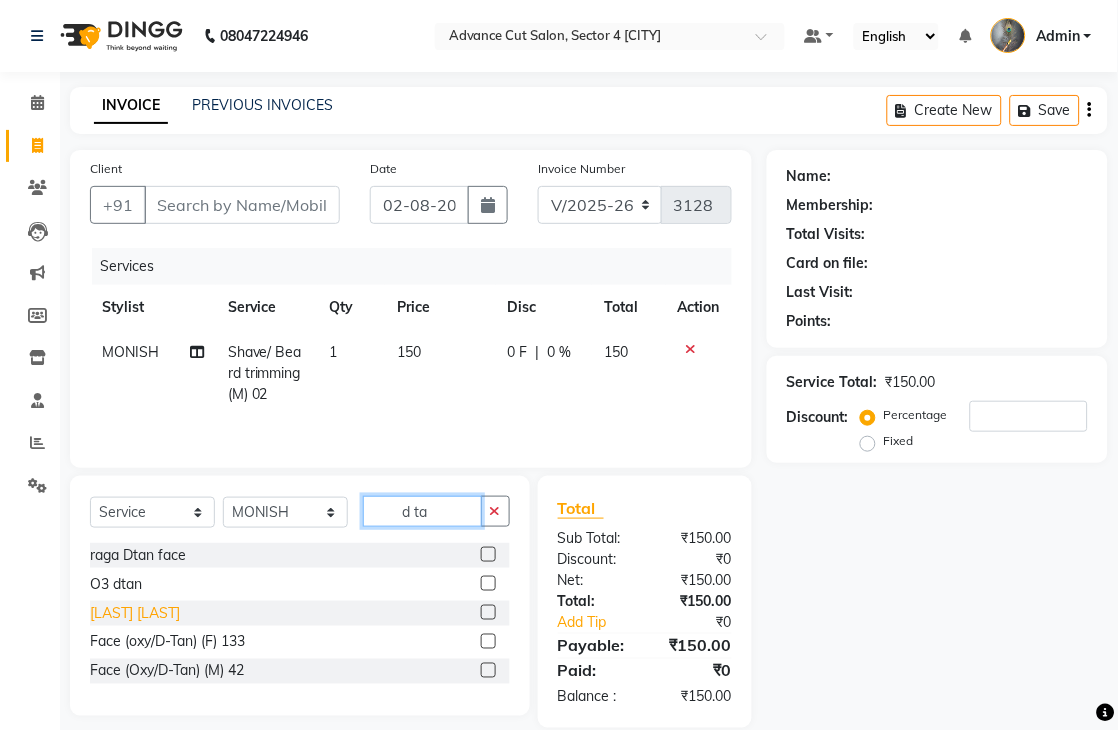 type on "d ta" 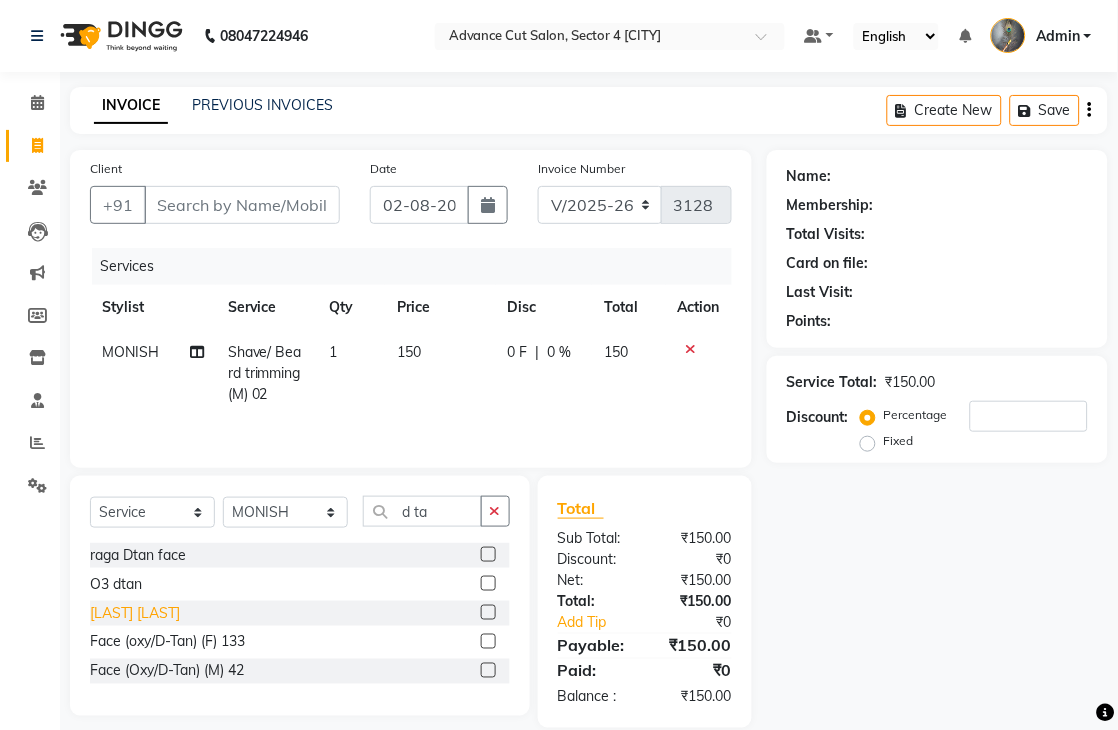 click on "[FIRST] [LAST]" 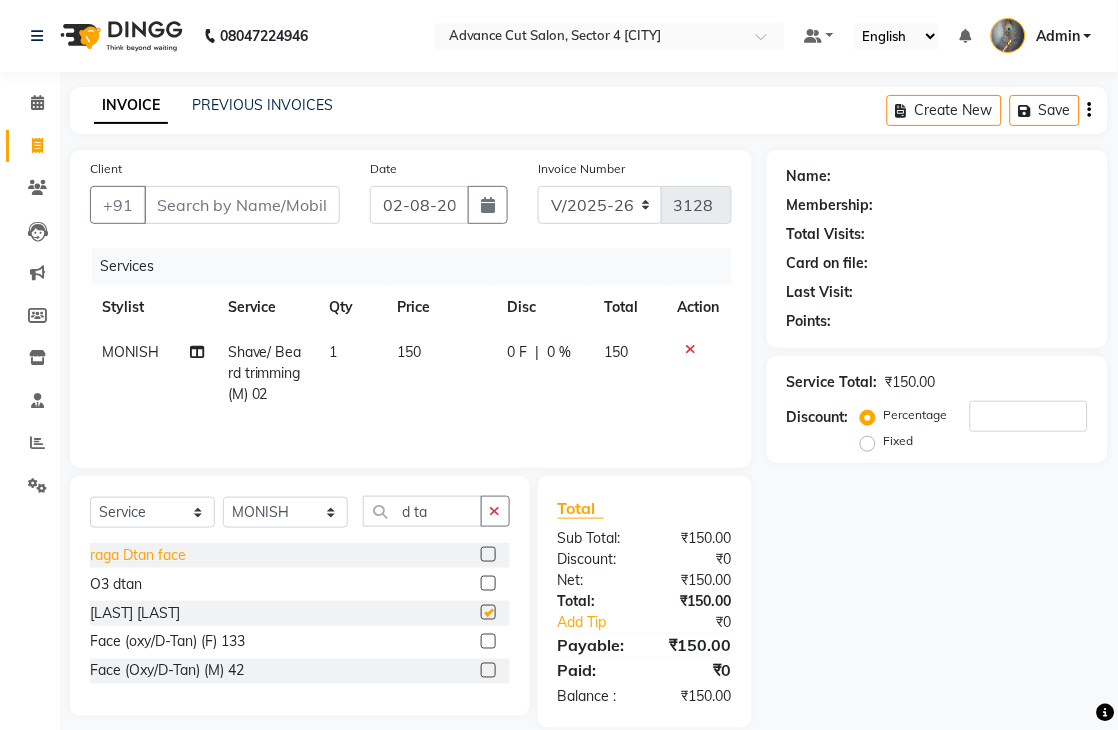checkbox on "false" 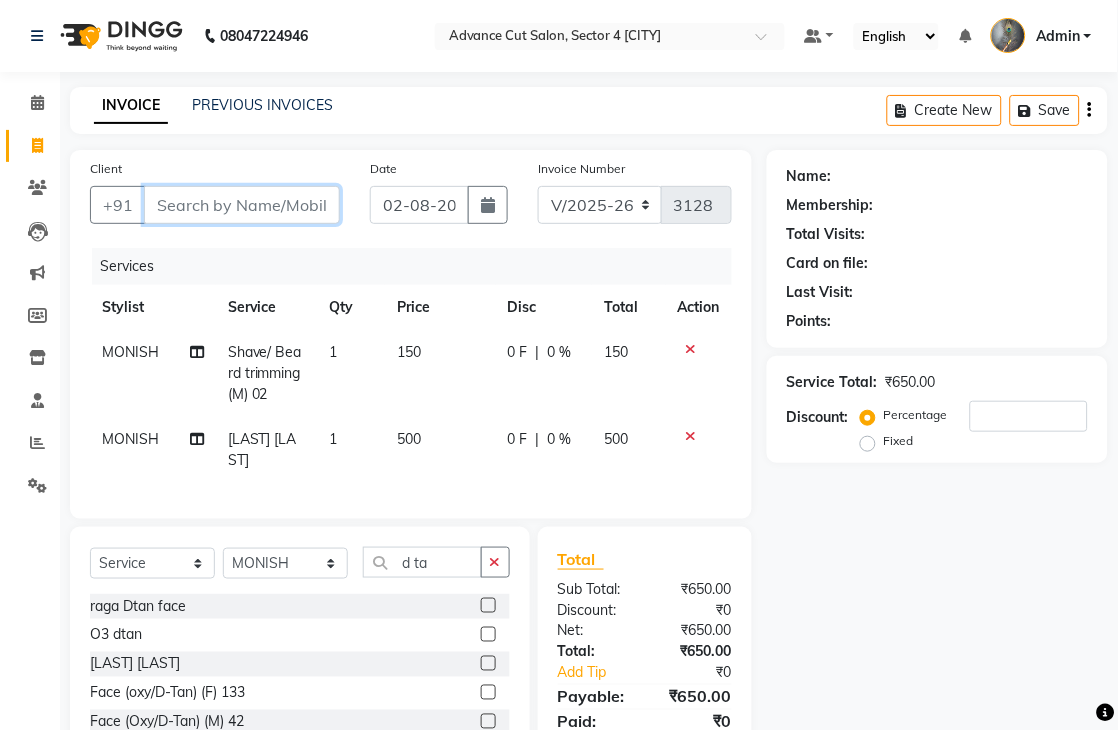 click on "Client" at bounding box center [242, 205] 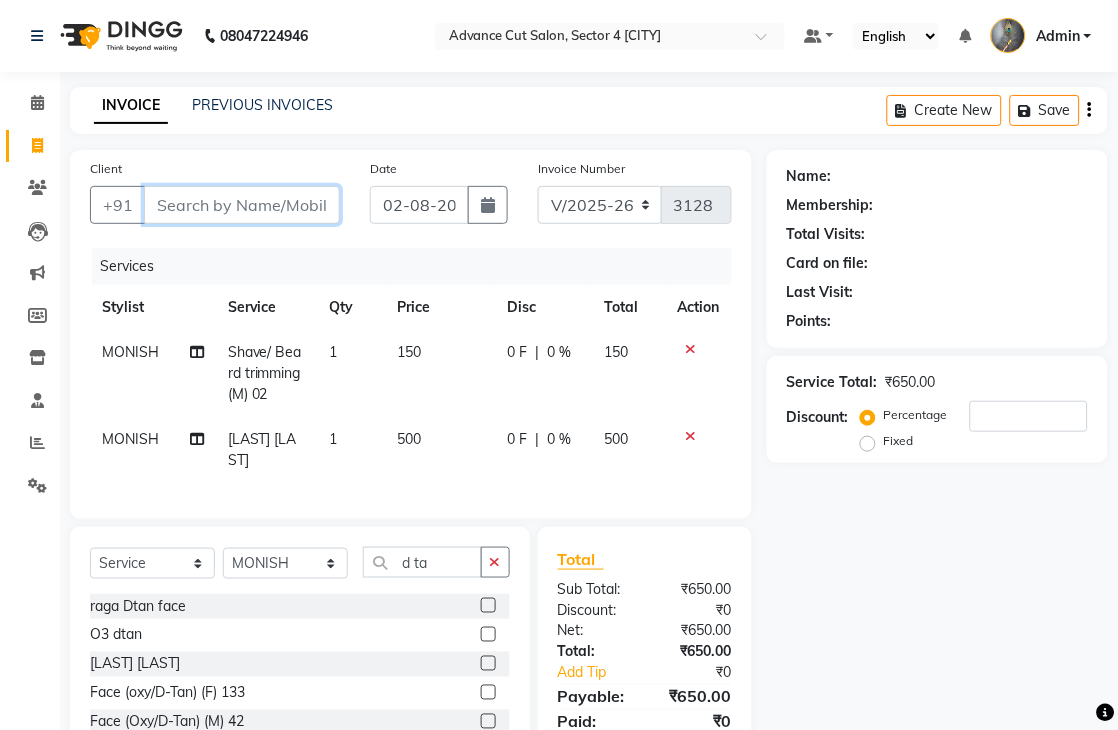 type on "9" 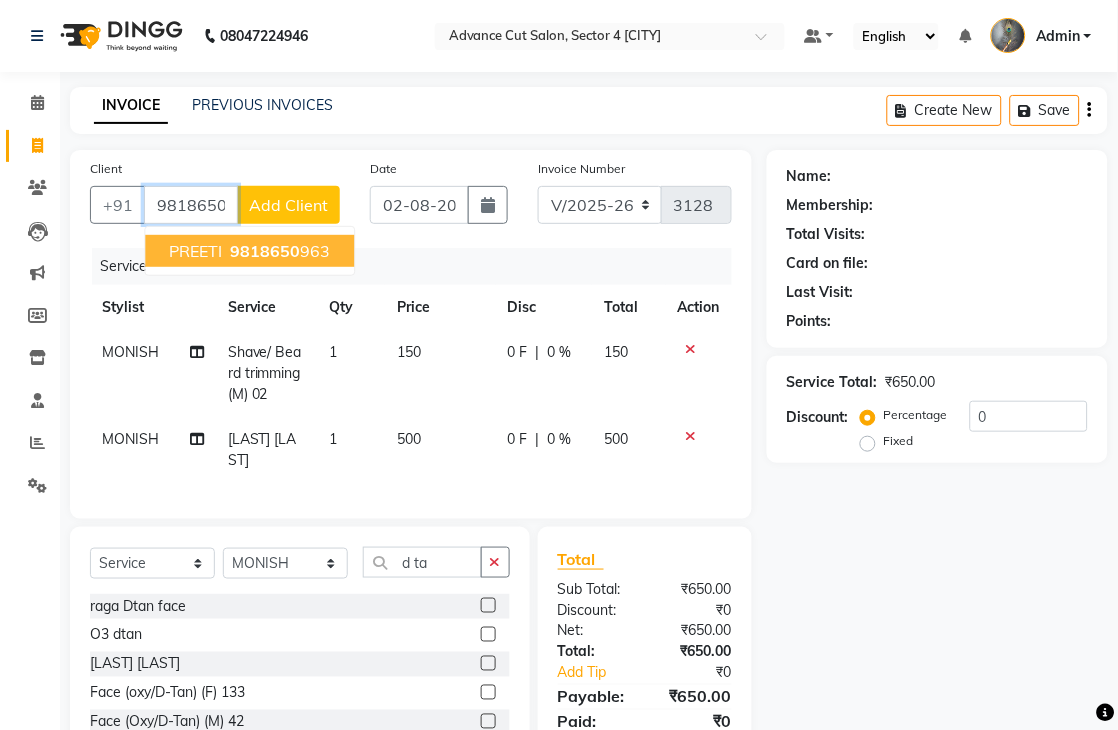 click on "PREETI" at bounding box center (195, 251) 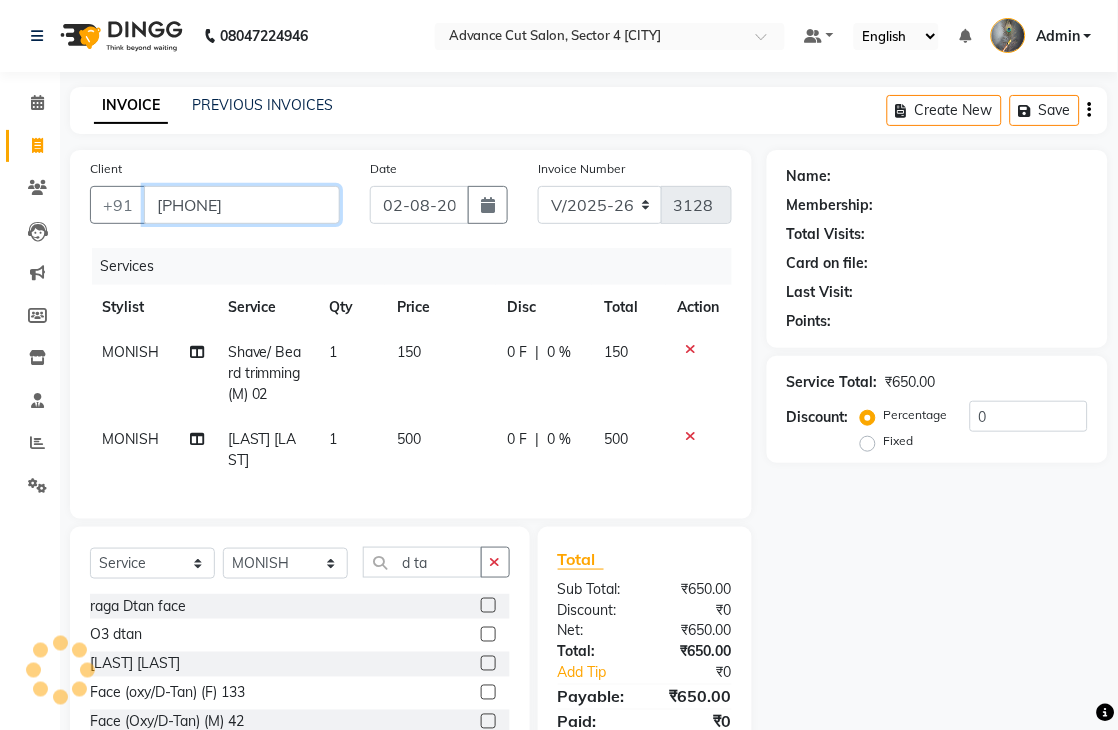 type on "[PHONE]" 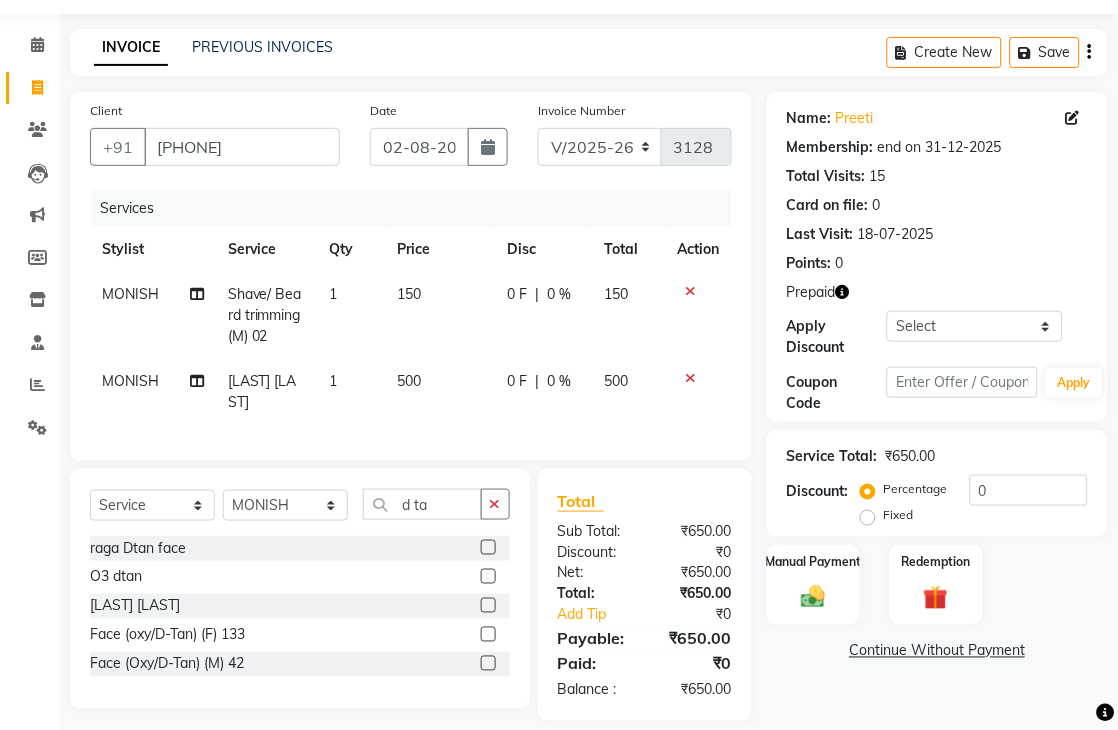 scroll, scrollTop: 76, scrollLeft: 0, axis: vertical 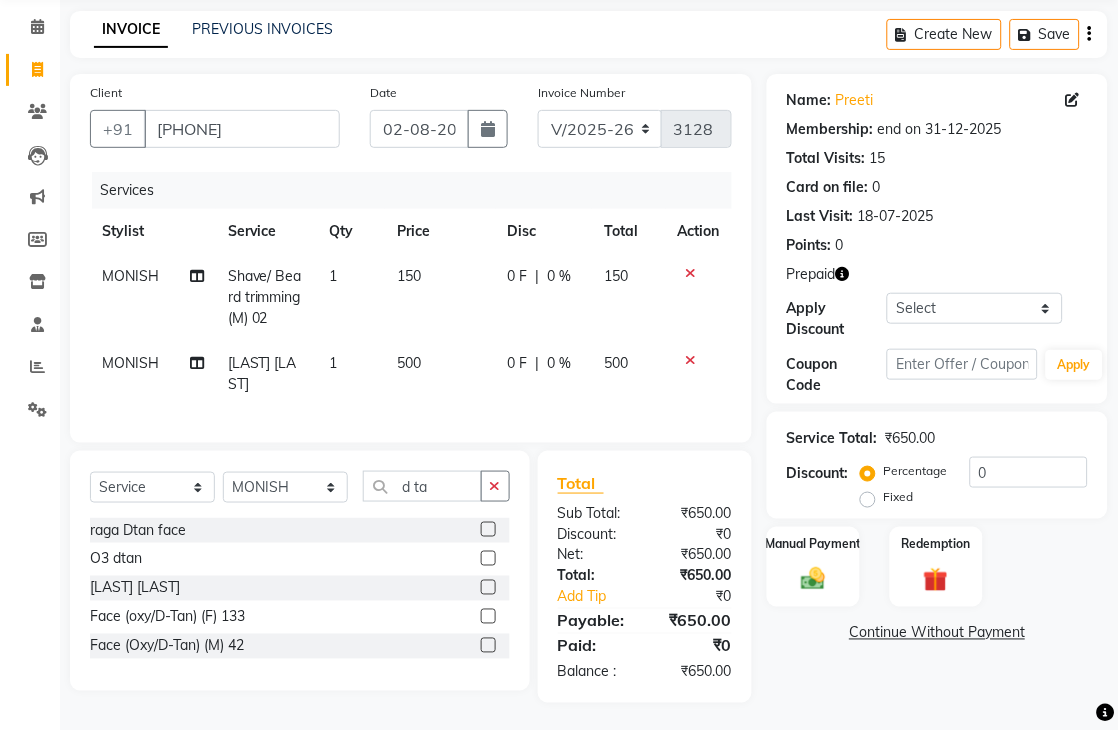click 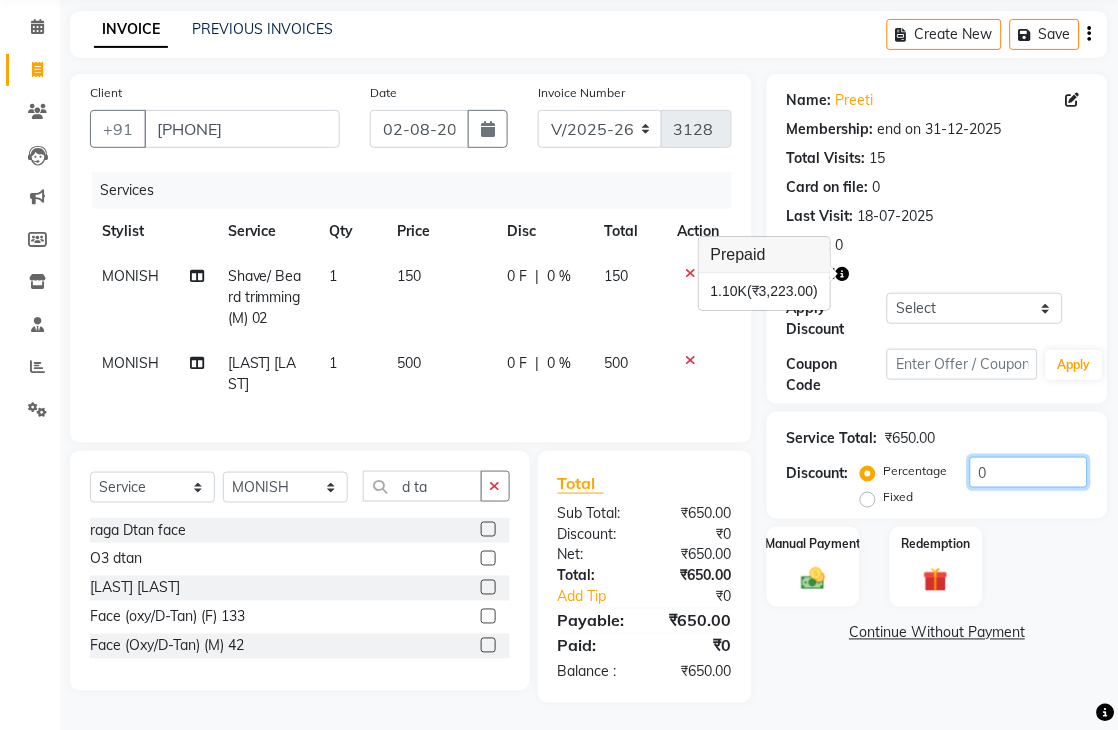 click on "0" 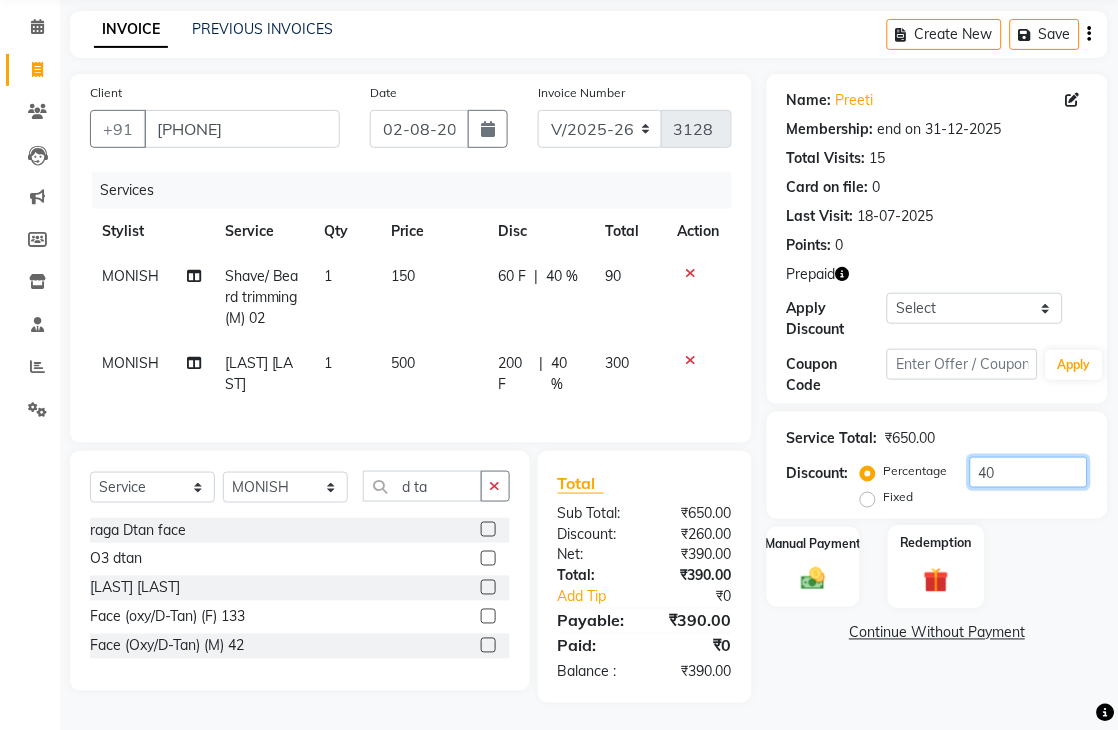 type on "40" 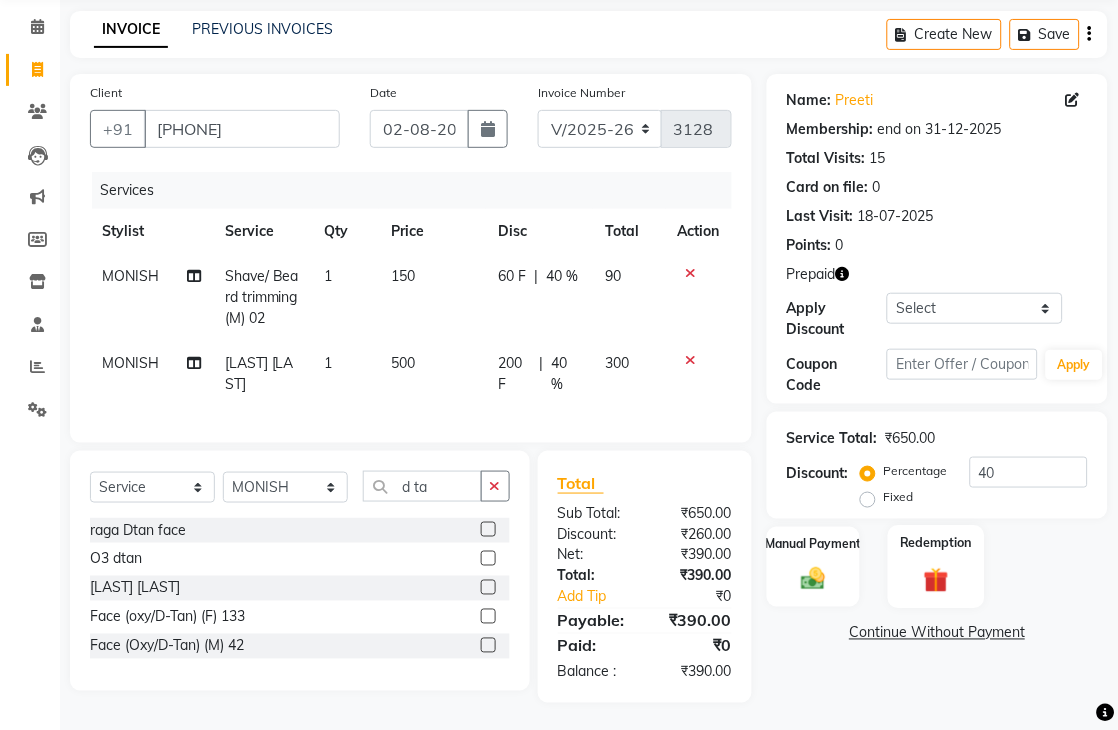 click 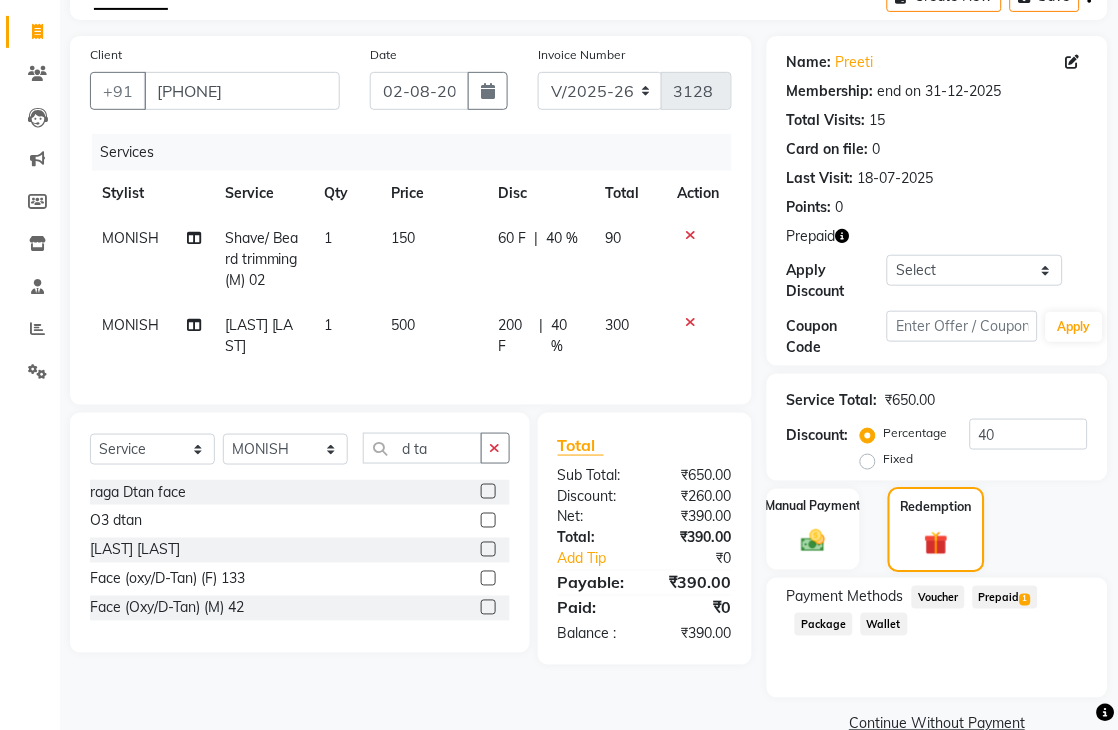 scroll, scrollTop: 153, scrollLeft: 0, axis: vertical 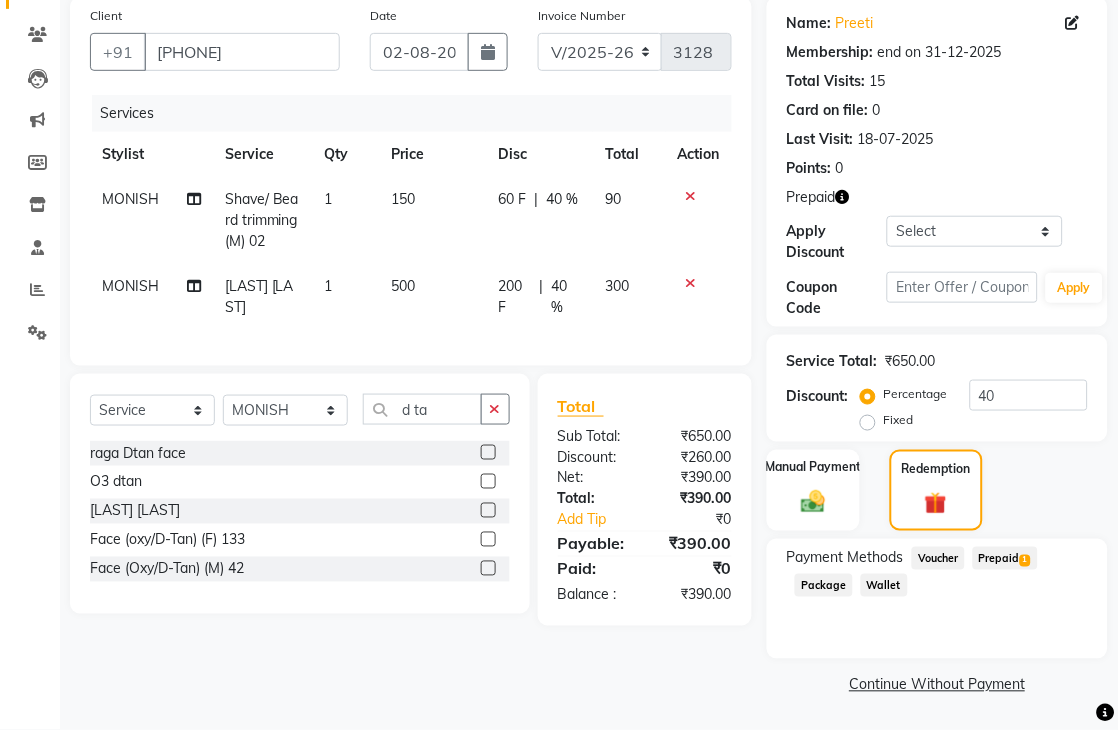 click on "Prepaid  1" 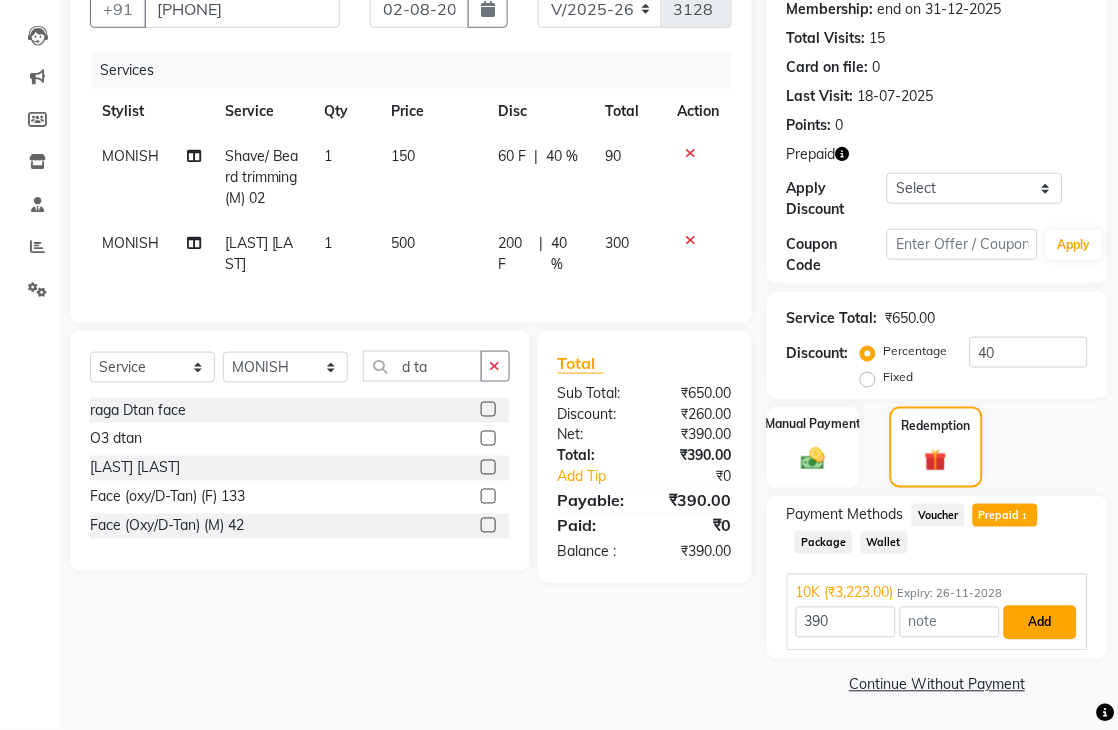 click on "Add" at bounding box center (1040, 623) 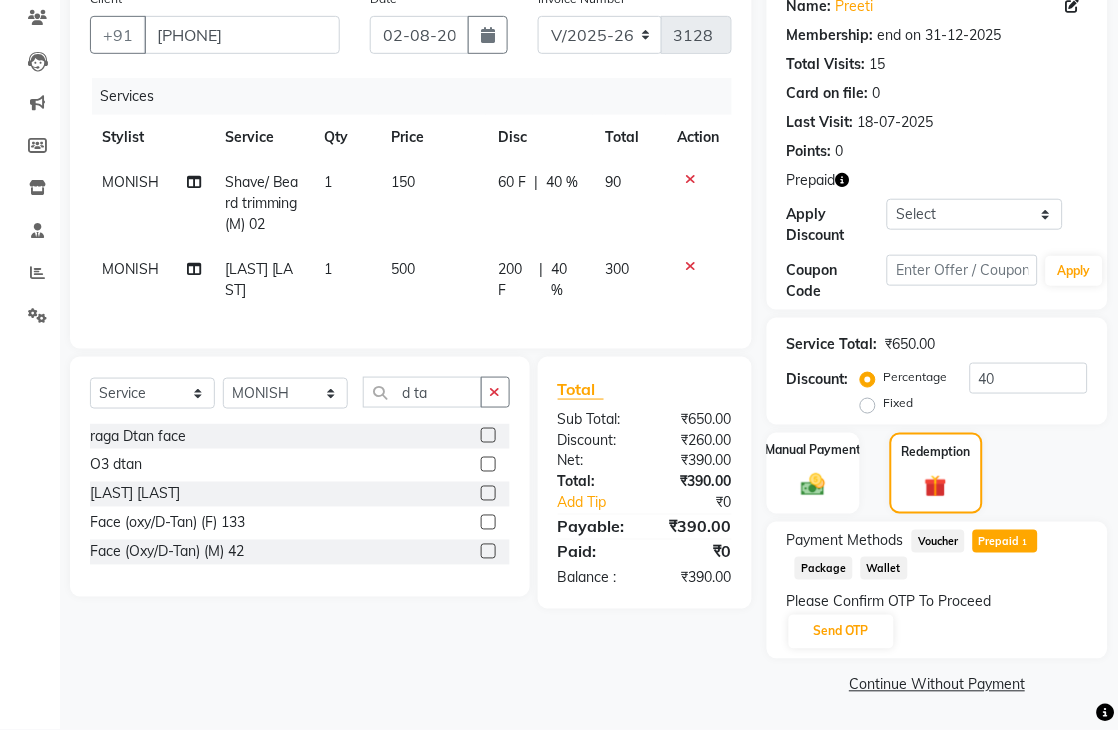 scroll, scrollTop: 170, scrollLeft: 0, axis: vertical 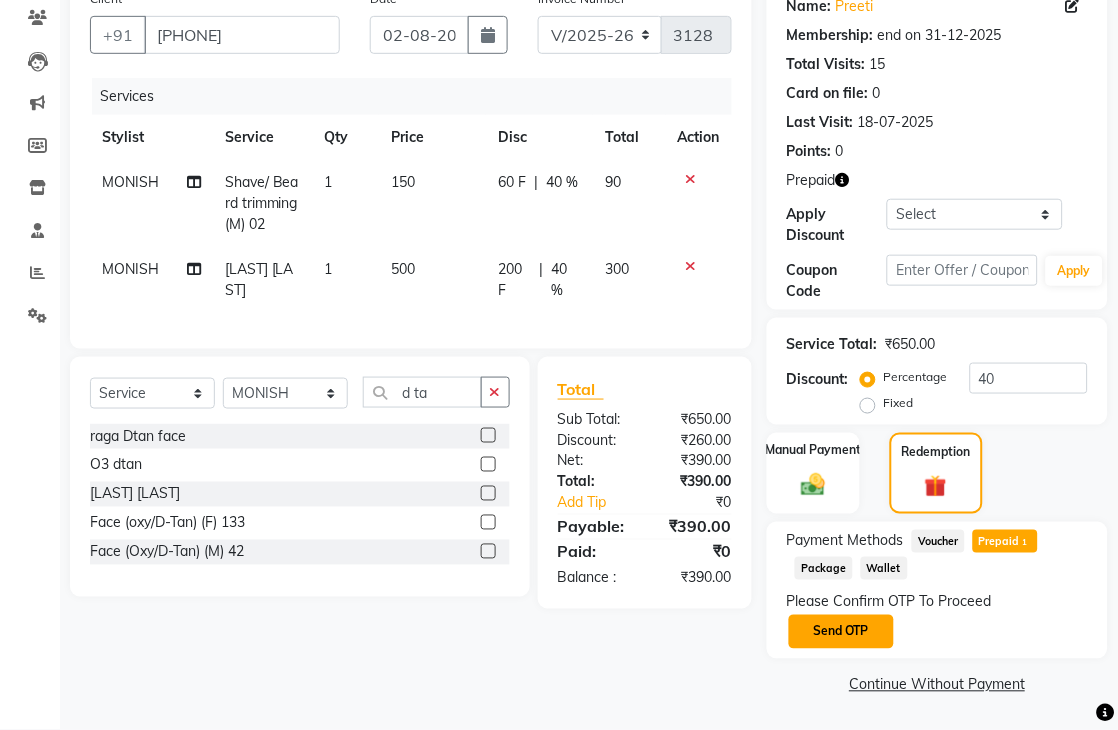 click on "Send OTP" 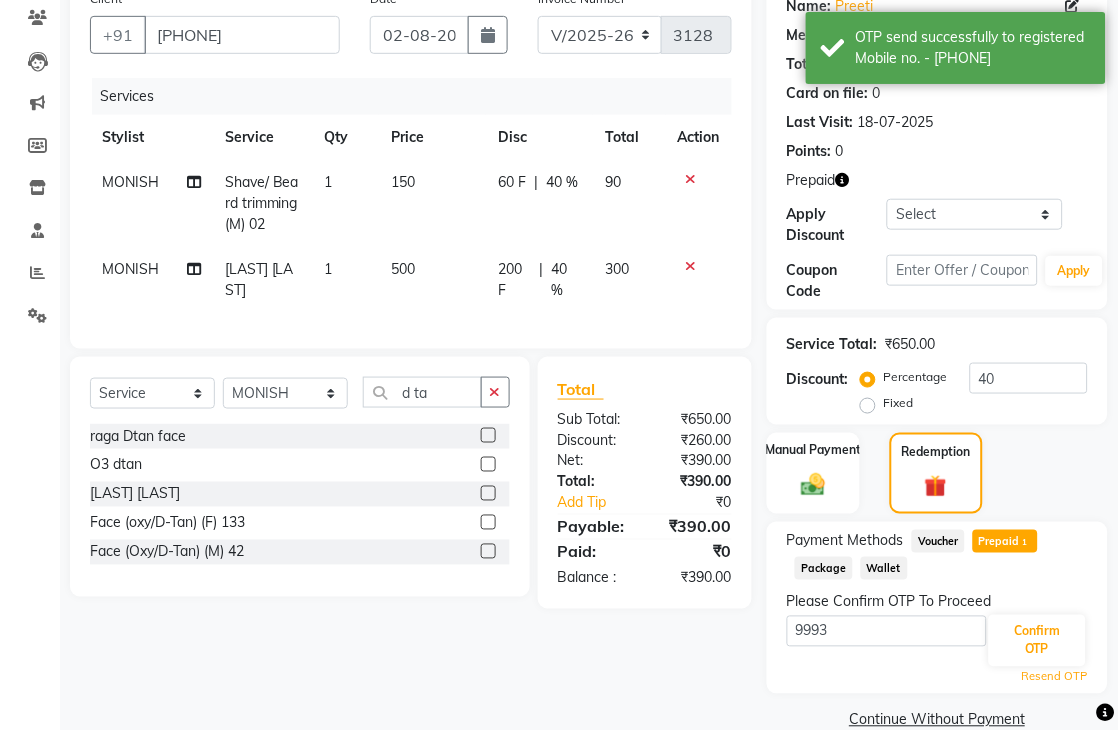 type on "9993" 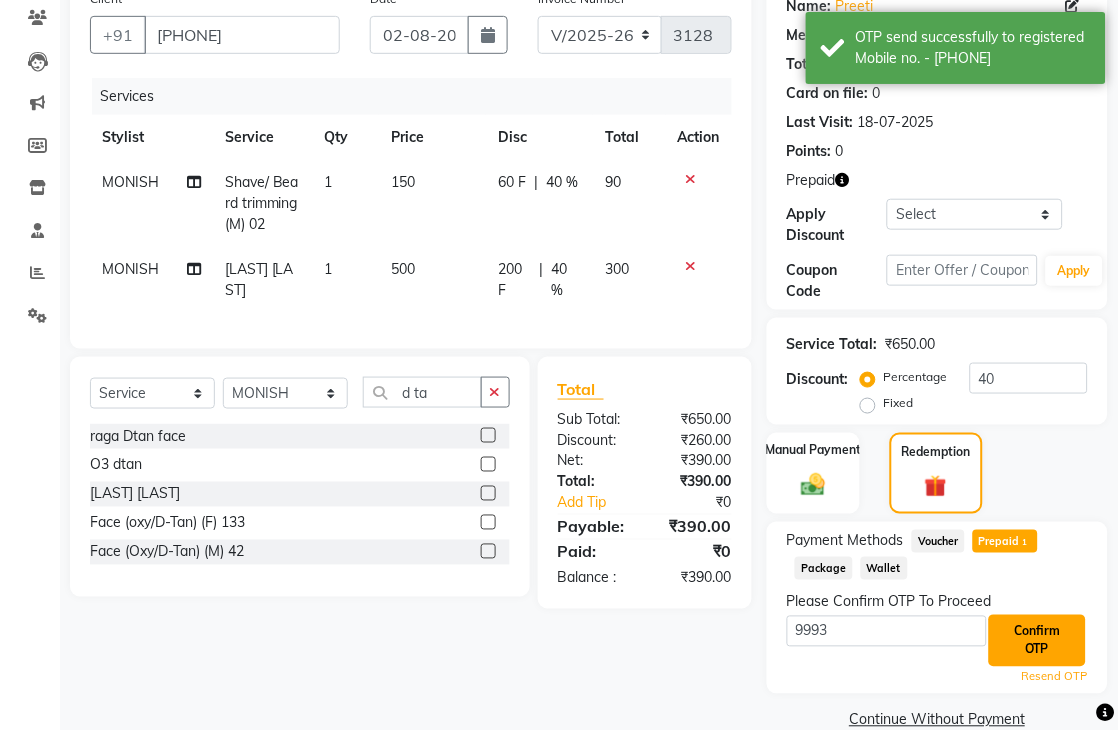 click on "Confirm OTP" 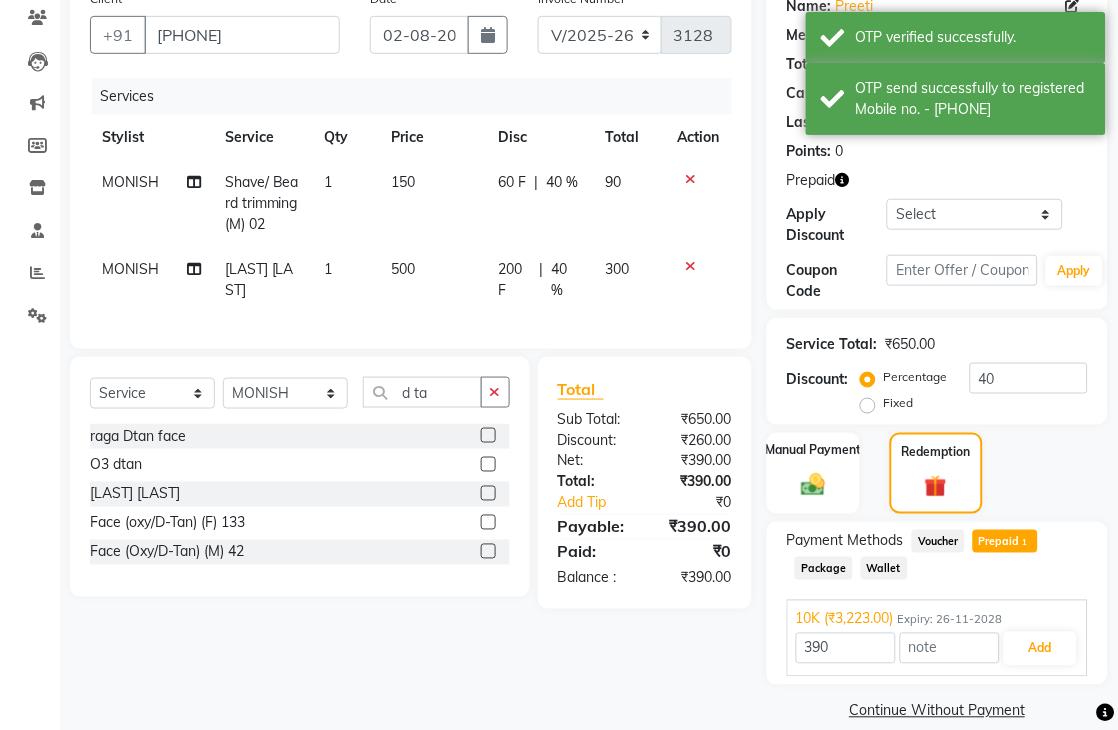 scroll, scrollTop: 196, scrollLeft: 0, axis: vertical 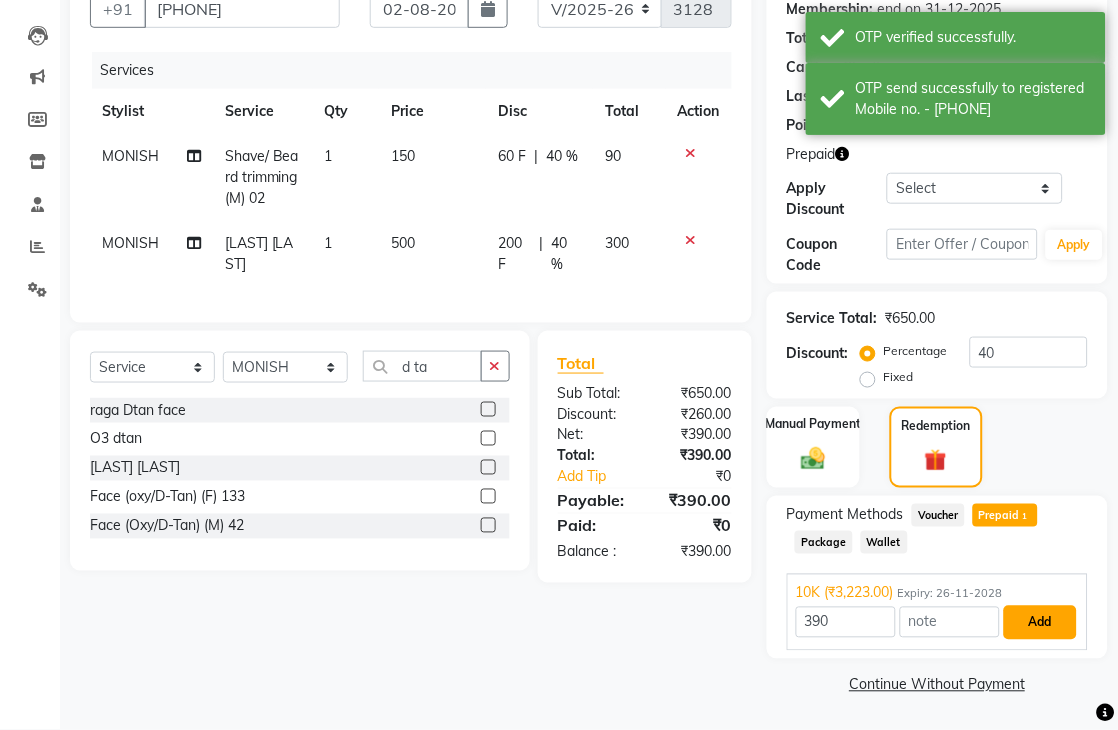 click on "Add" at bounding box center [1040, 623] 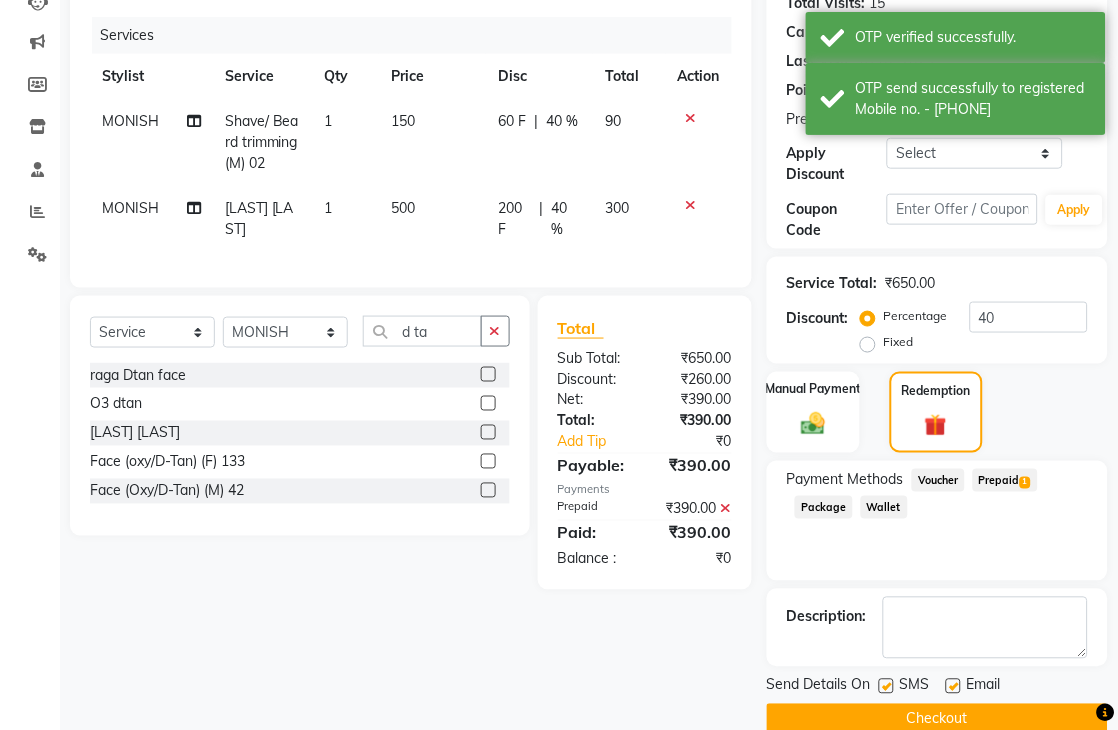 scroll, scrollTop: 265, scrollLeft: 0, axis: vertical 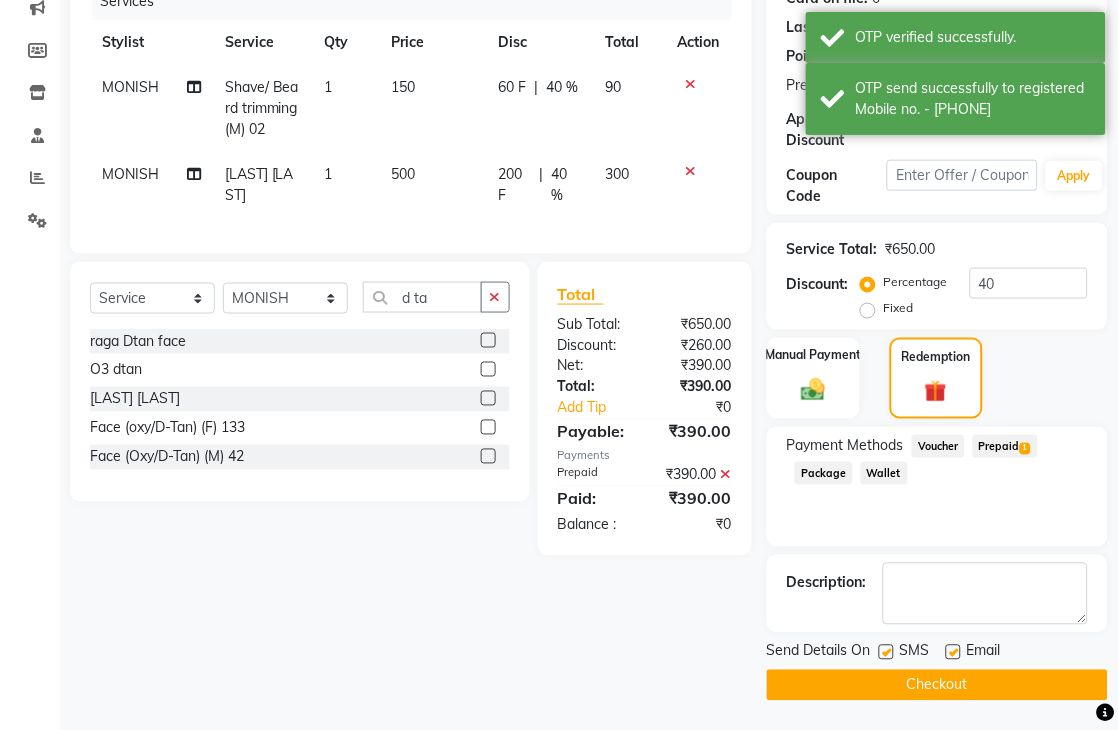 click on "Checkout" 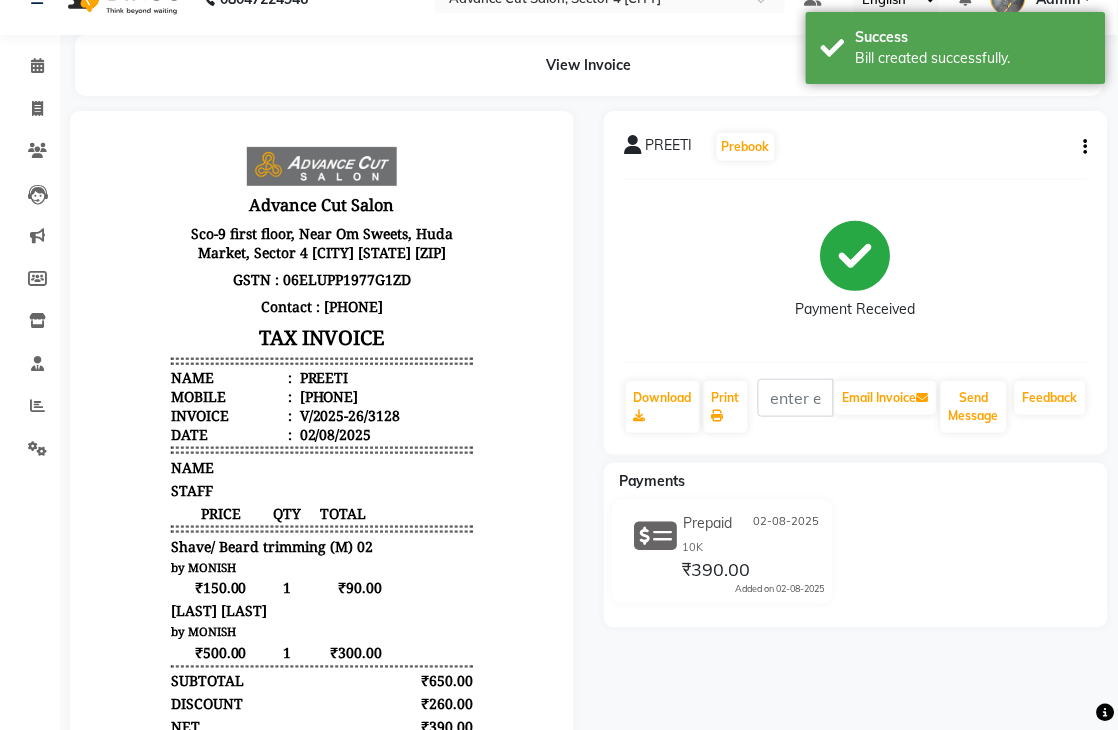 scroll, scrollTop: 0, scrollLeft: 0, axis: both 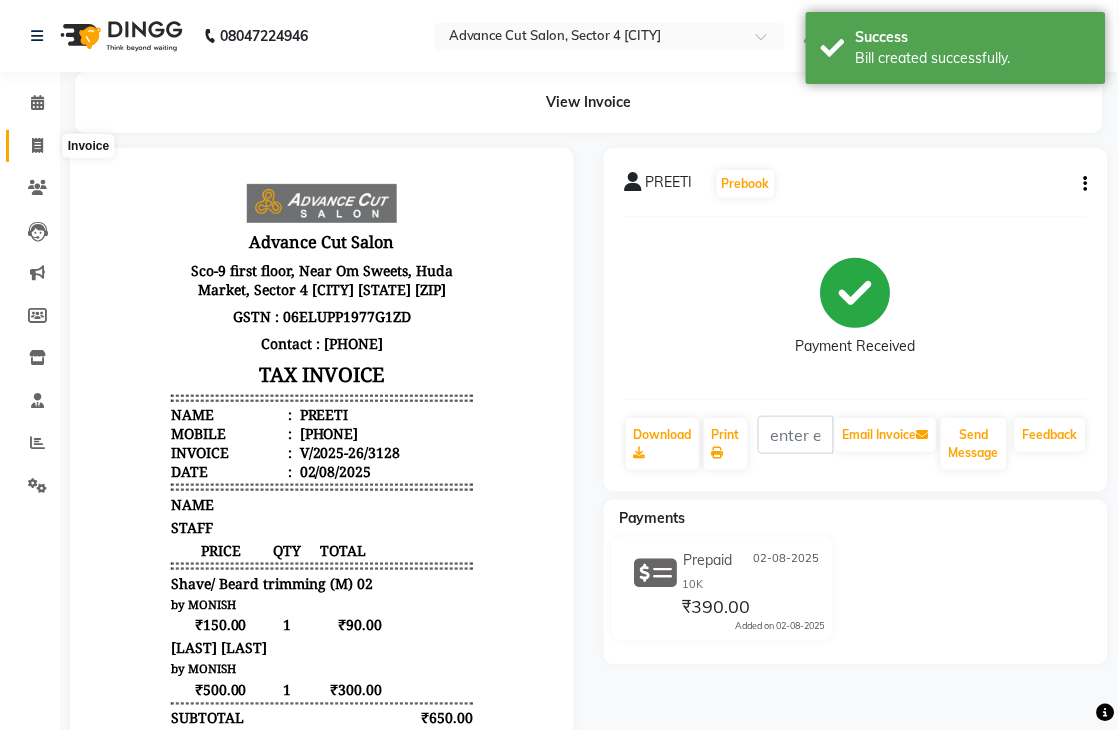 click 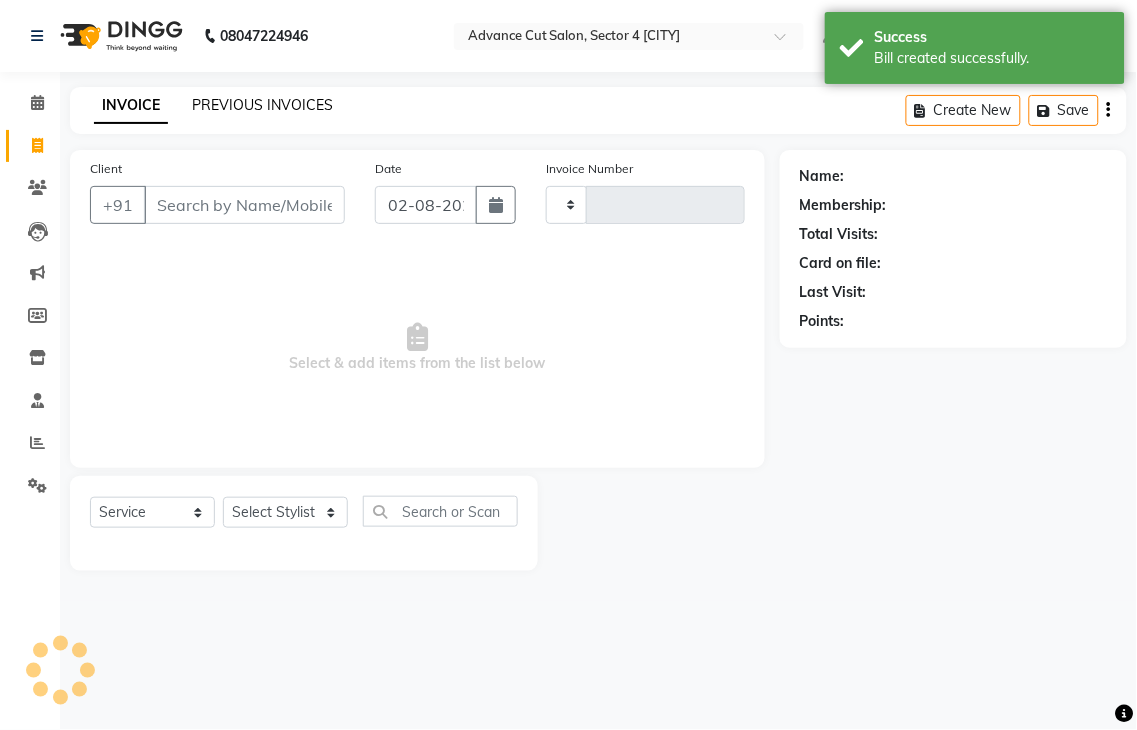click on "PREVIOUS INVOICES" 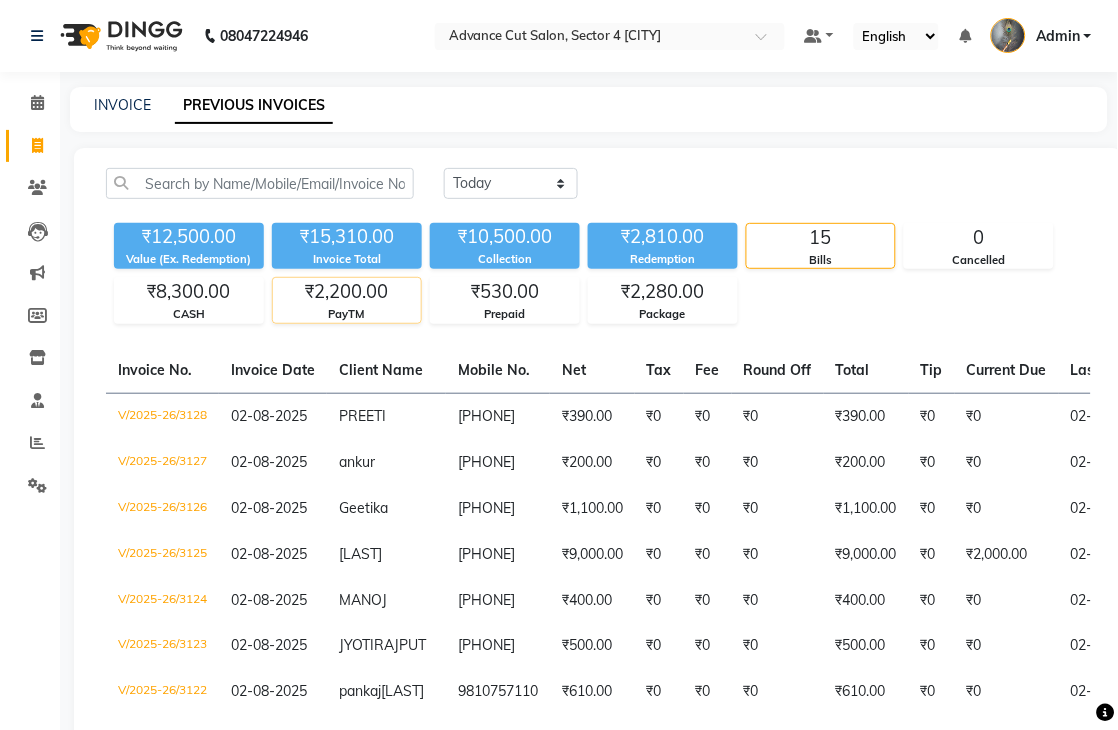 click on "PayTM" 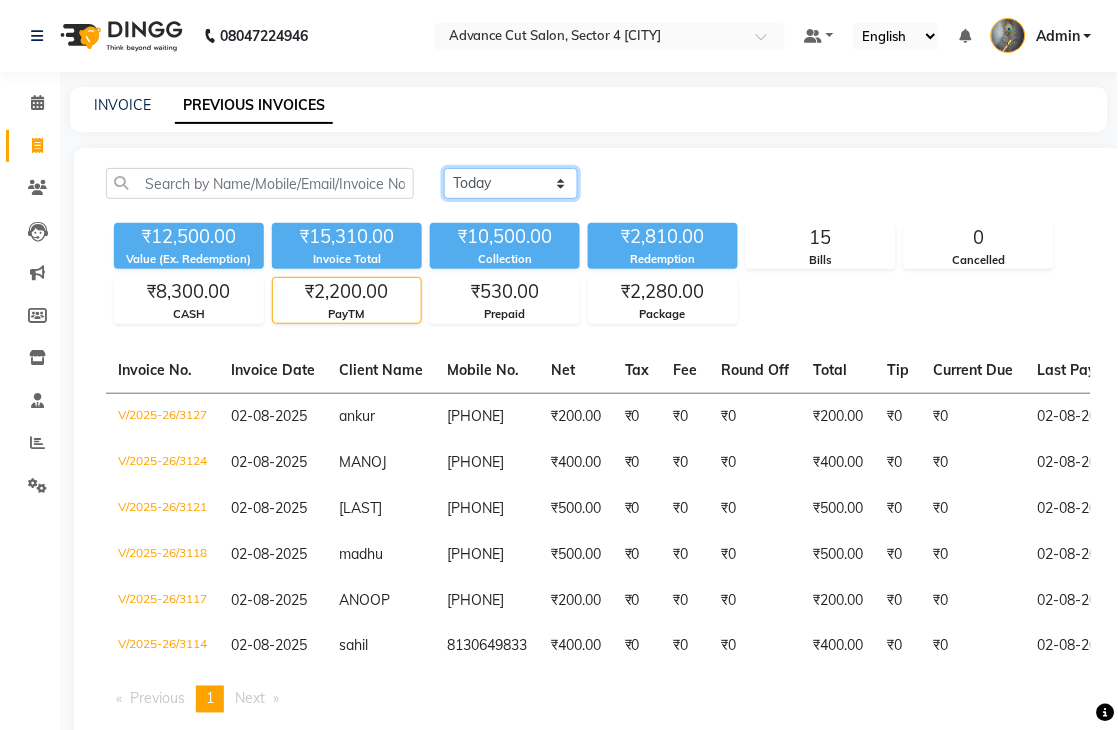 click on "Today Yesterday Custom Range" 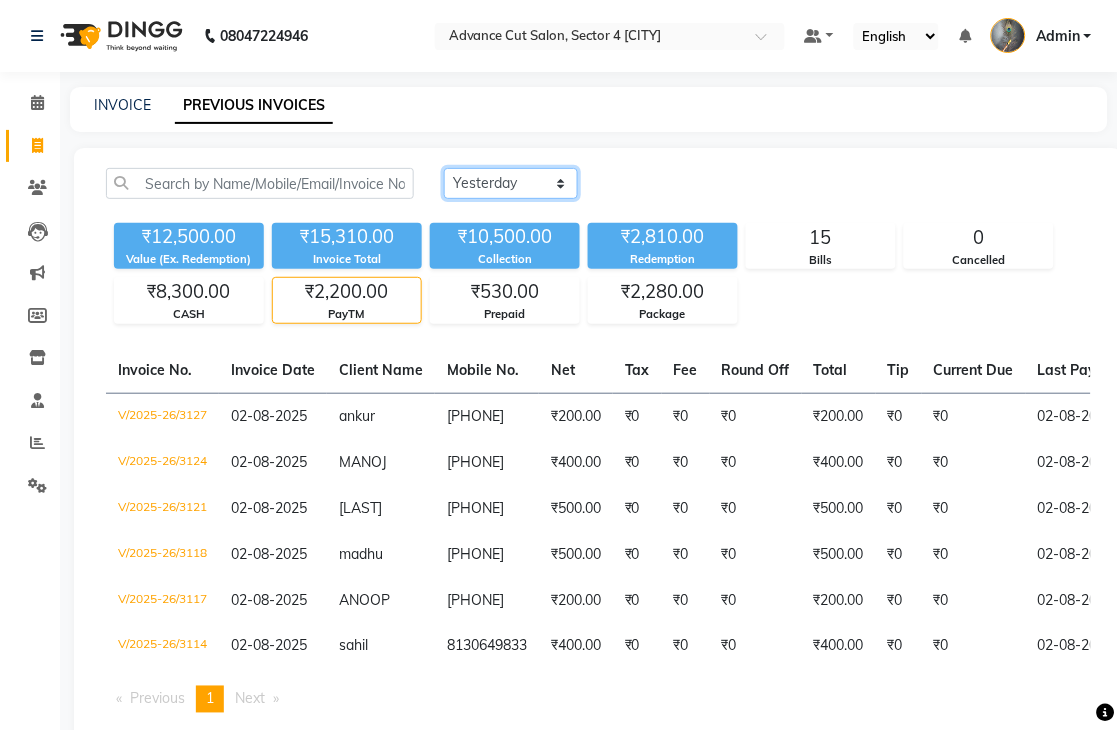 click on "Today Yesterday Custom Range" 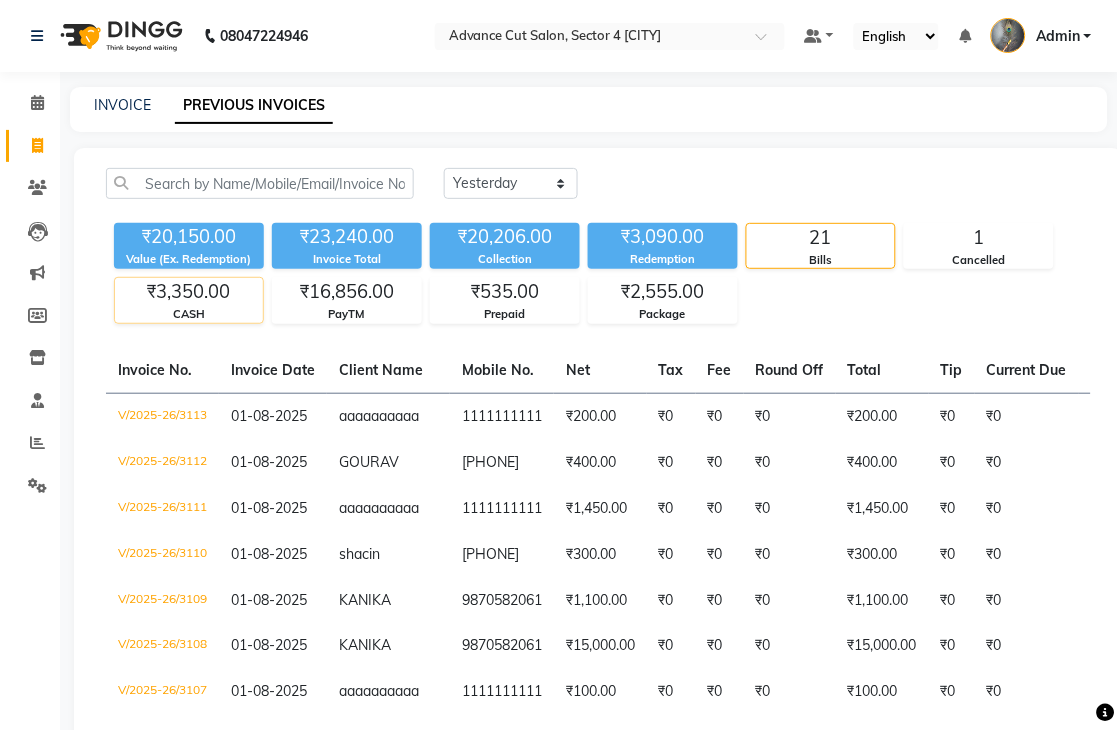 click on "₹3,350.00" 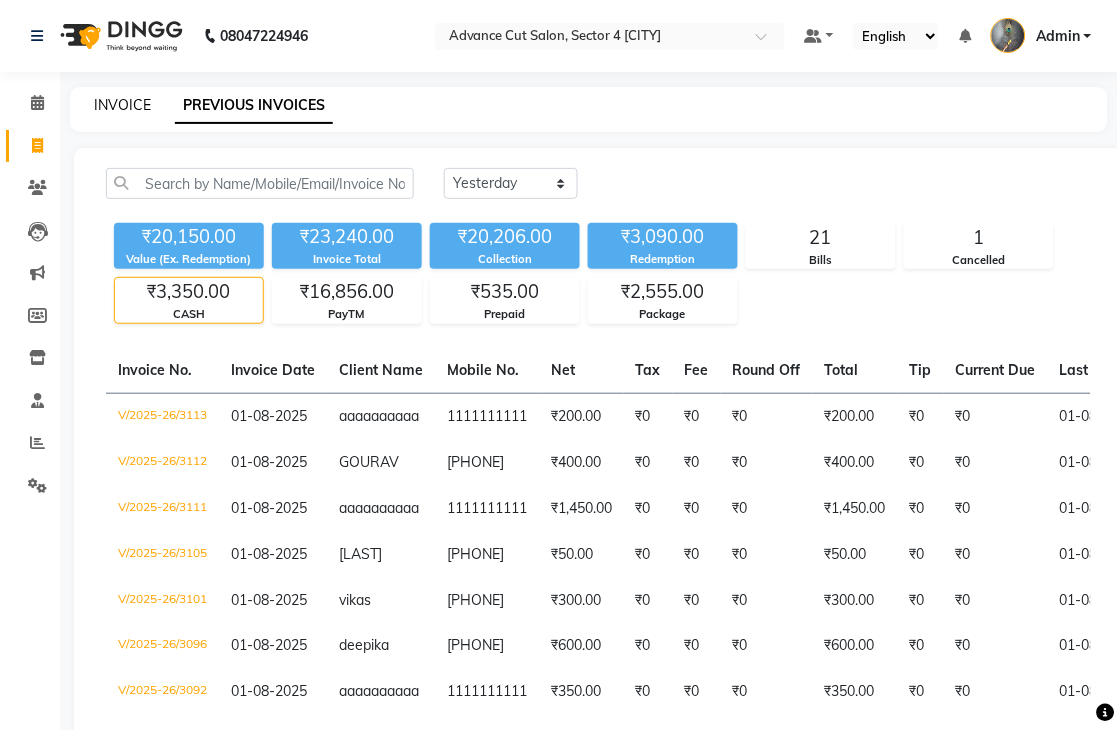 click on "INVOICE" 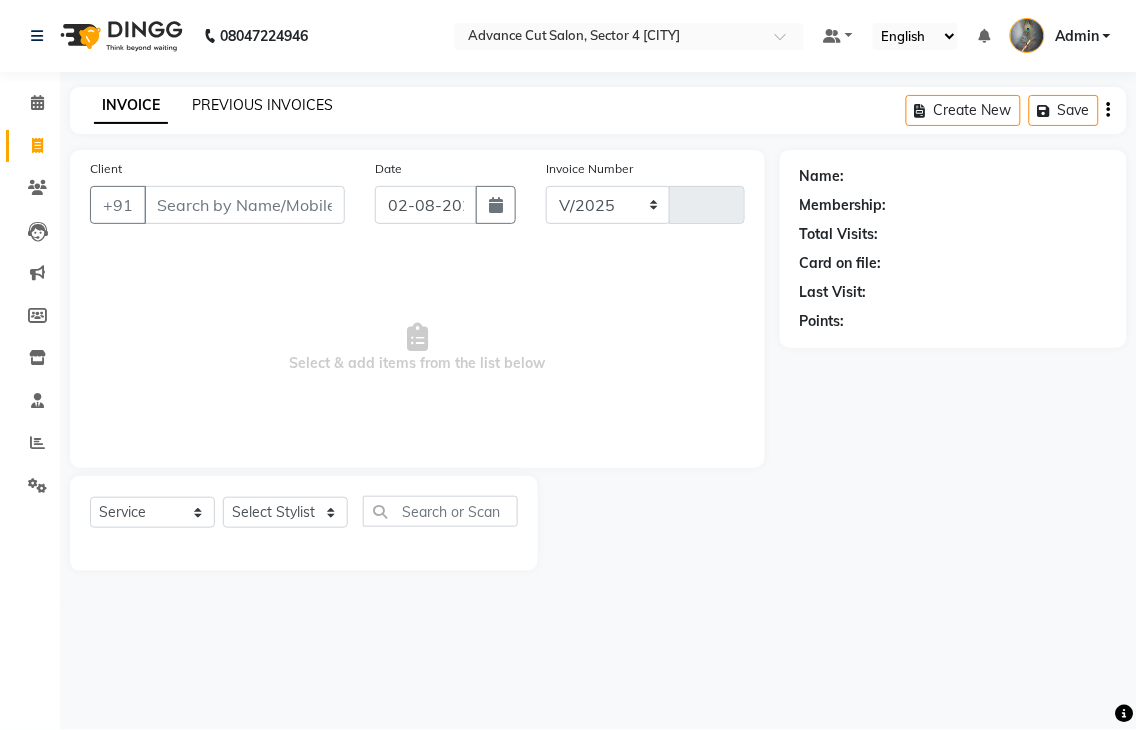click on "PREVIOUS INVOICES" 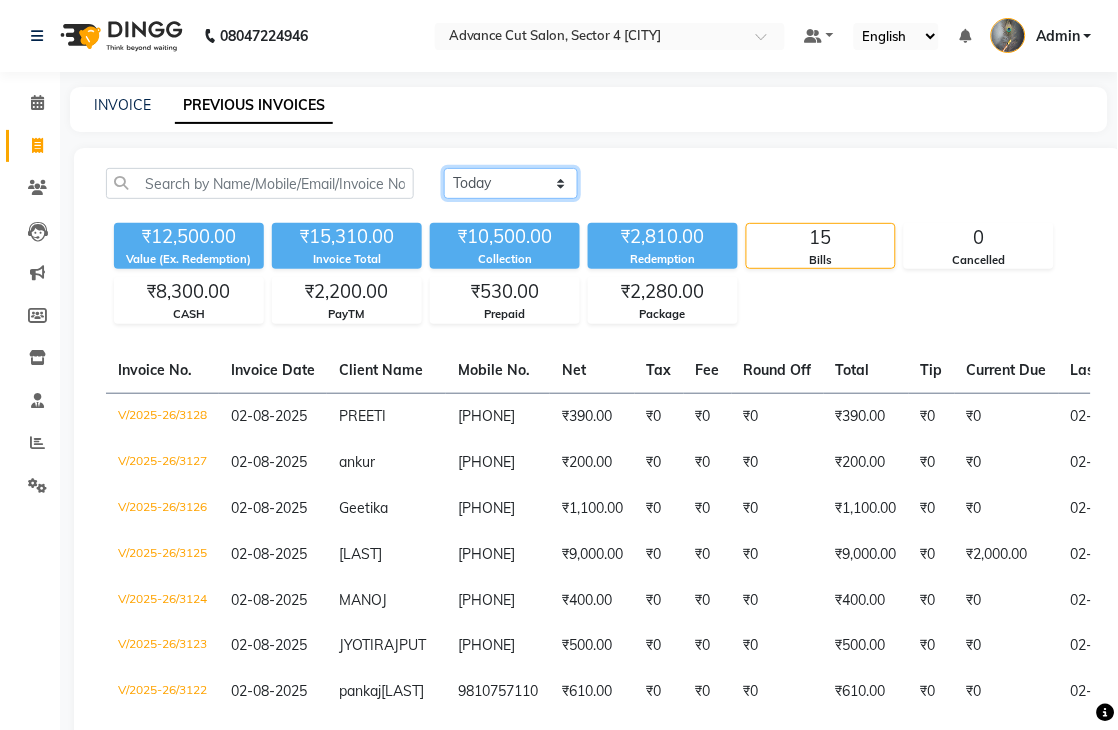 click on "Today Yesterday Custom Range" 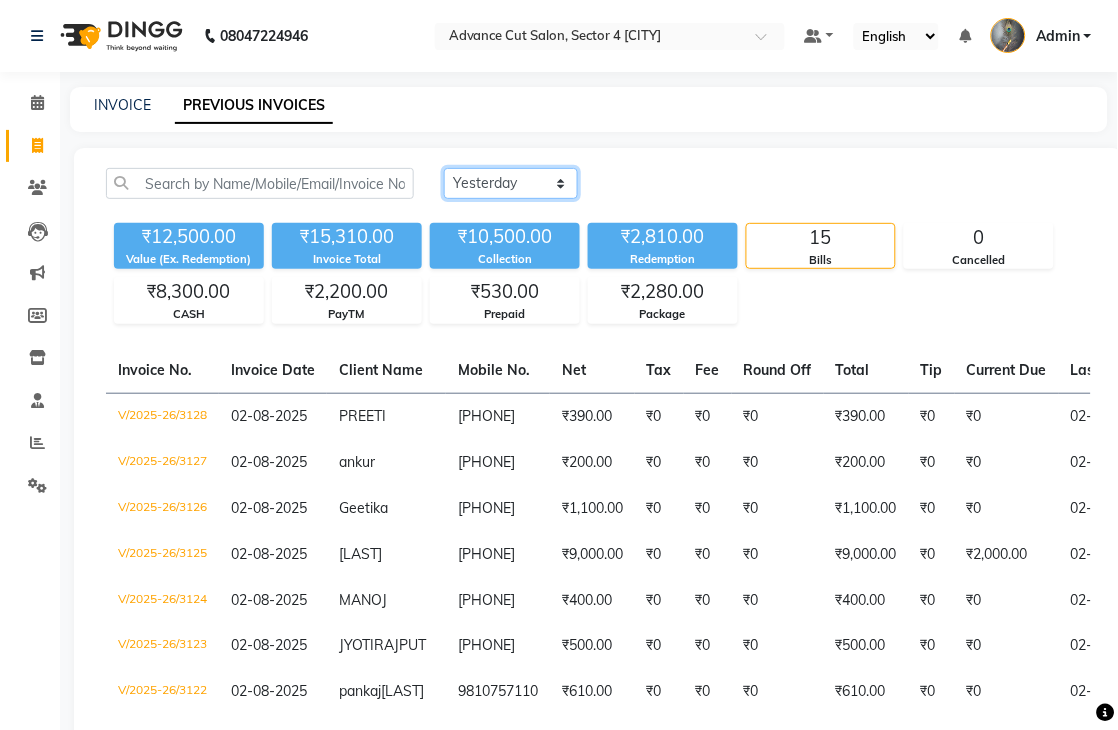 click on "Today Yesterday Custom Range" 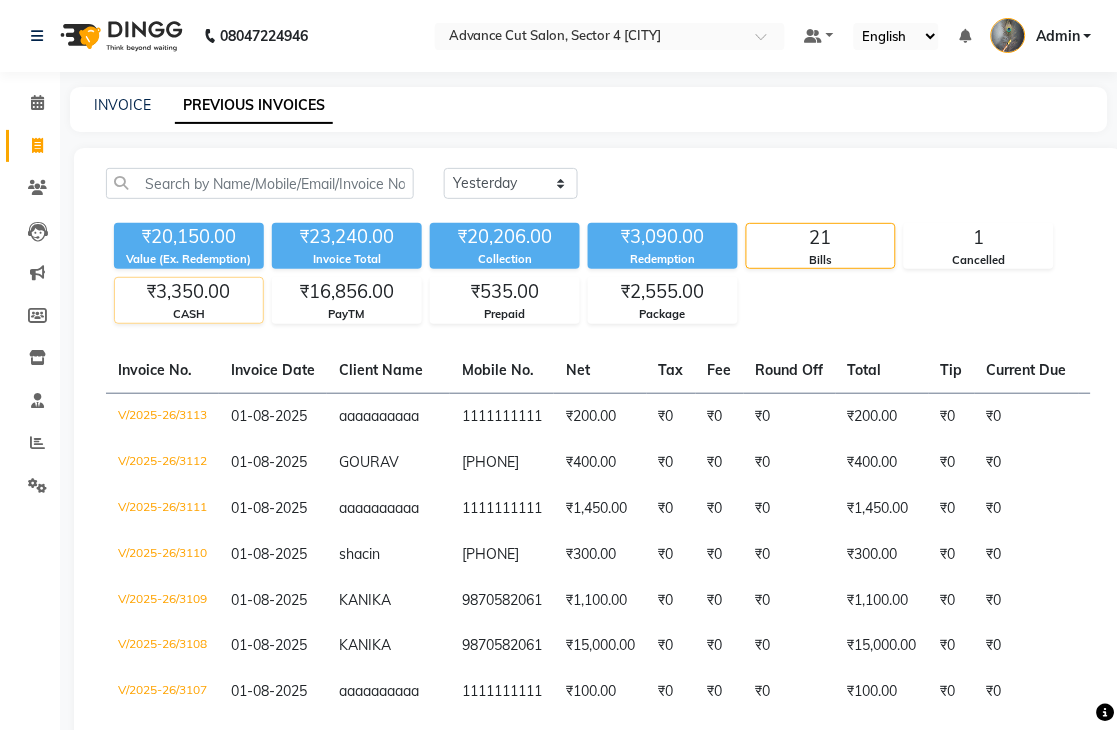 click on "₹3,350.00" 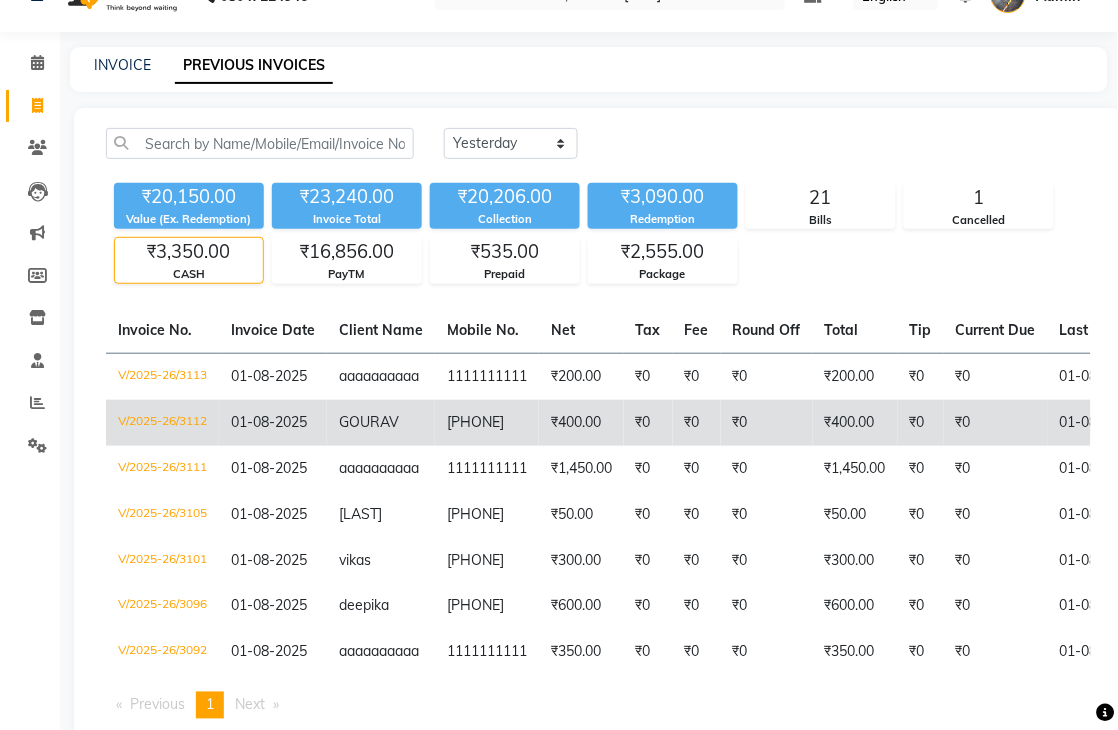 scroll, scrollTop: 111, scrollLeft: 0, axis: vertical 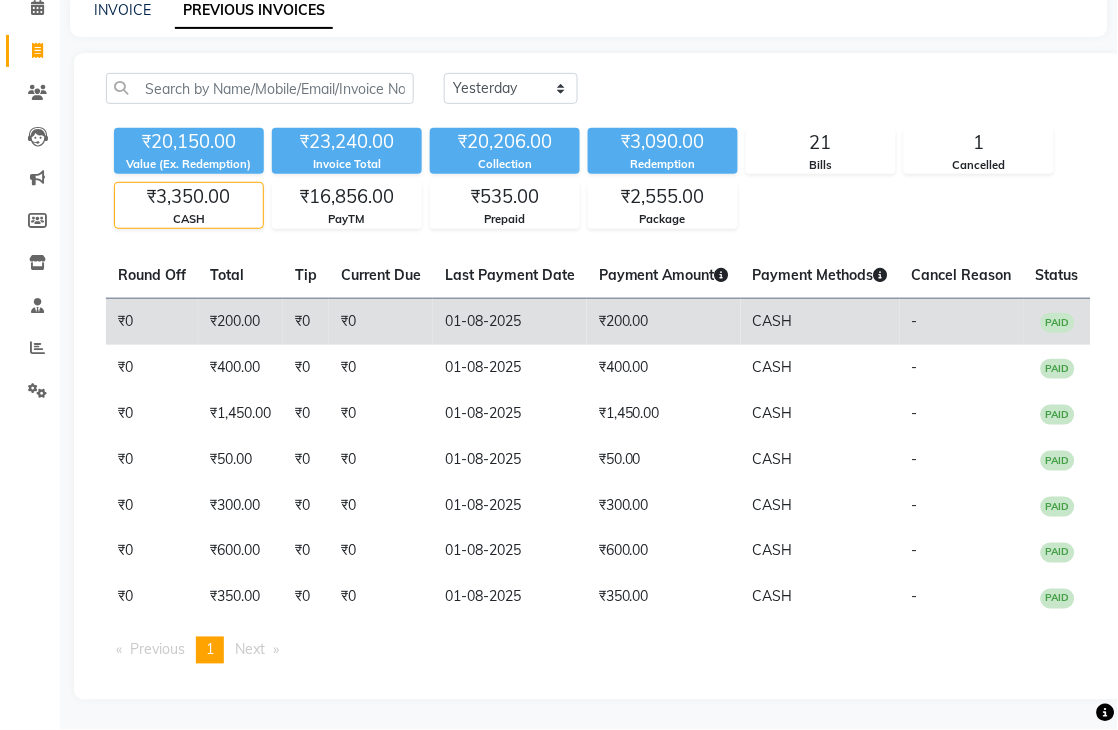 click on "₹200.00" 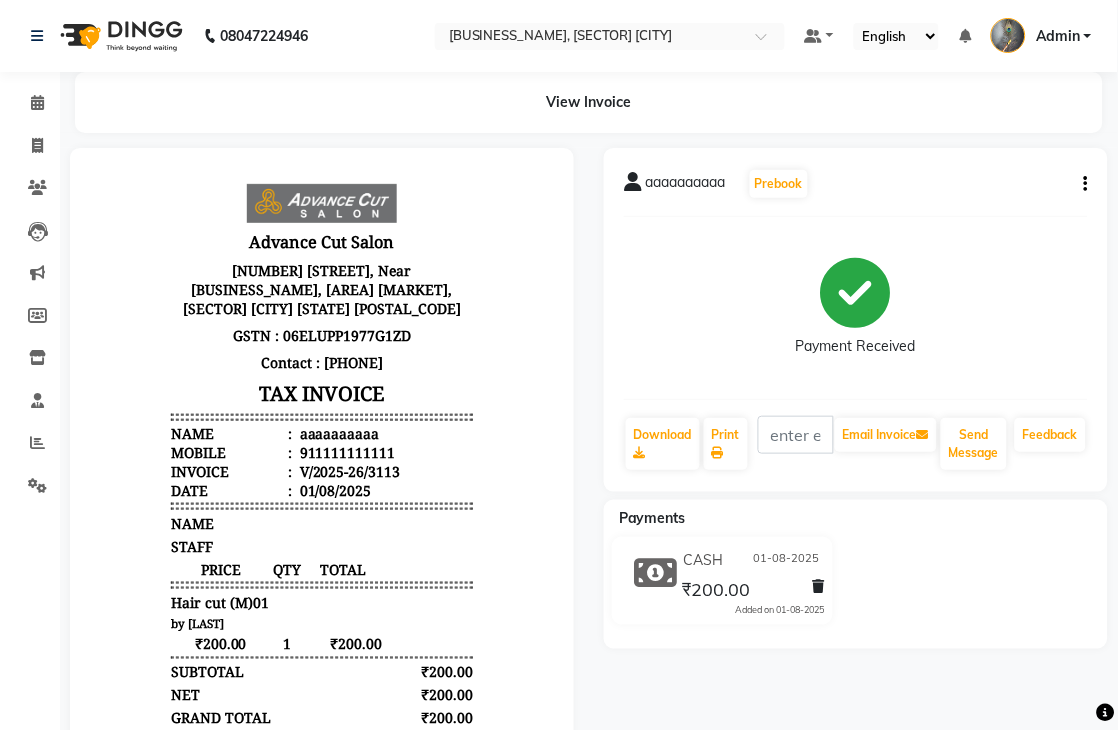 scroll, scrollTop: 0, scrollLeft: 0, axis: both 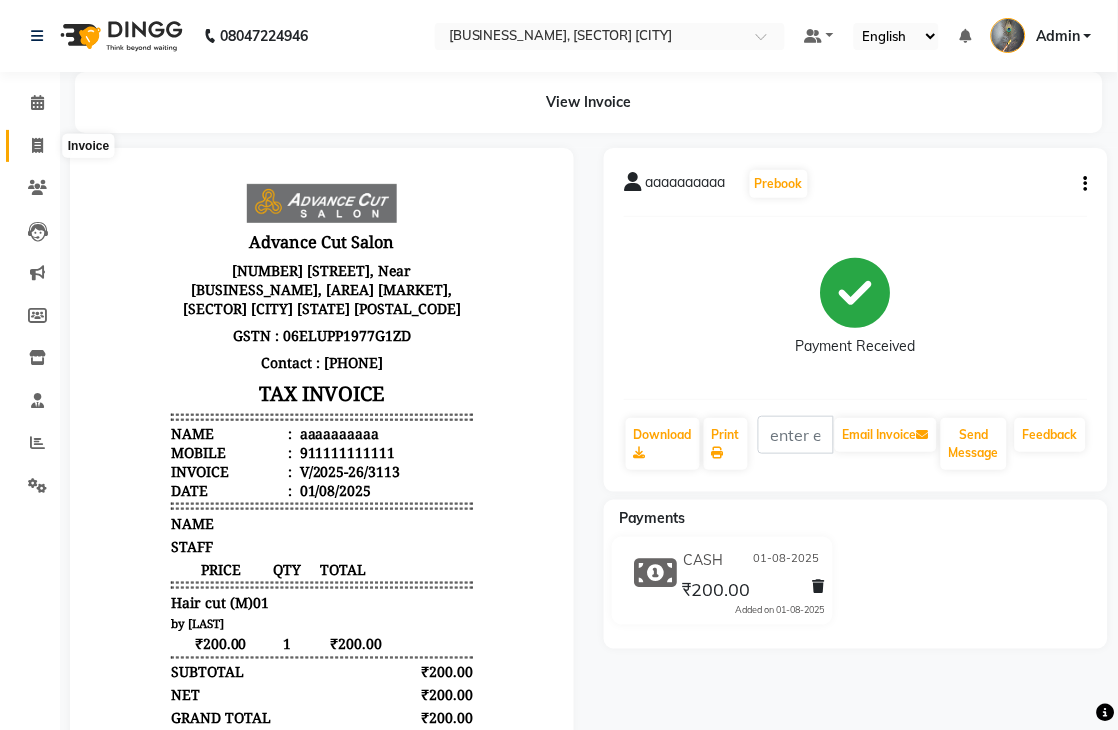 click 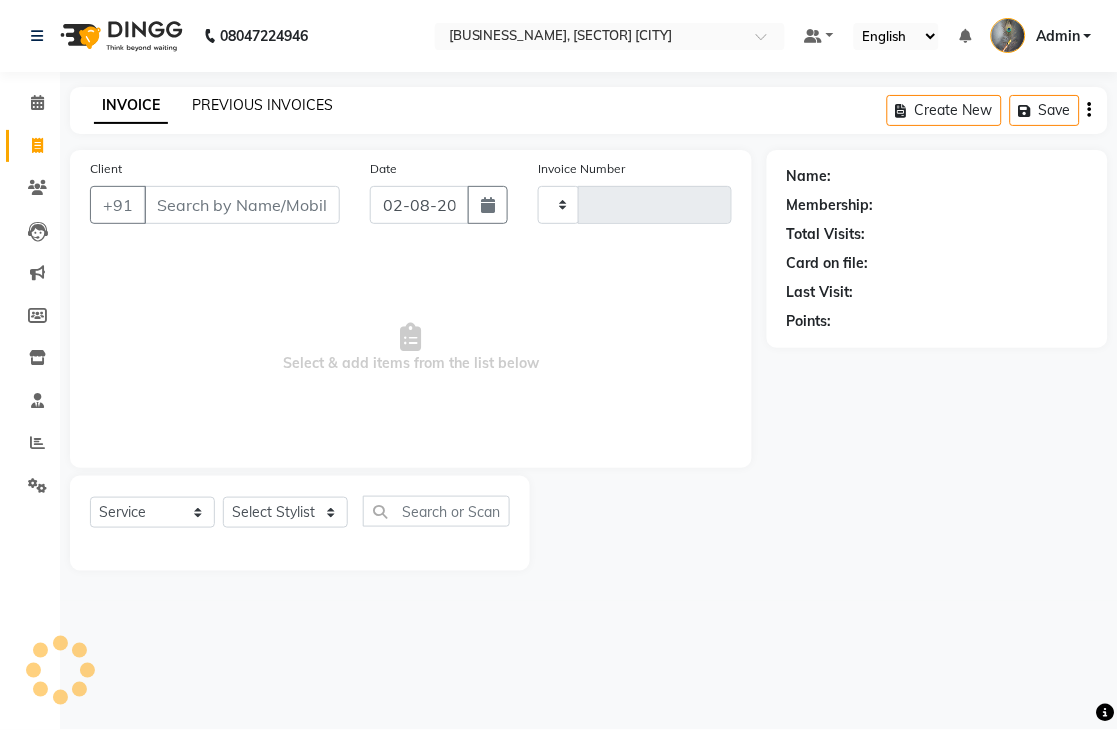 click on "PREVIOUS INVOICES" 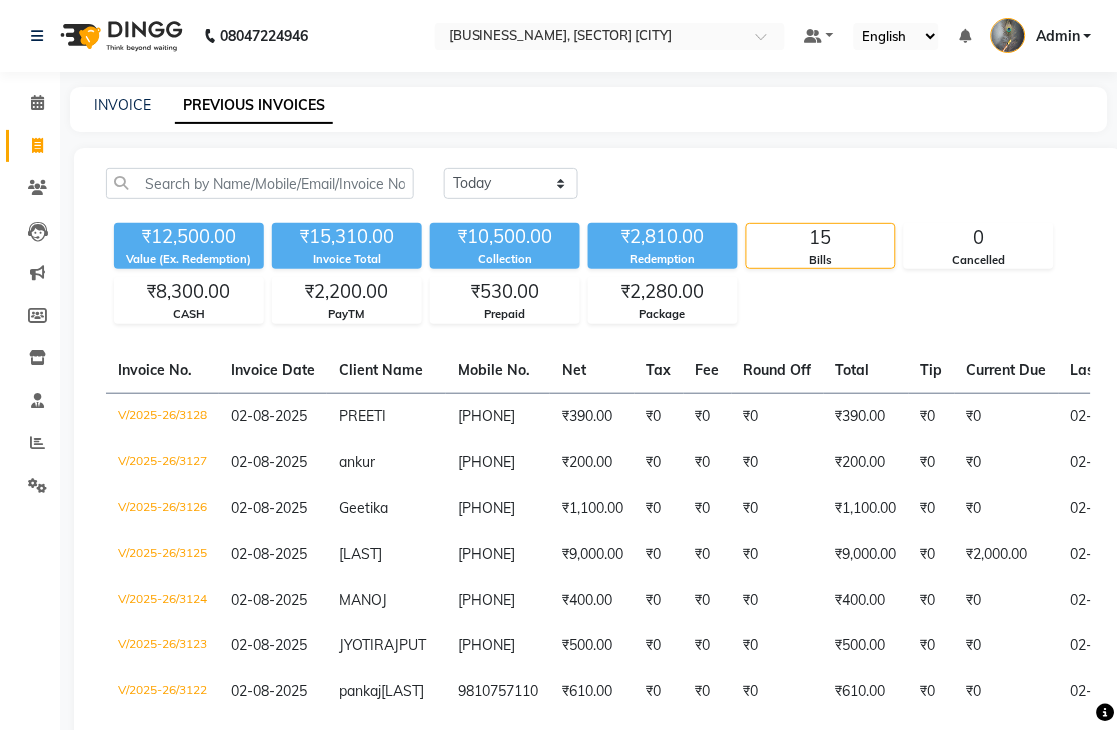 drag, startPoint x: 333, startPoint y: 4, endPoint x: 435, endPoint y: 100, distance: 140.07141 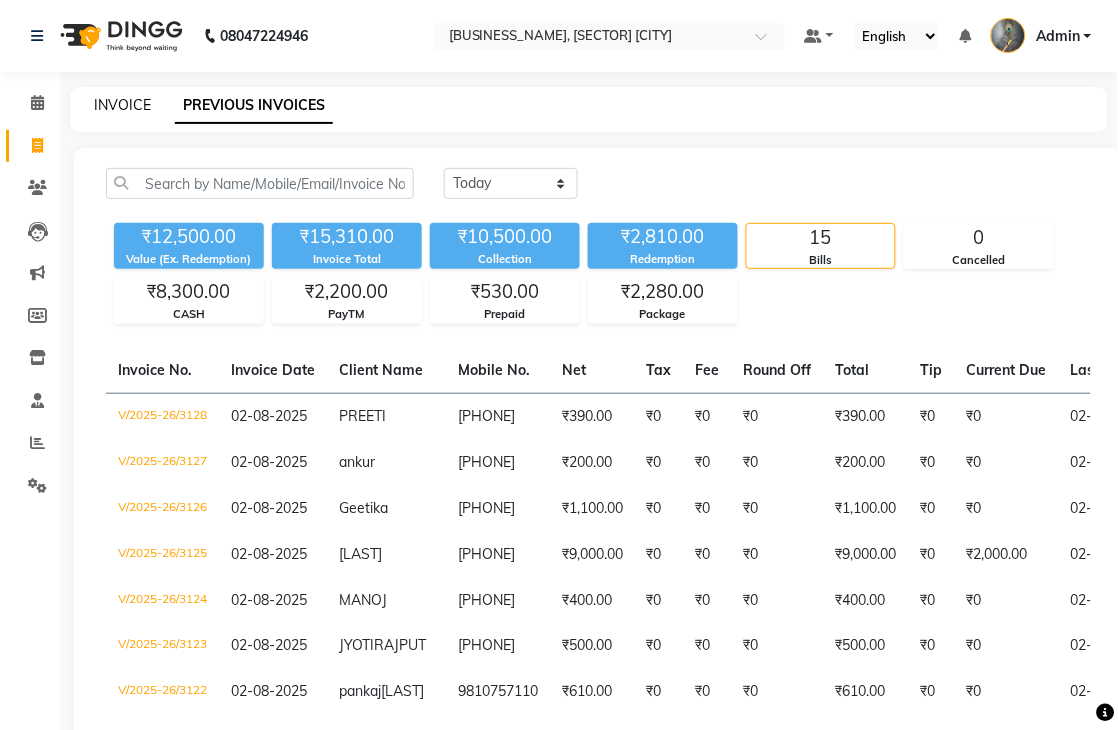 click on "INVOICE" 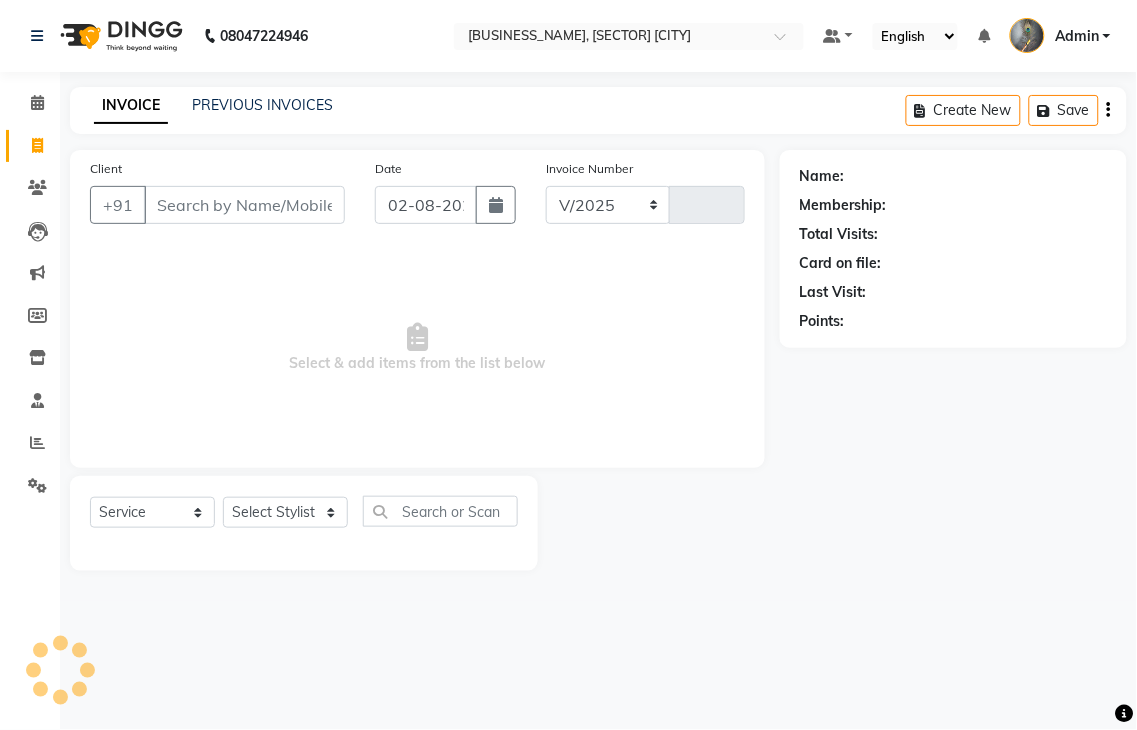 select on "4939" 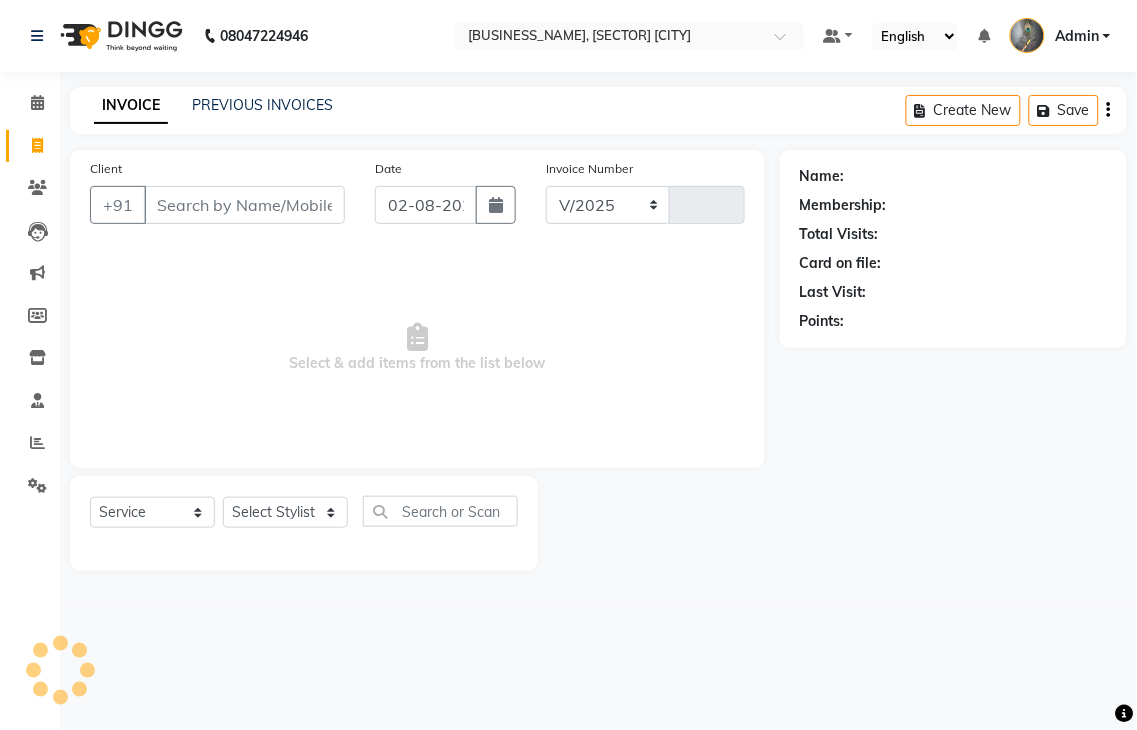 type on "3129" 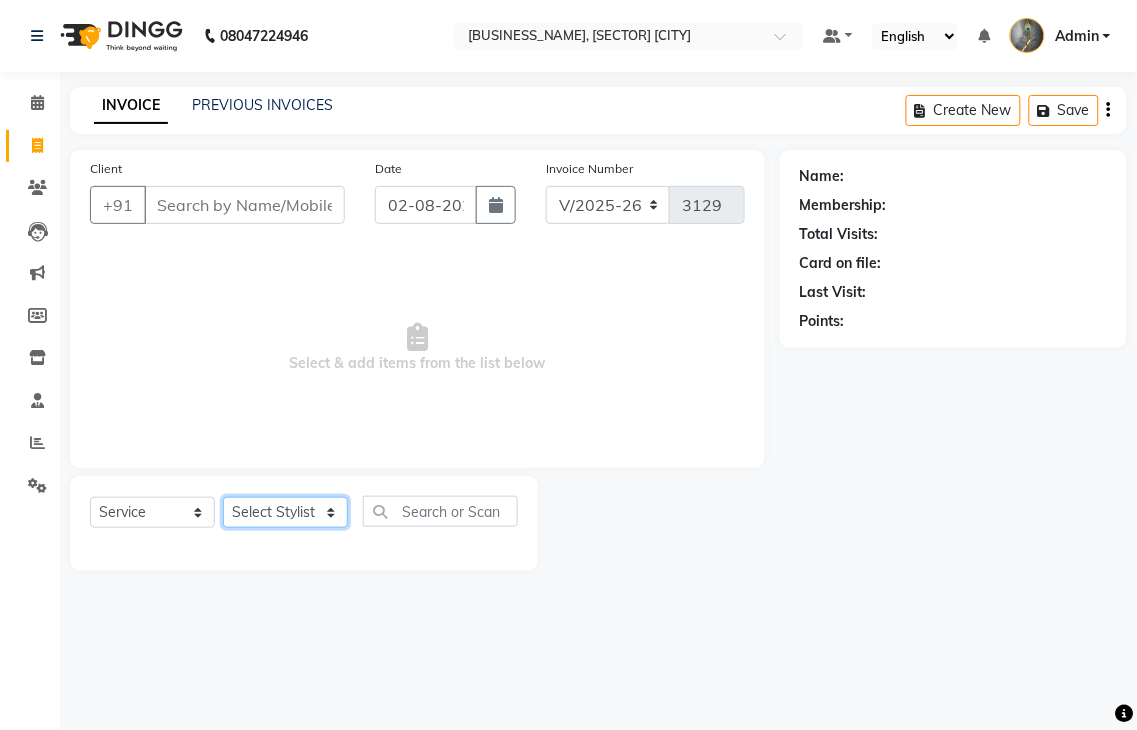 click on "Select Stylist" 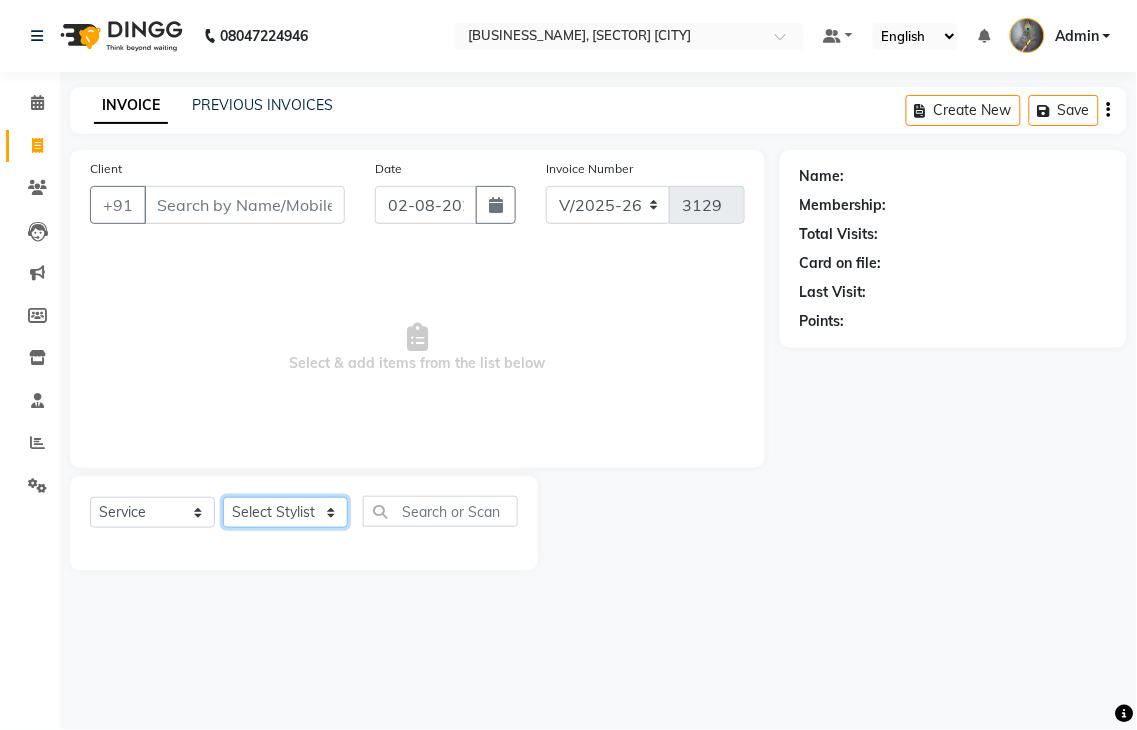 select on "[POSTAL_CODE]" 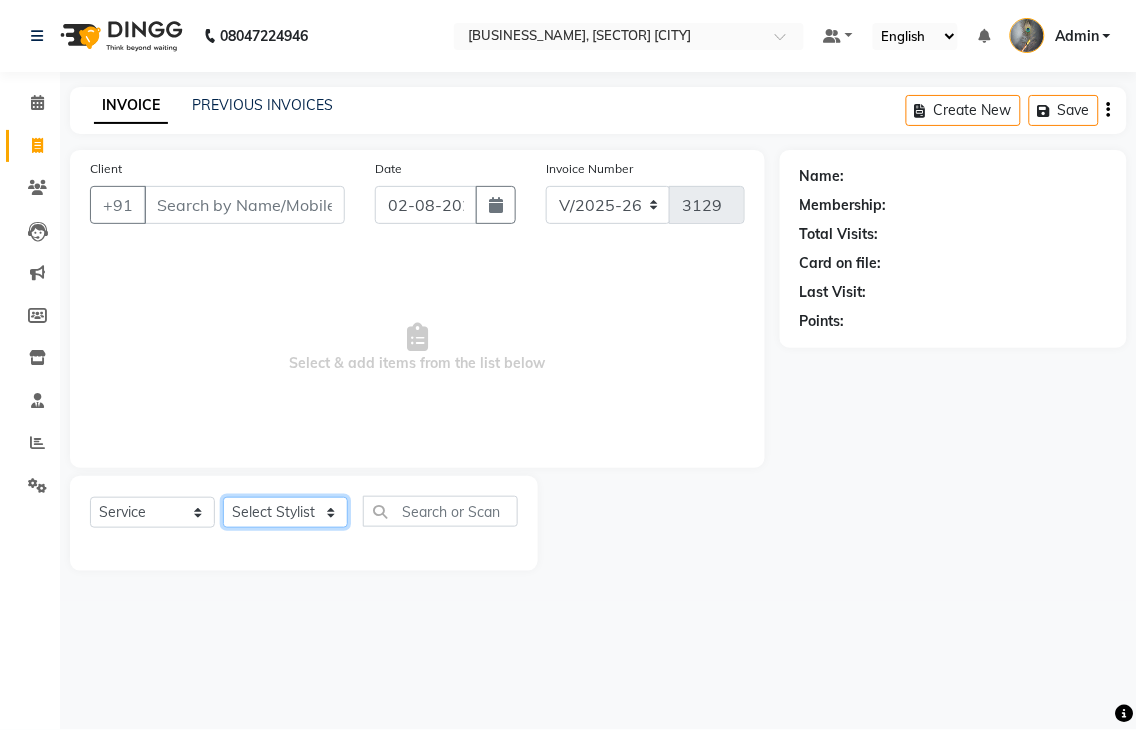 click on "Select Stylist Admin [LAST] COUNTOR [LAST] [LAST] [LAST] [LAST] [LAST] [LAST] [LAST] [LAST] [LAST] [LAST] [LAST]" 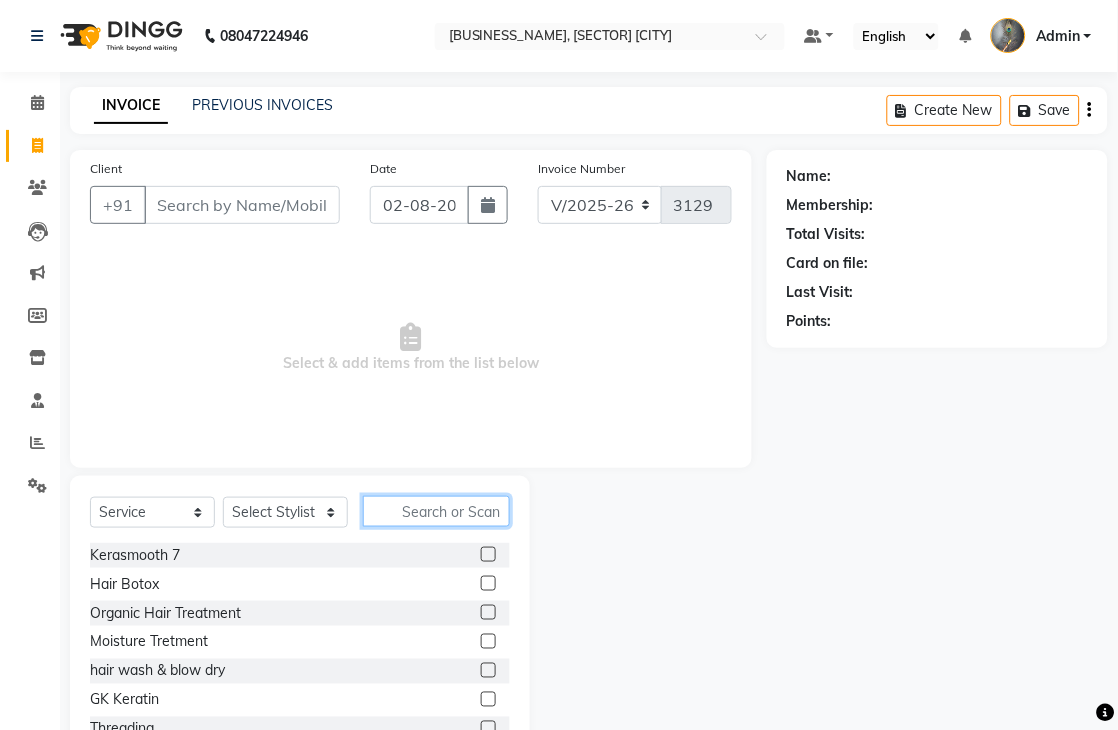 click 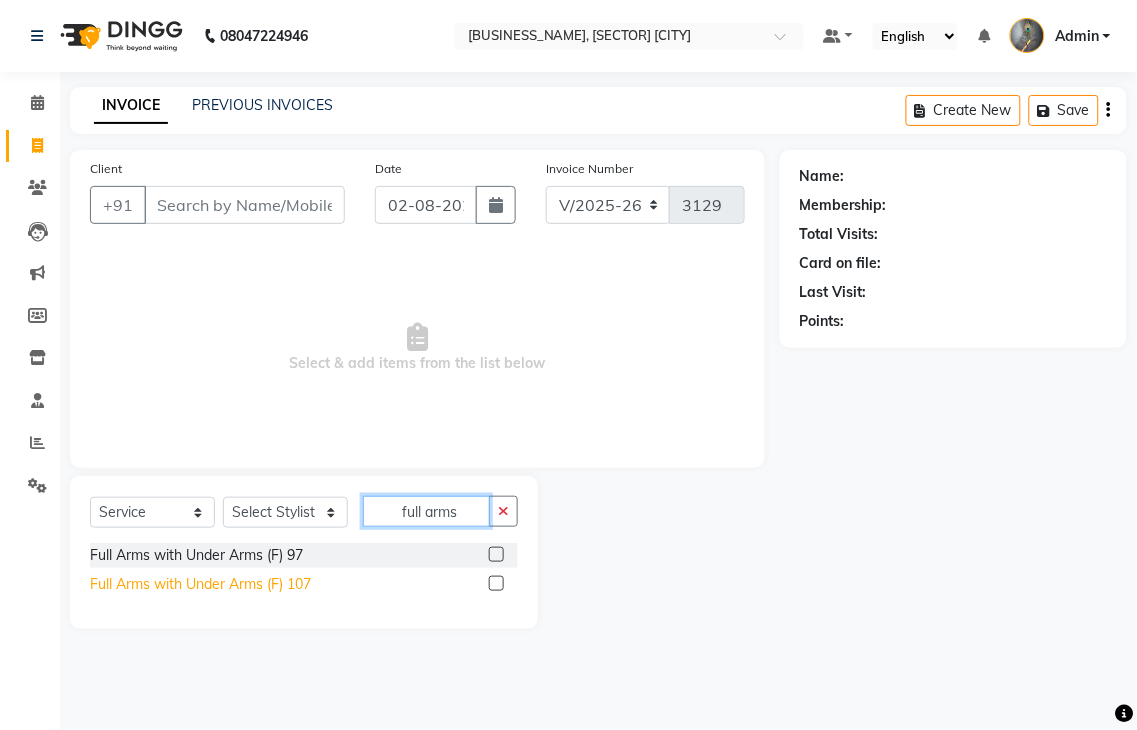 type on "full arms" 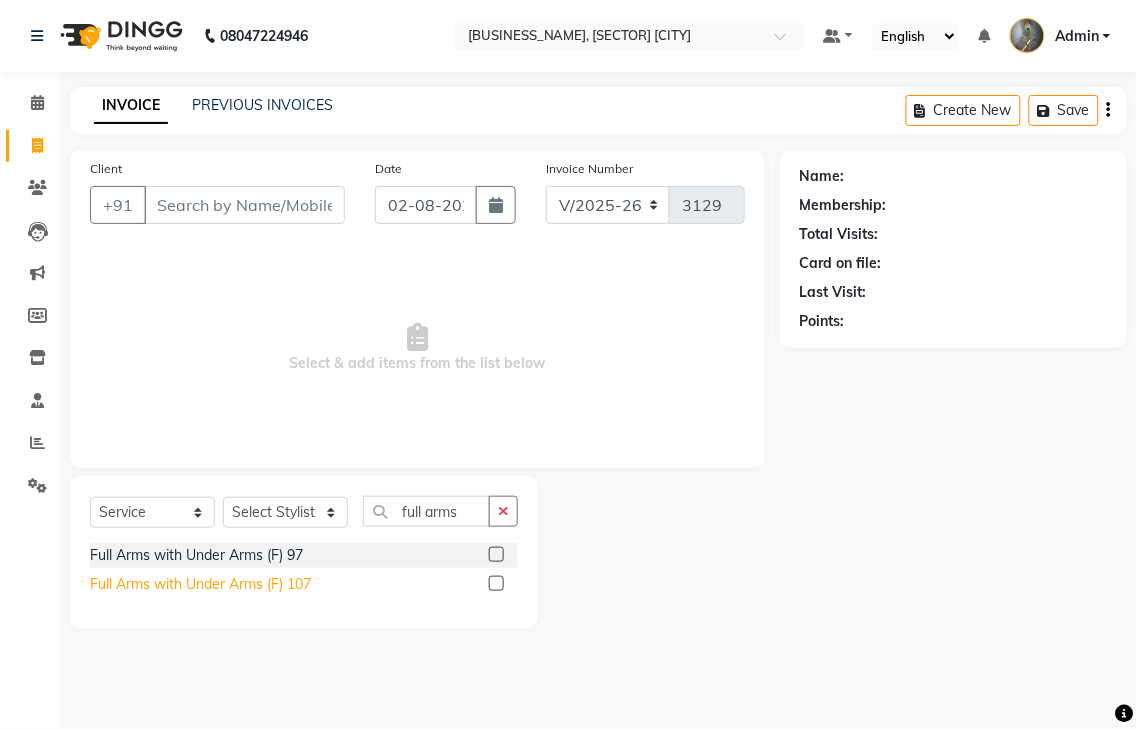 click on "Full Arms with Under Arms (F) 107" 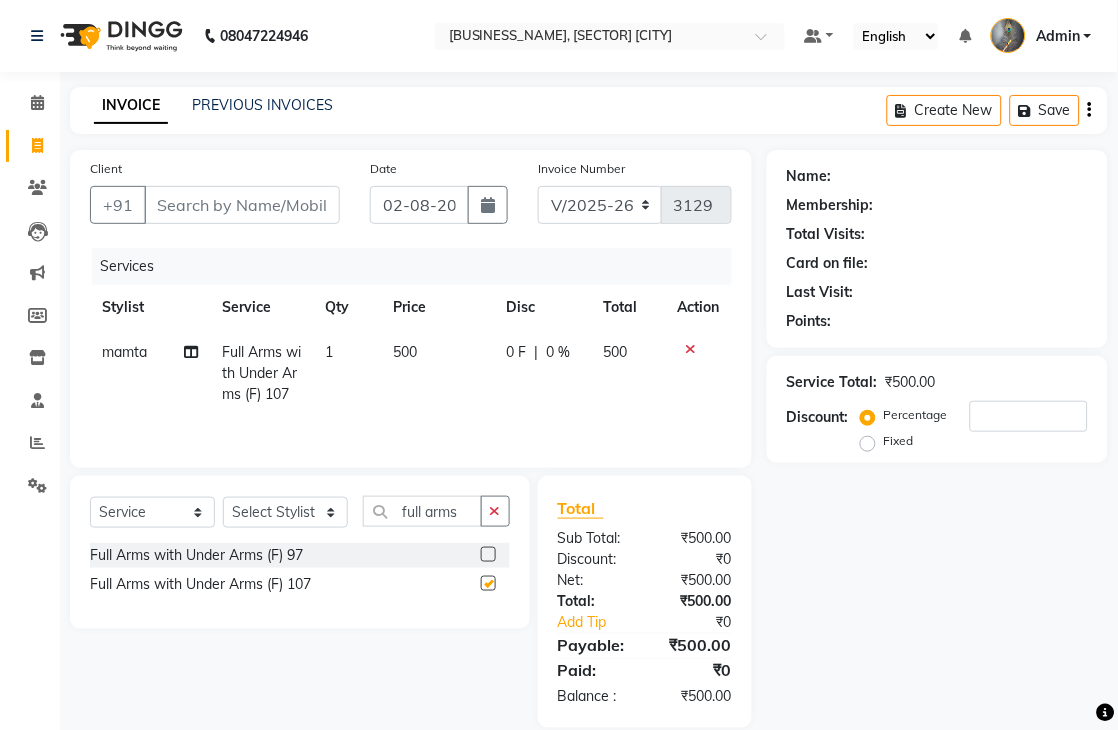 checkbox on "false" 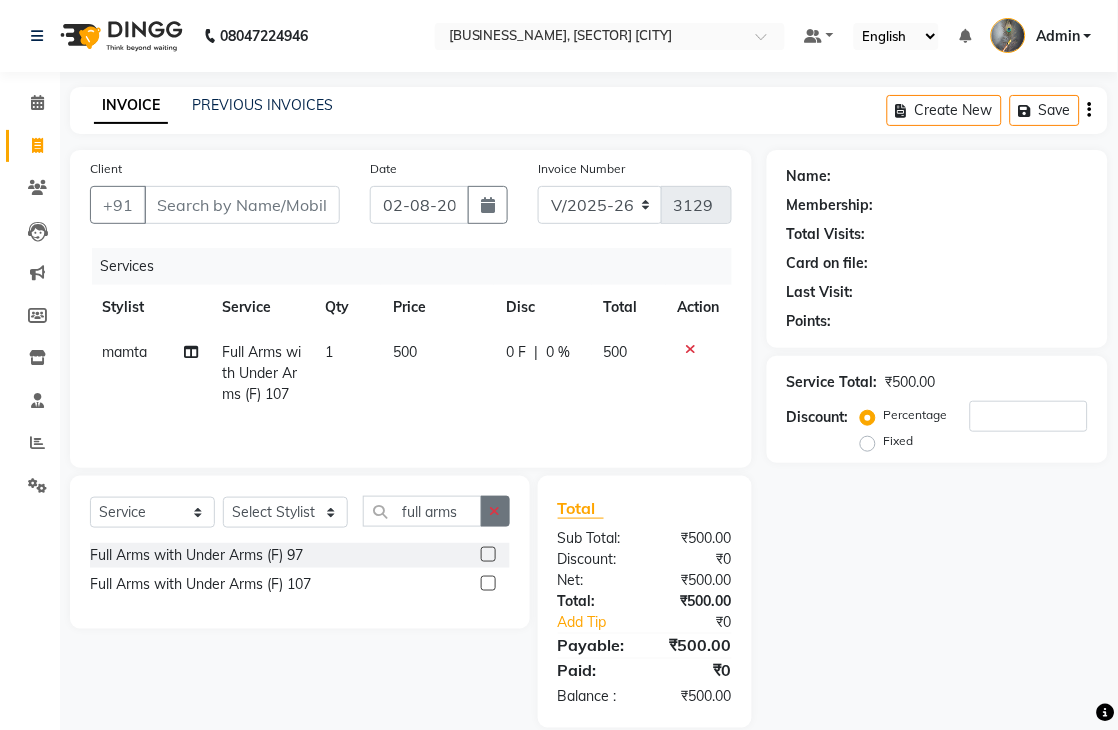 click 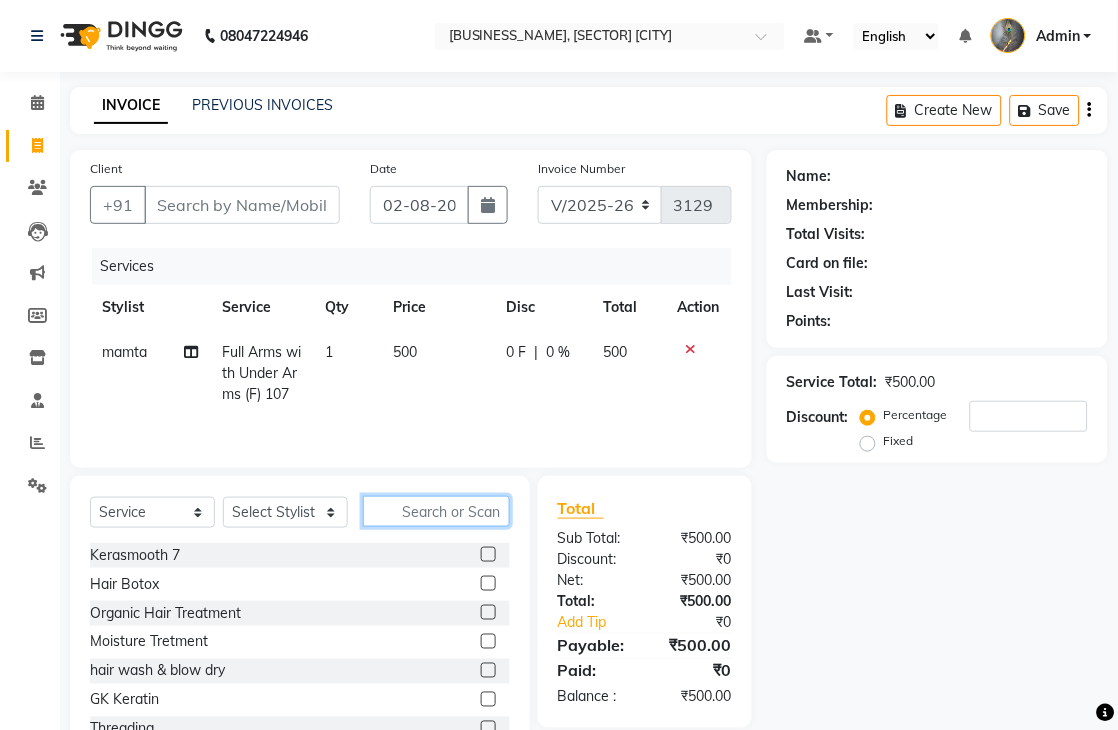 click 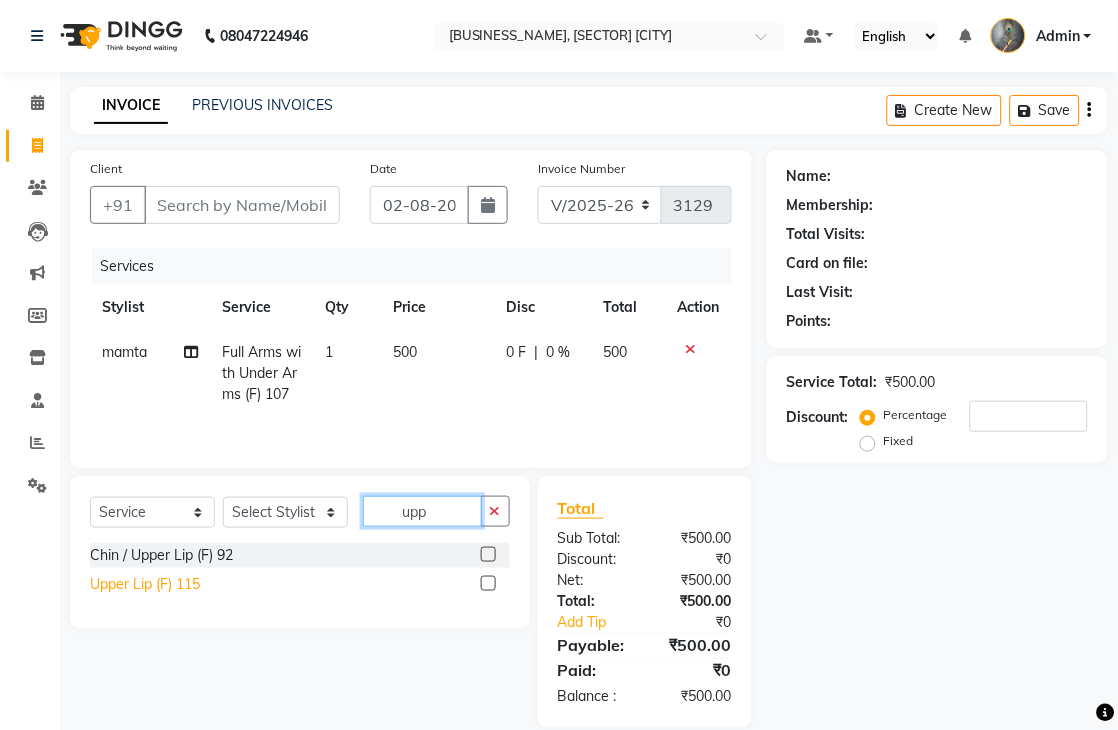 type on "upp" 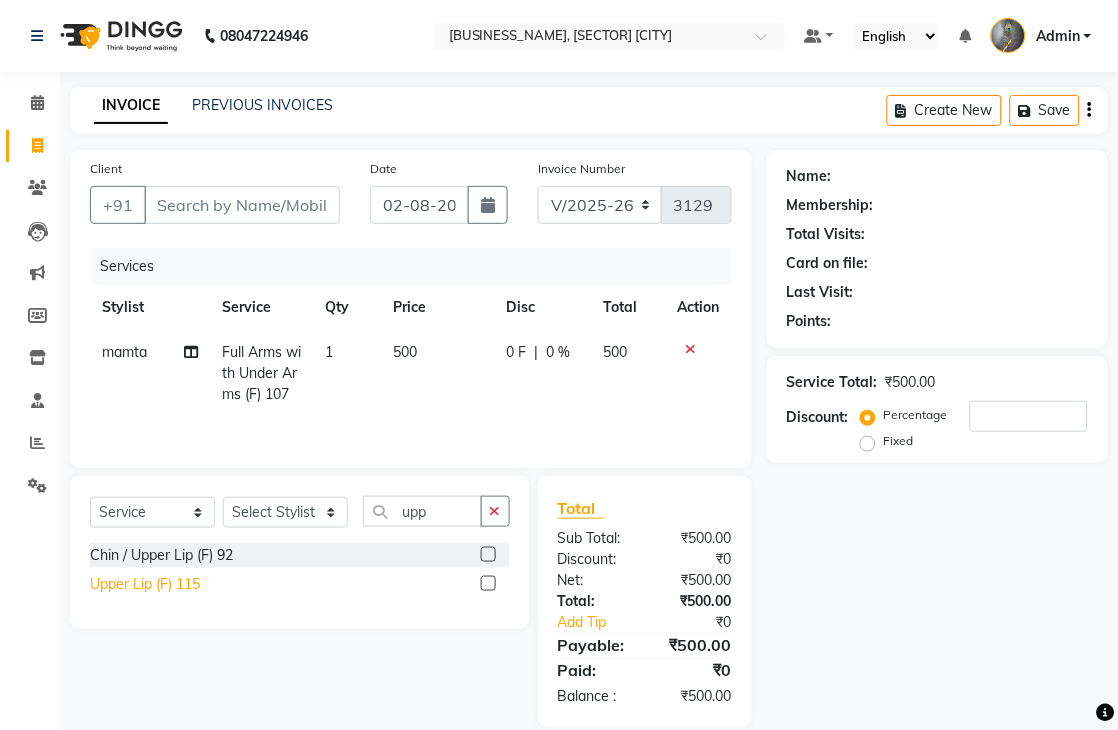 click on "Upper Lip (F) 115" 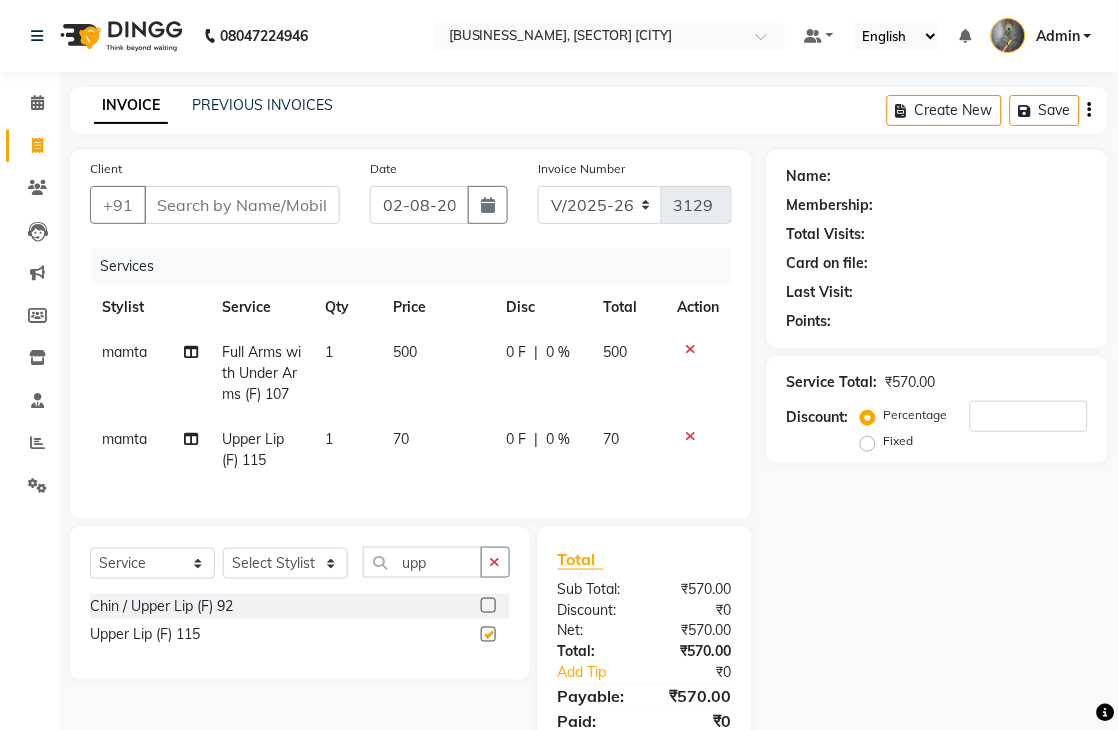 checkbox on "false" 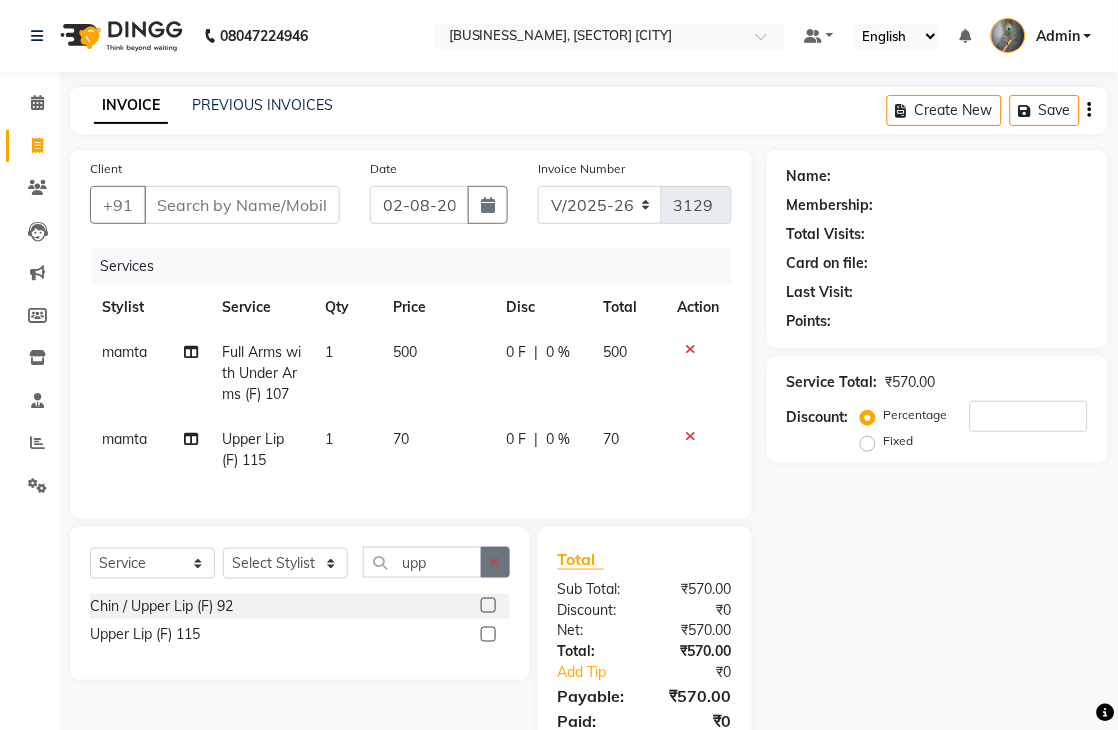 click 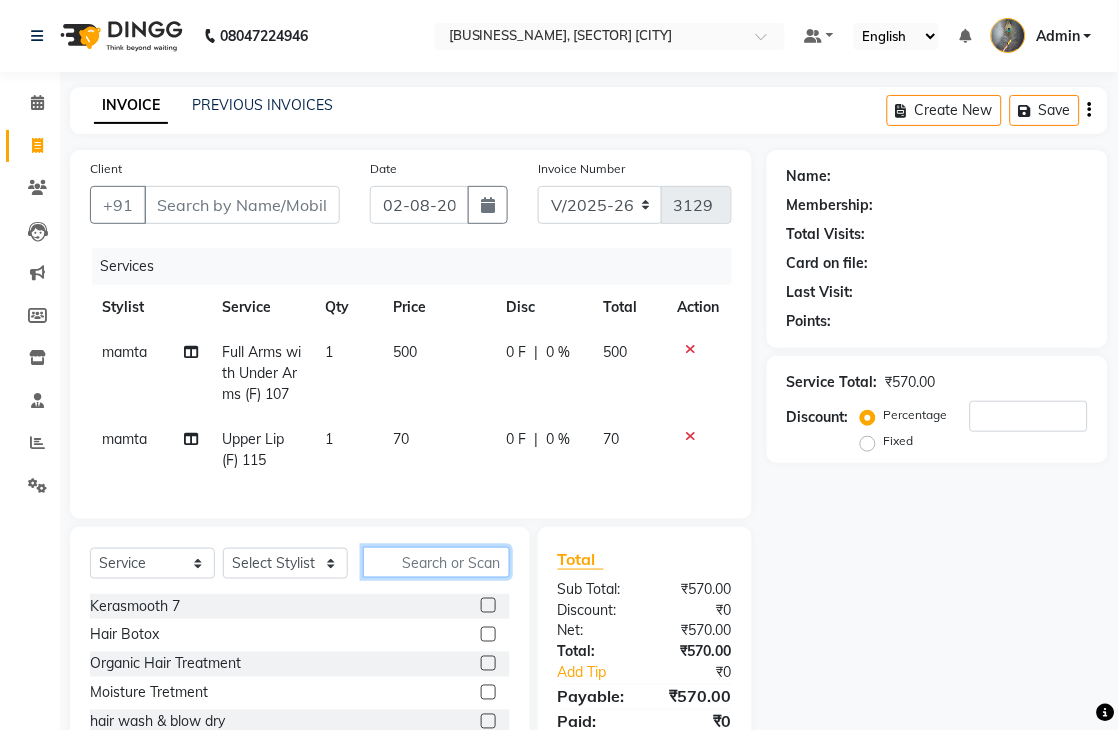 click 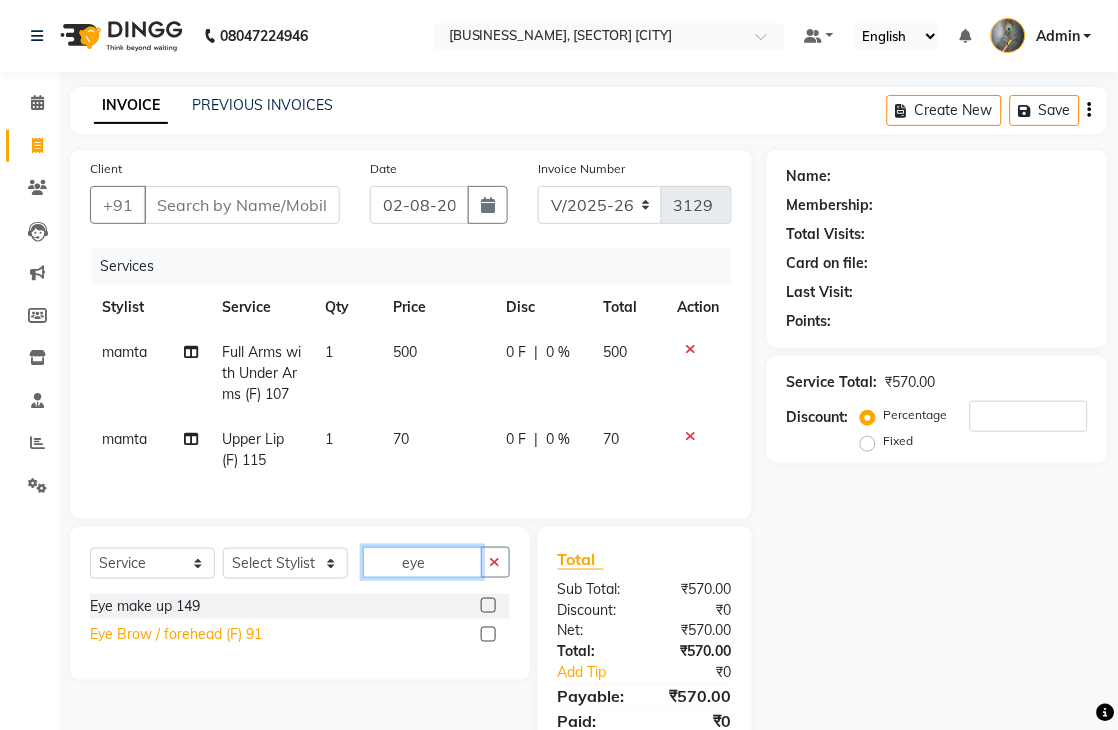 type on "eye" 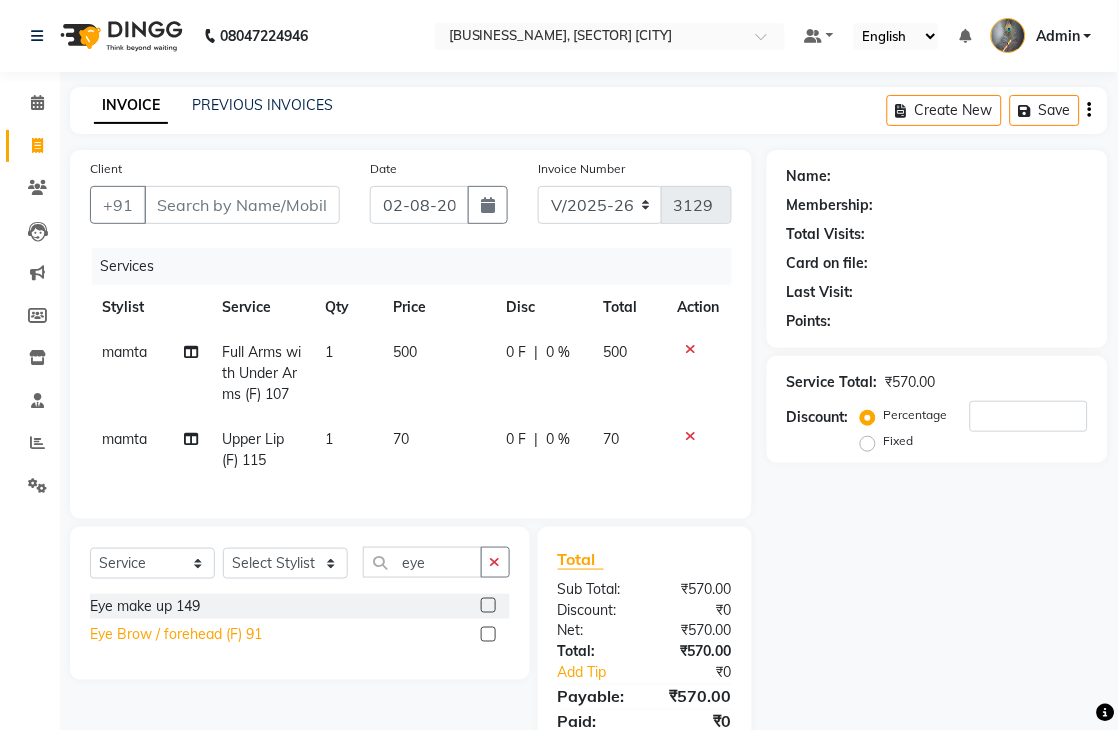 click on "Eye Brow / forehead (F) 91" 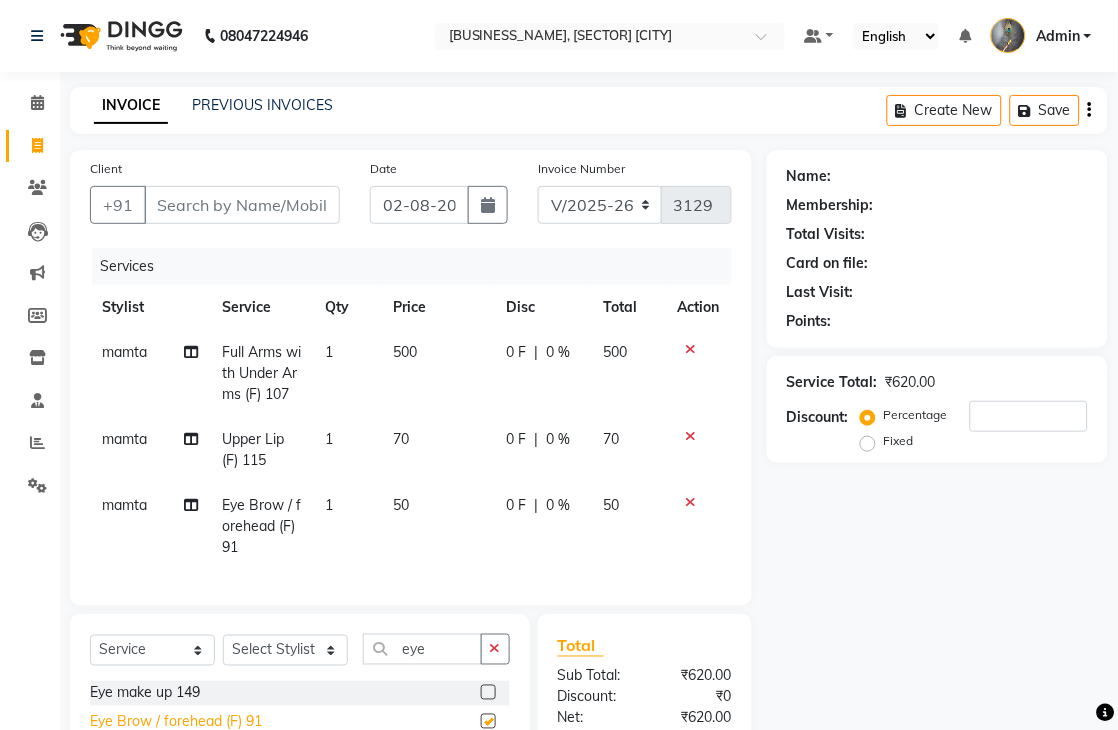 checkbox on "false" 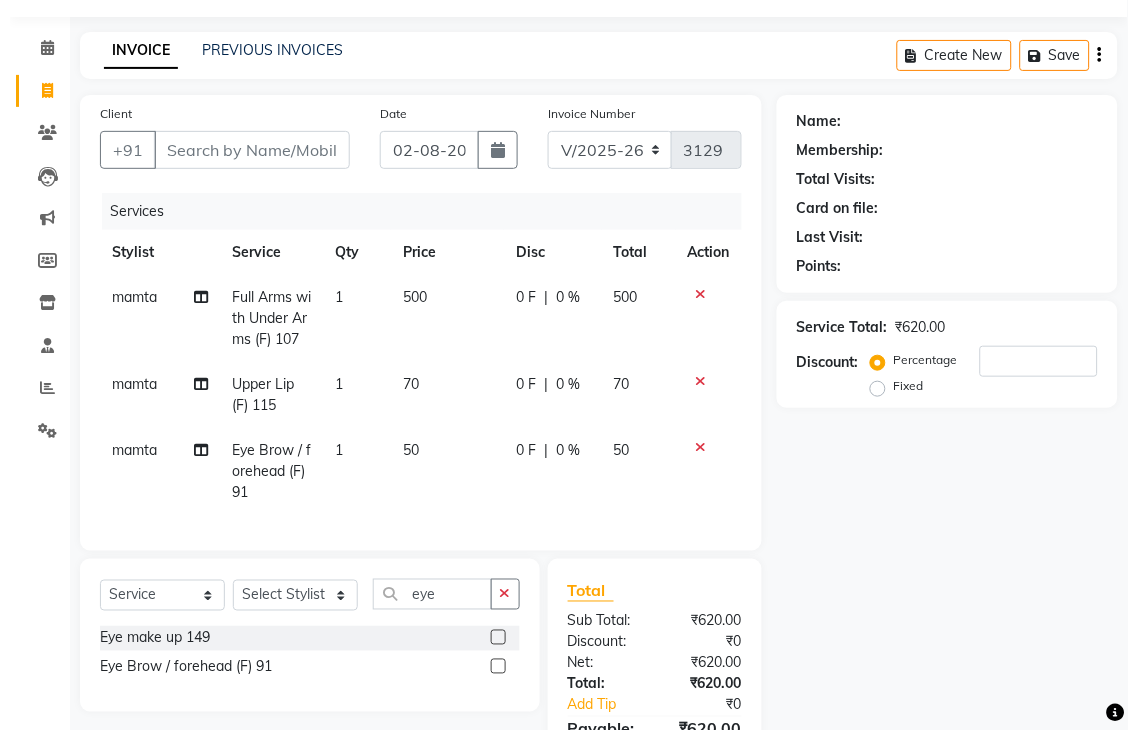 scroll, scrollTop: 0, scrollLeft: 0, axis: both 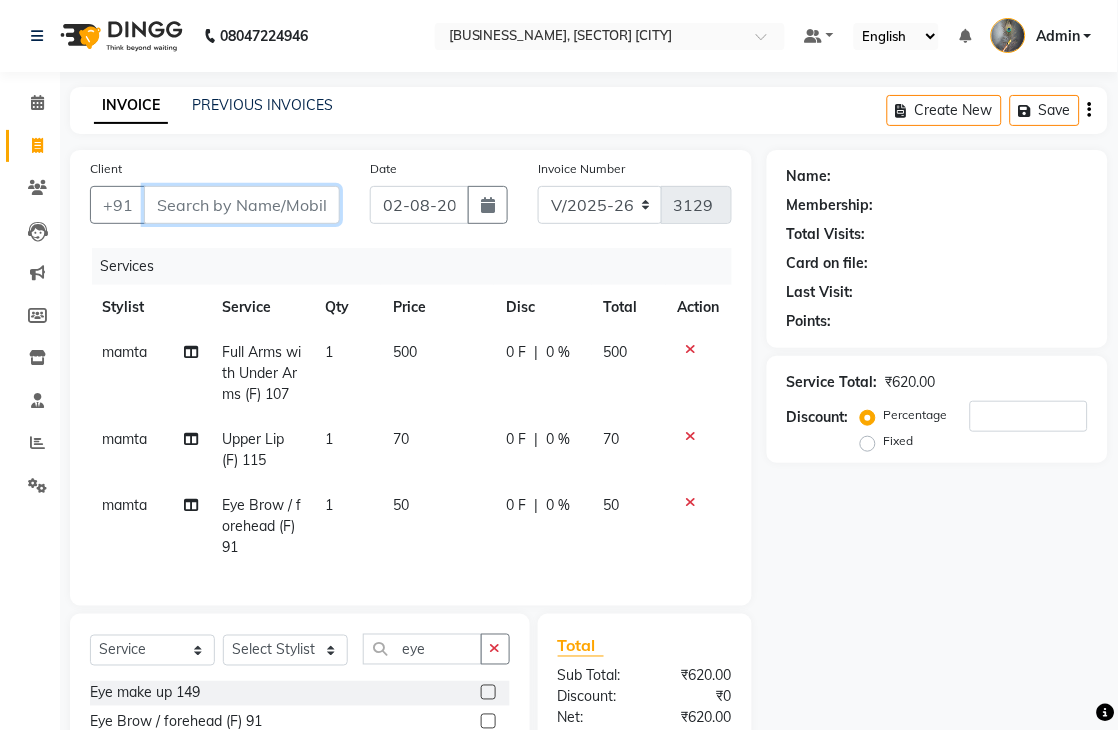 click on "Client" at bounding box center [242, 205] 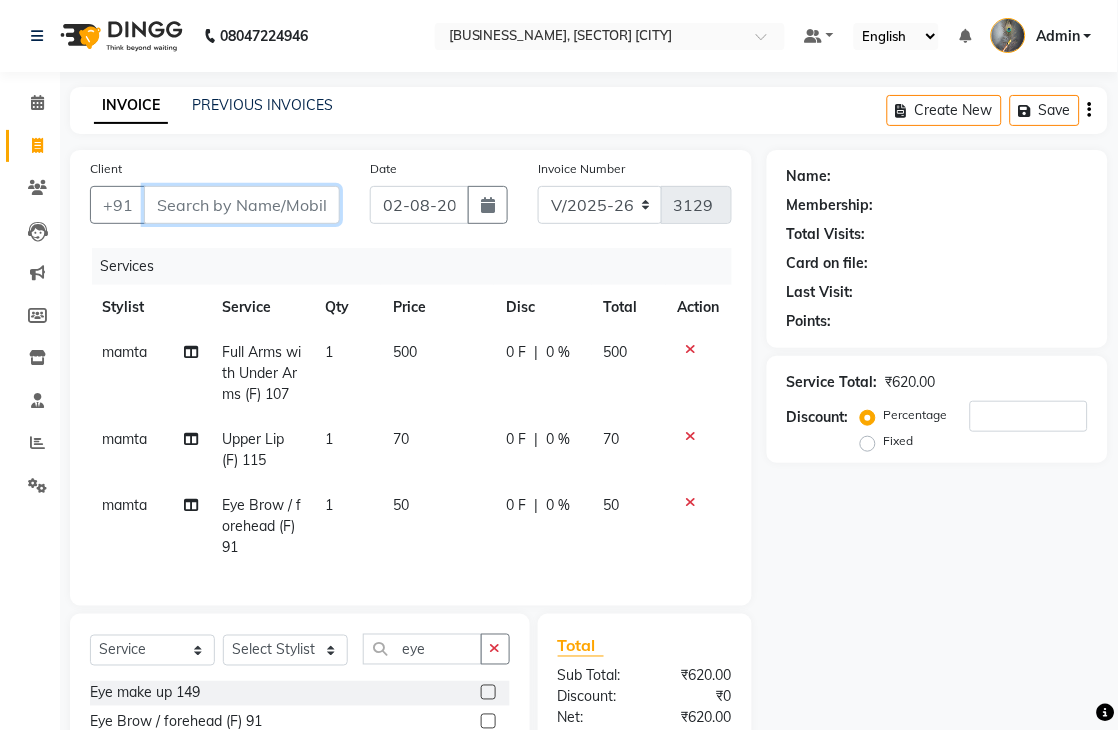 type on "8" 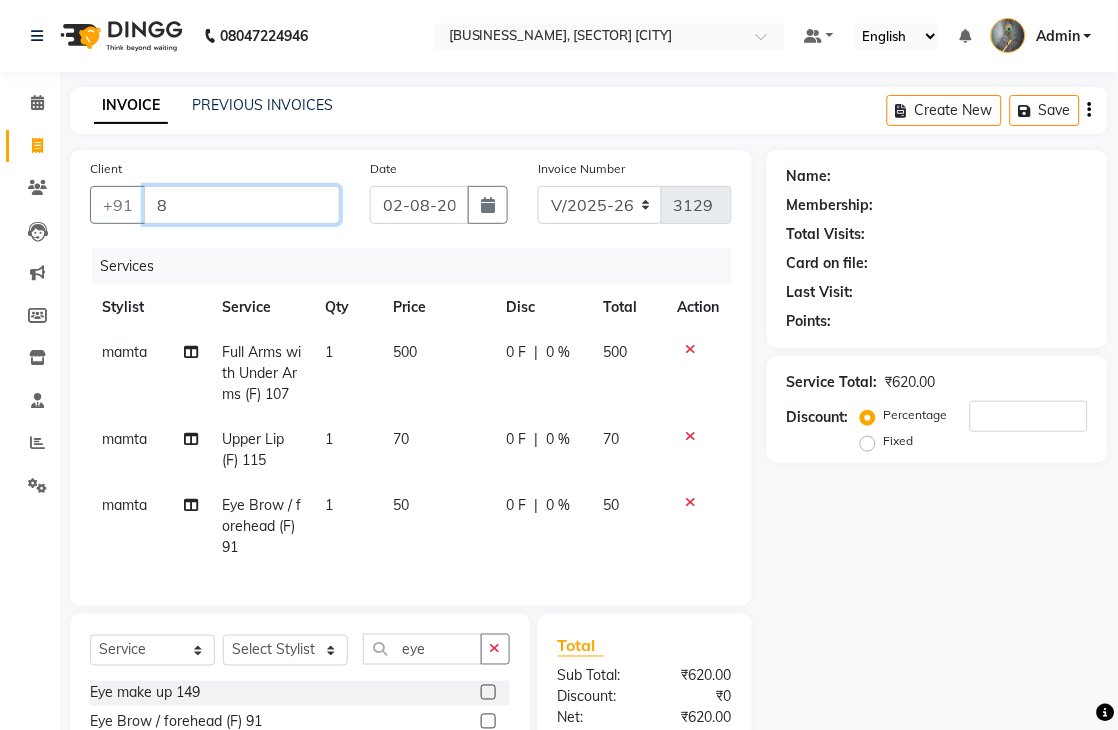 type on "0" 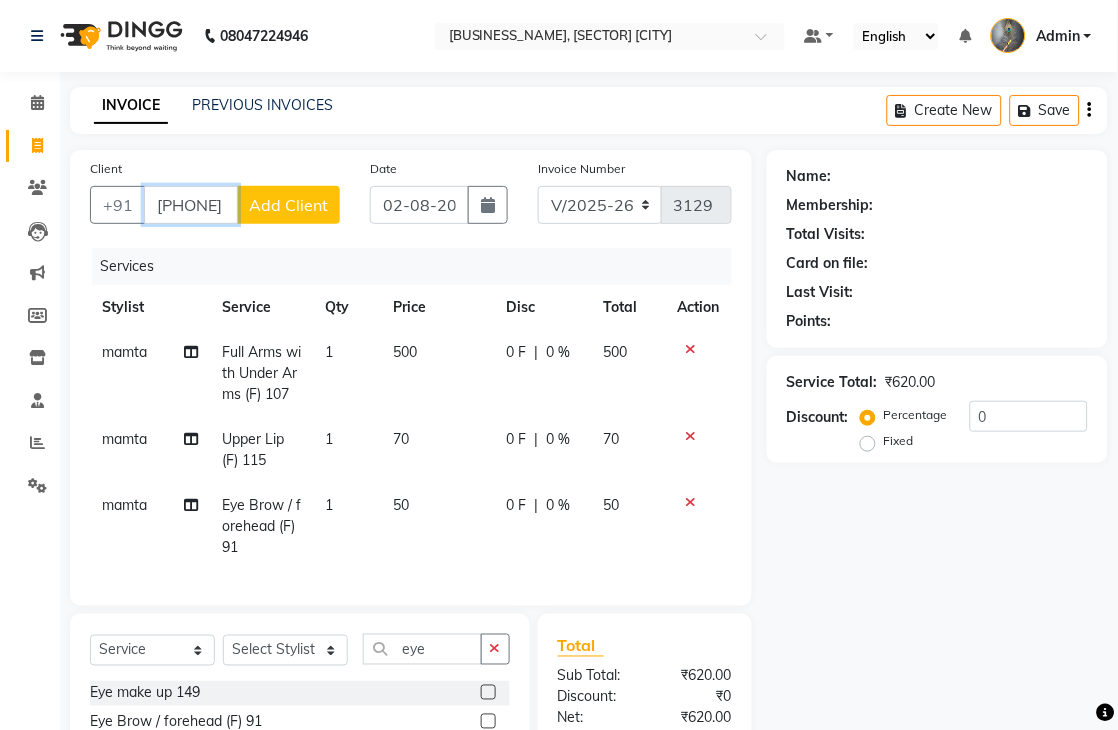 type on "[PHONE]" 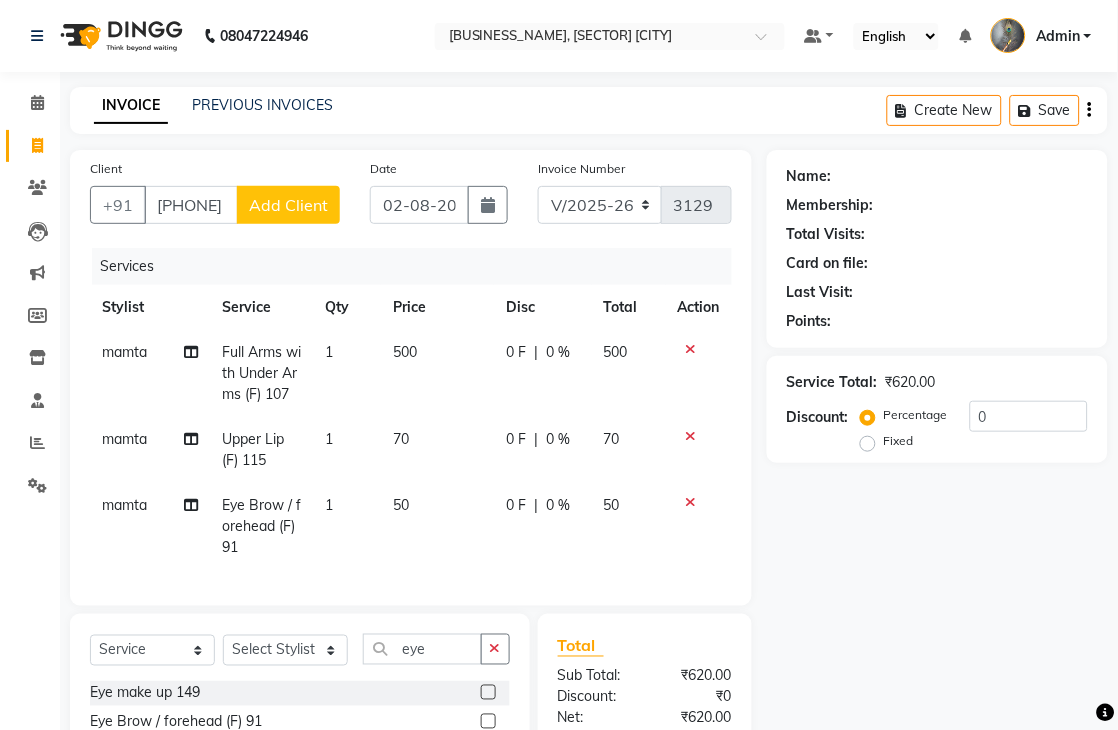 click on "Add Client" 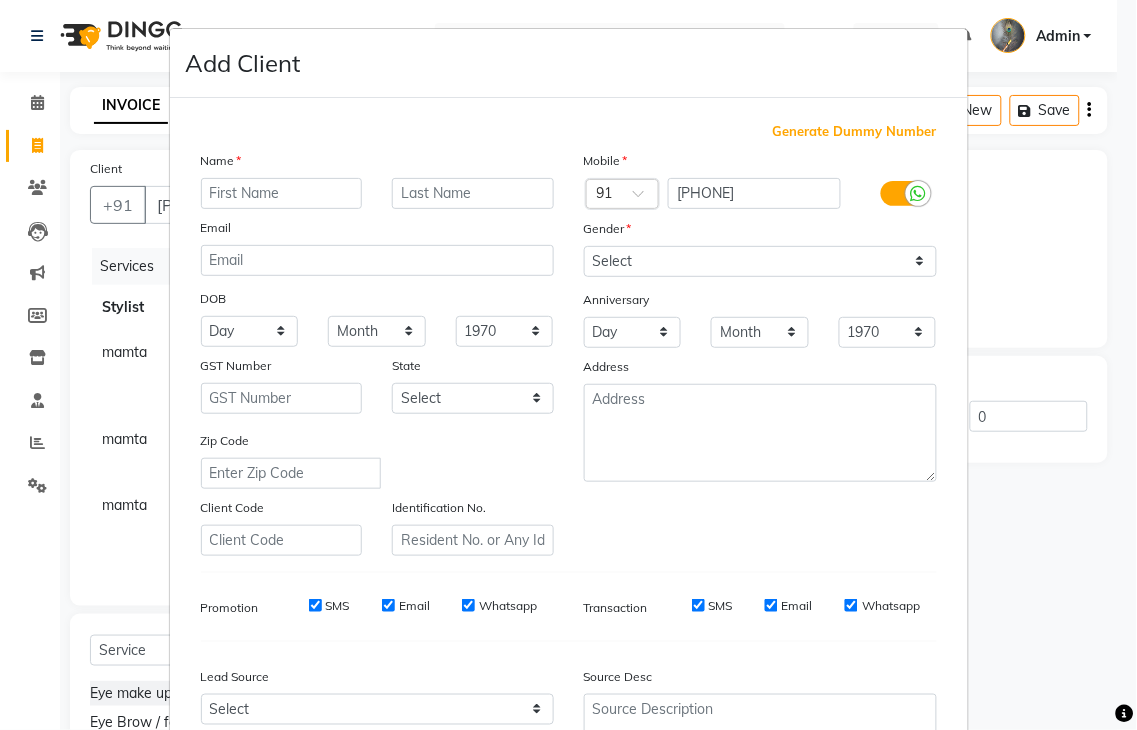 click at bounding box center [282, 193] 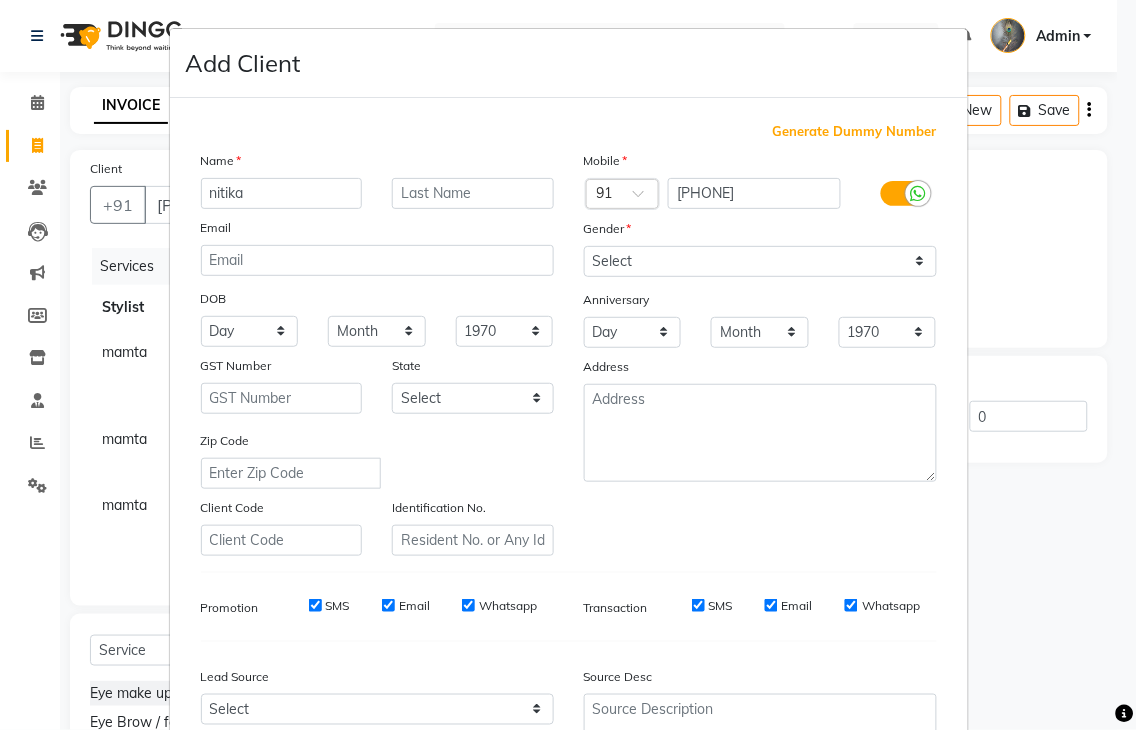 type on "nitika" 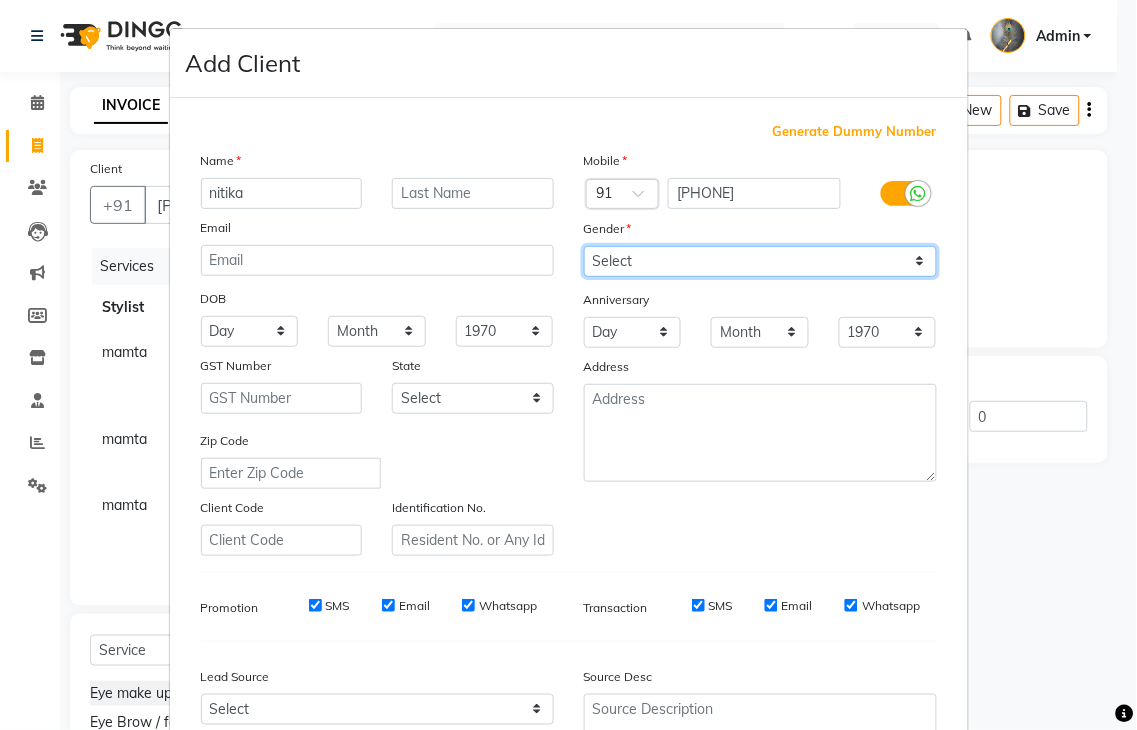 click on "Select Male Female Other Prefer Not To Say" at bounding box center [760, 261] 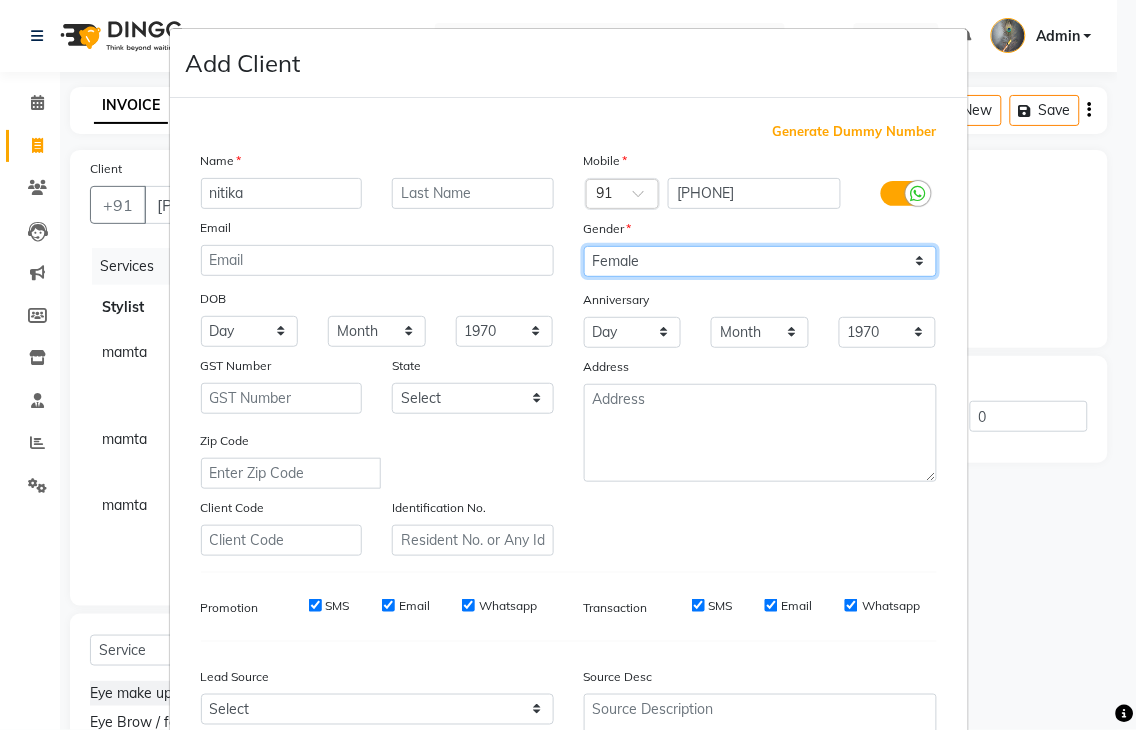 click on "Select Male Female Other Prefer Not To Say" at bounding box center (760, 261) 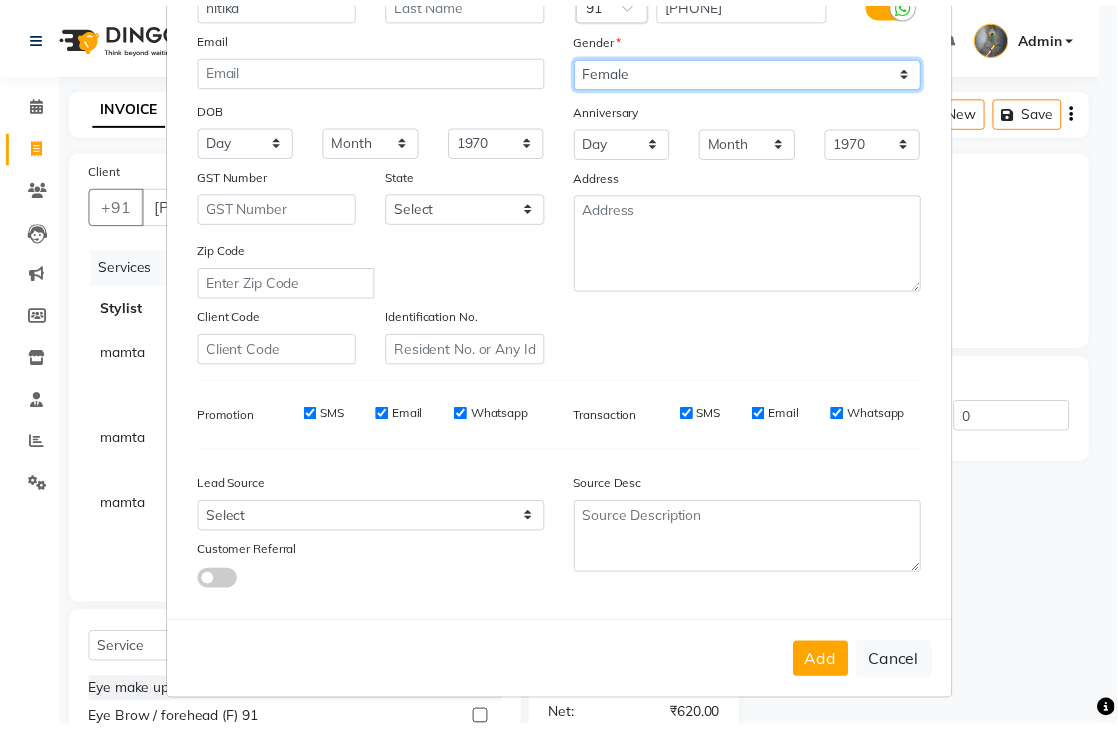 scroll, scrollTop: 194, scrollLeft: 0, axis: vertical 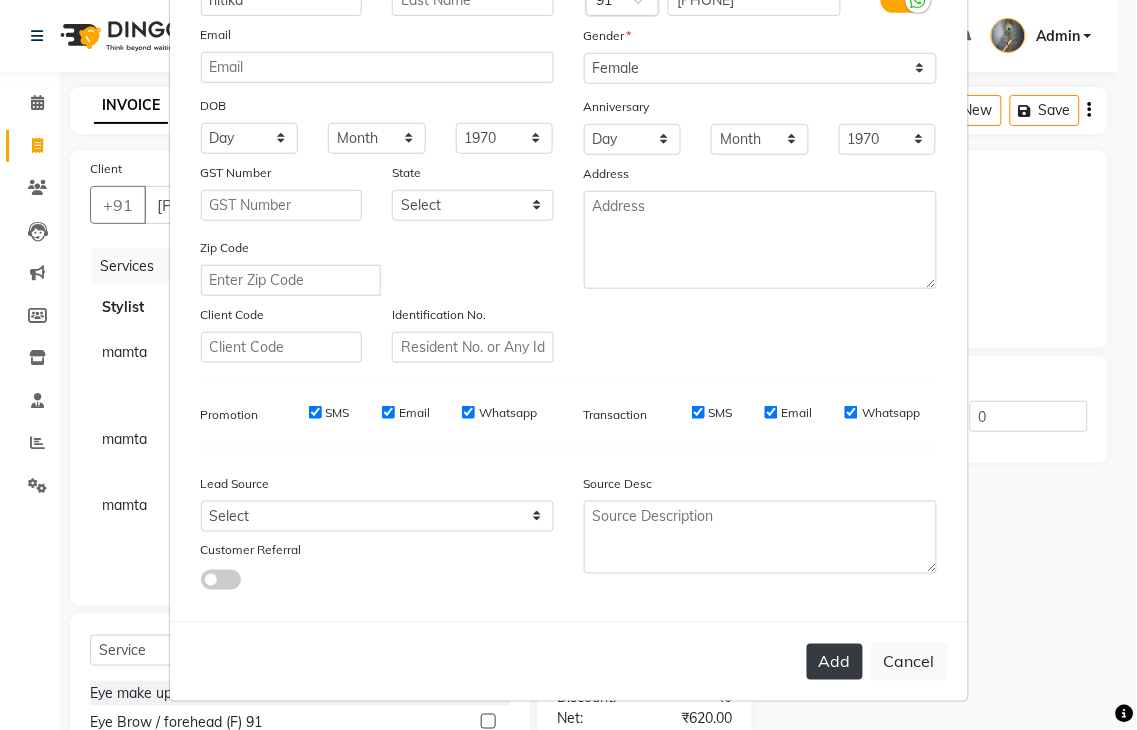 click on "Add" at bounding box center [835, 662] 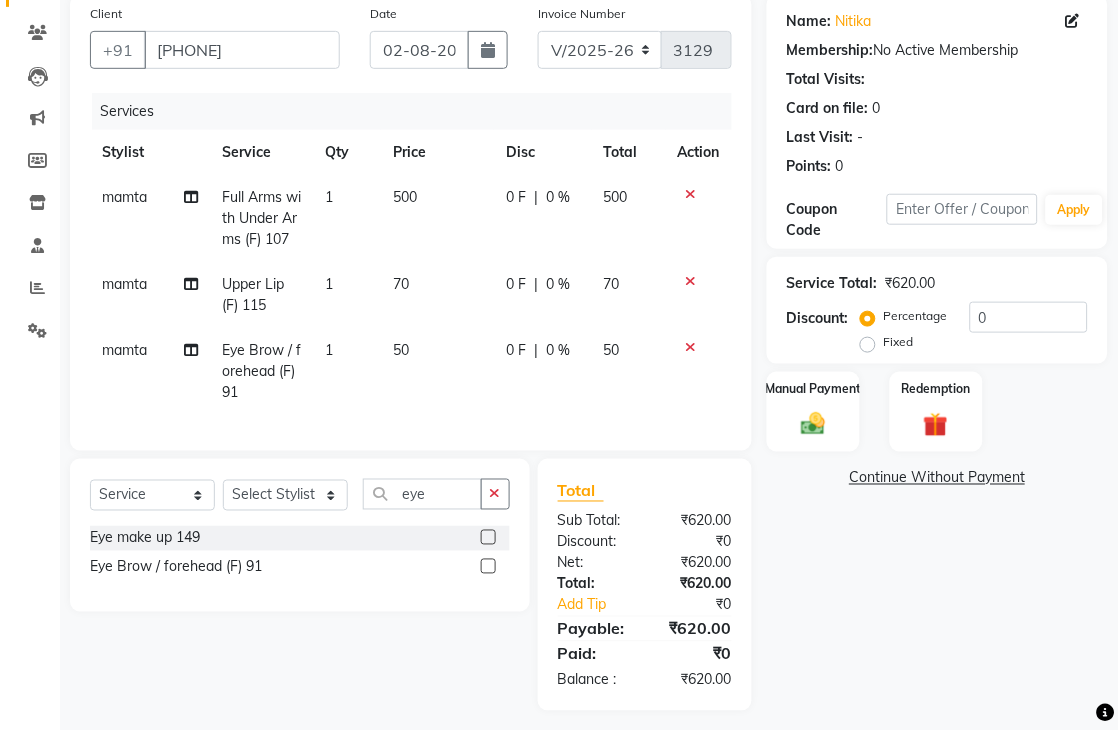 scroll, scrollTop: 185, scrollLeft: 0, axis: vertical 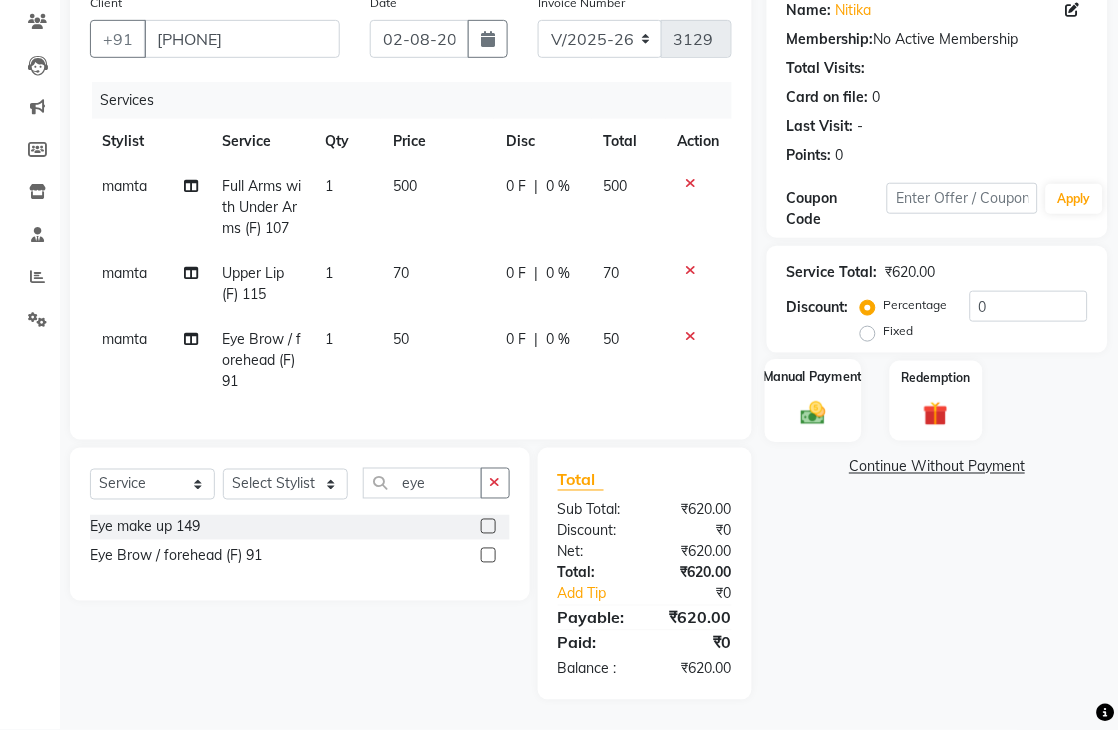 click on "Manual Payment" 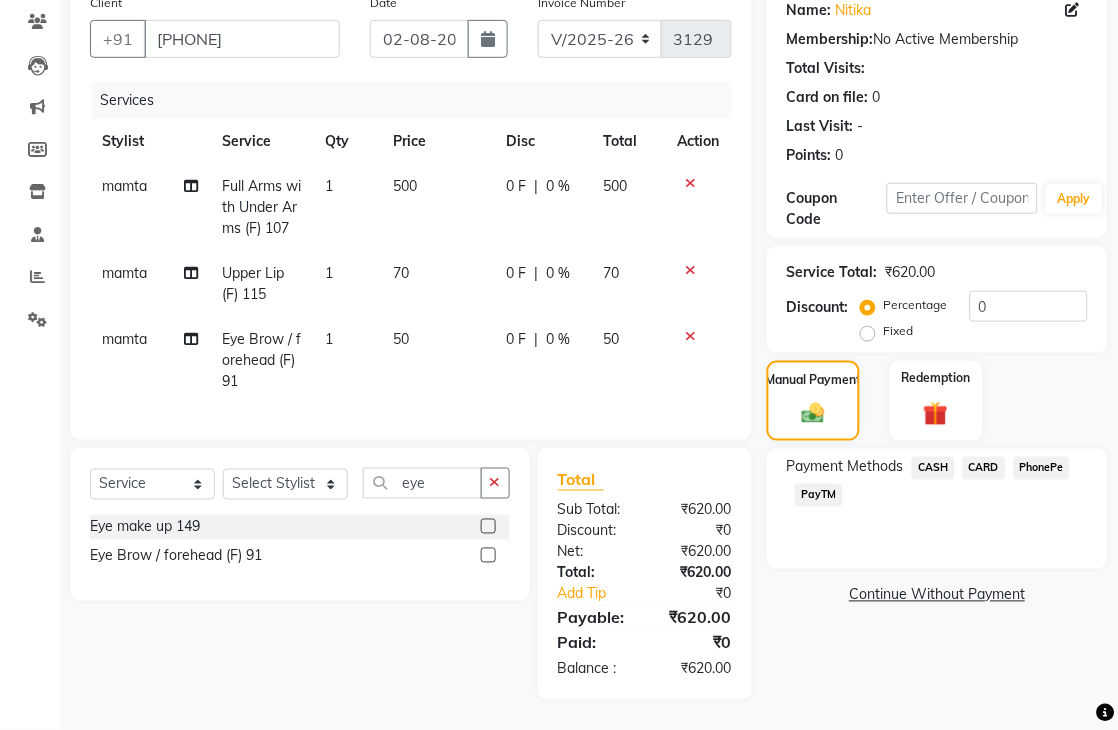 click on "CASH" 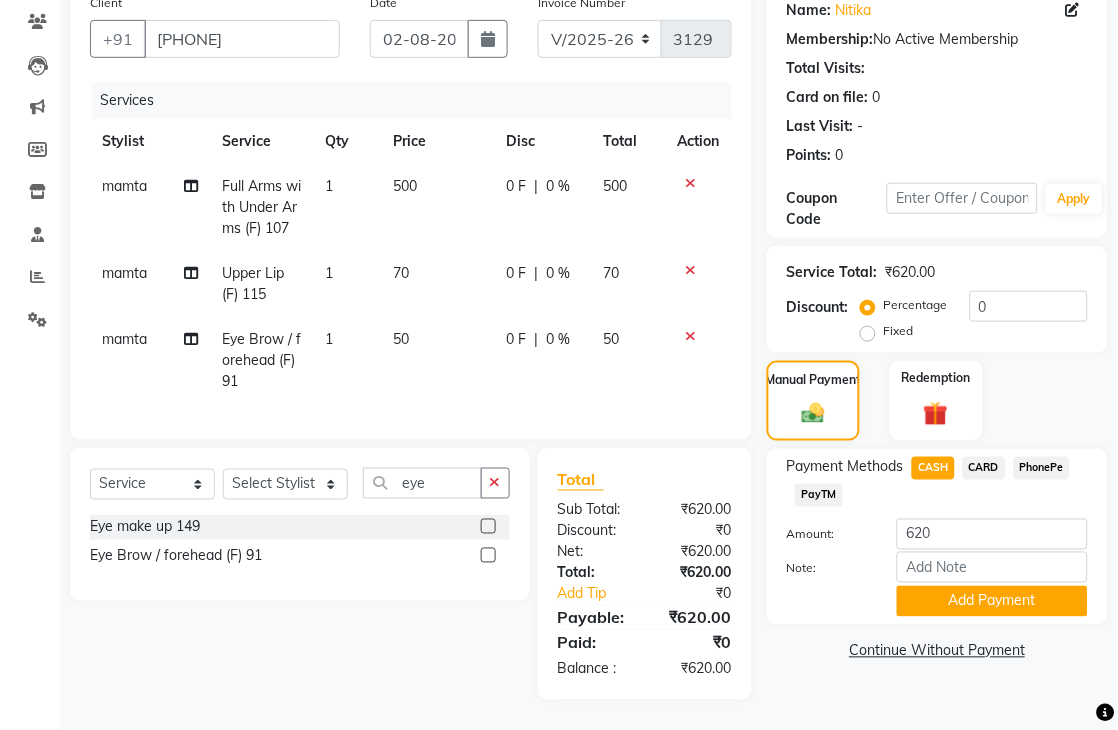 click 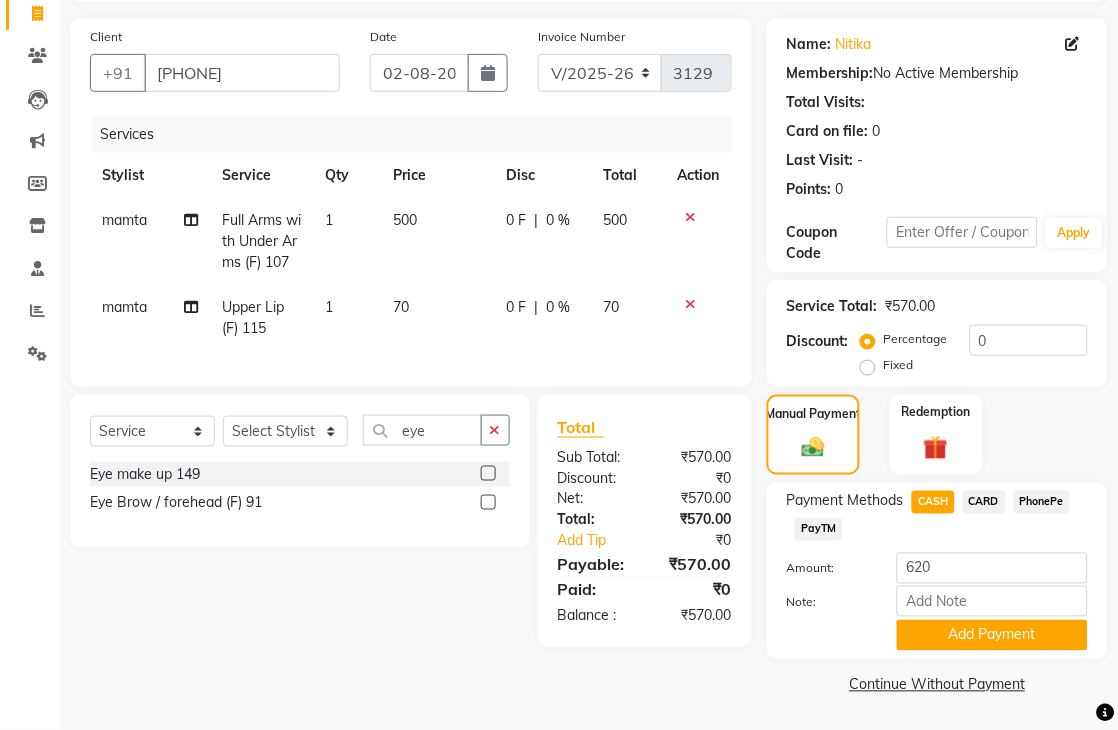 click on "CASH" 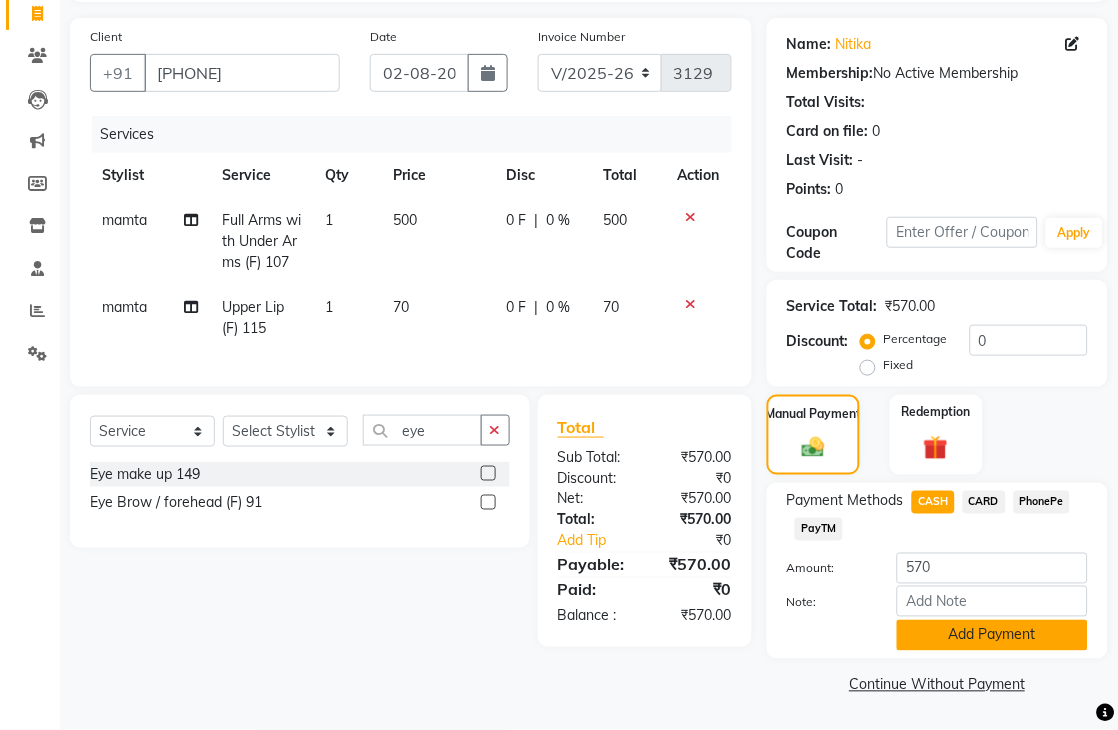 click on "Add Payment" 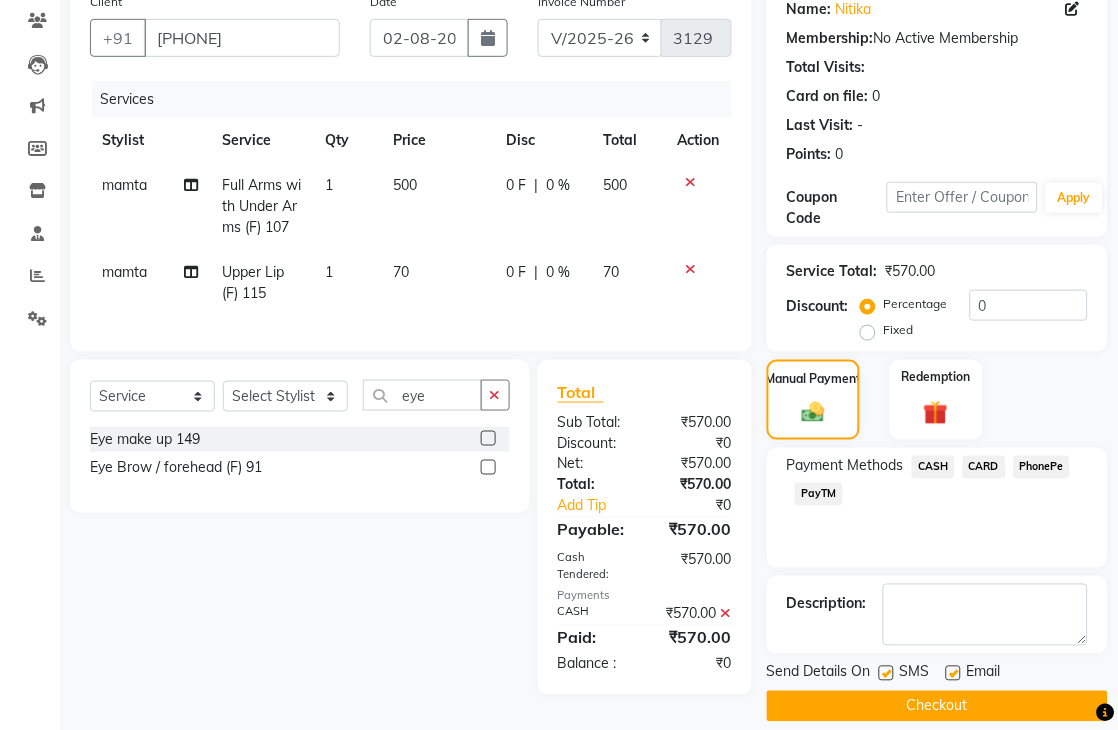 scroll, scrollTop: 202, scrollLeft: 0, axis: vertical 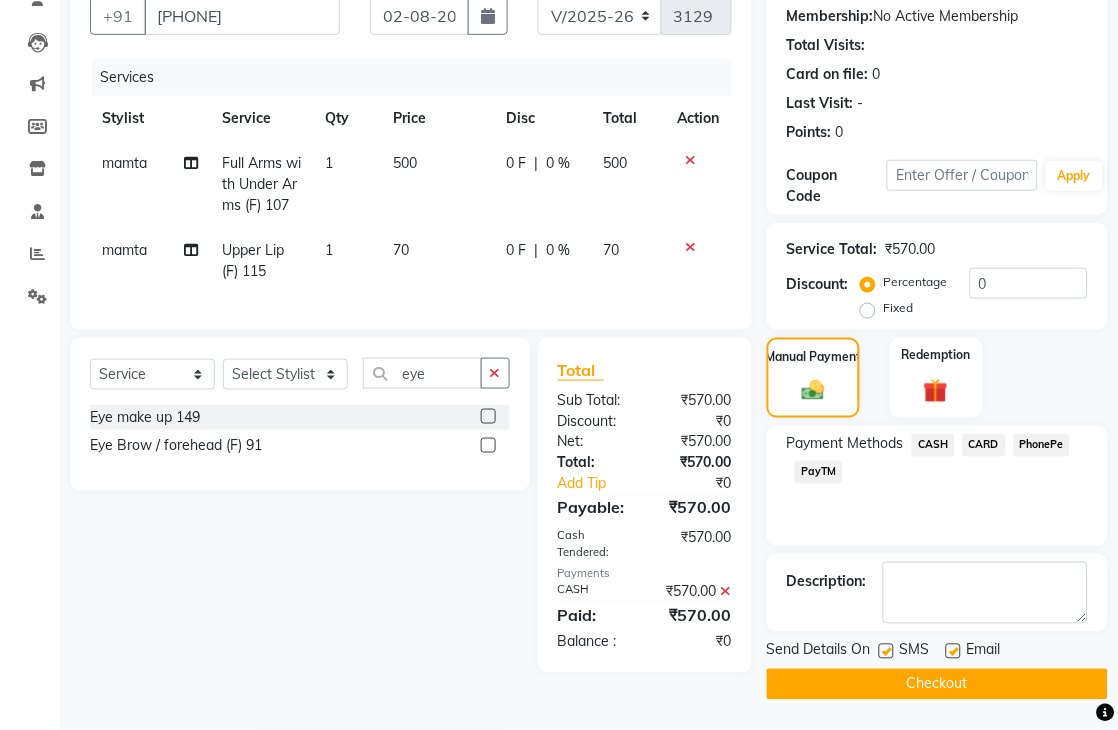 click on "Name: [FIRST] Membership: No Active Membership Total Visits: Card on file: 0 Last Visit: - Points: 0 Coupon Code Apply Service Total: ₹570.00 Discount: Percentage Fixed 0 Manual Payment Redemption Payment Methods CASH CARD PhonePe PayTM Description: Send Details On SMS Email Checkout" 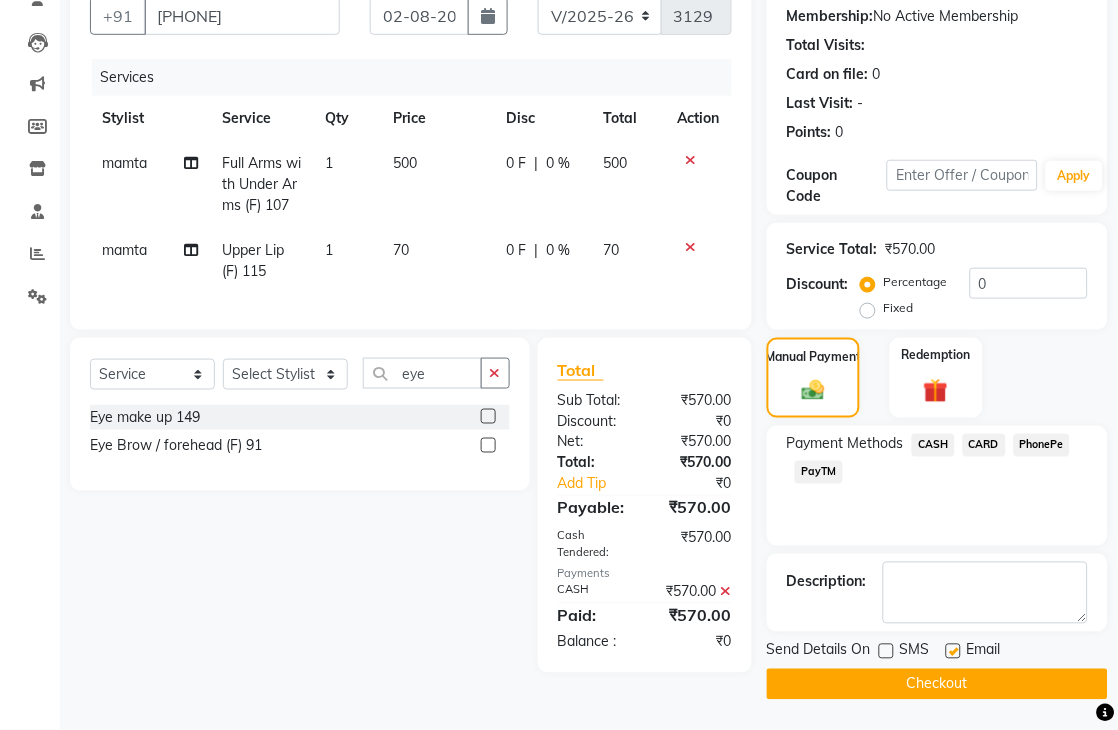 click on "Checkout" 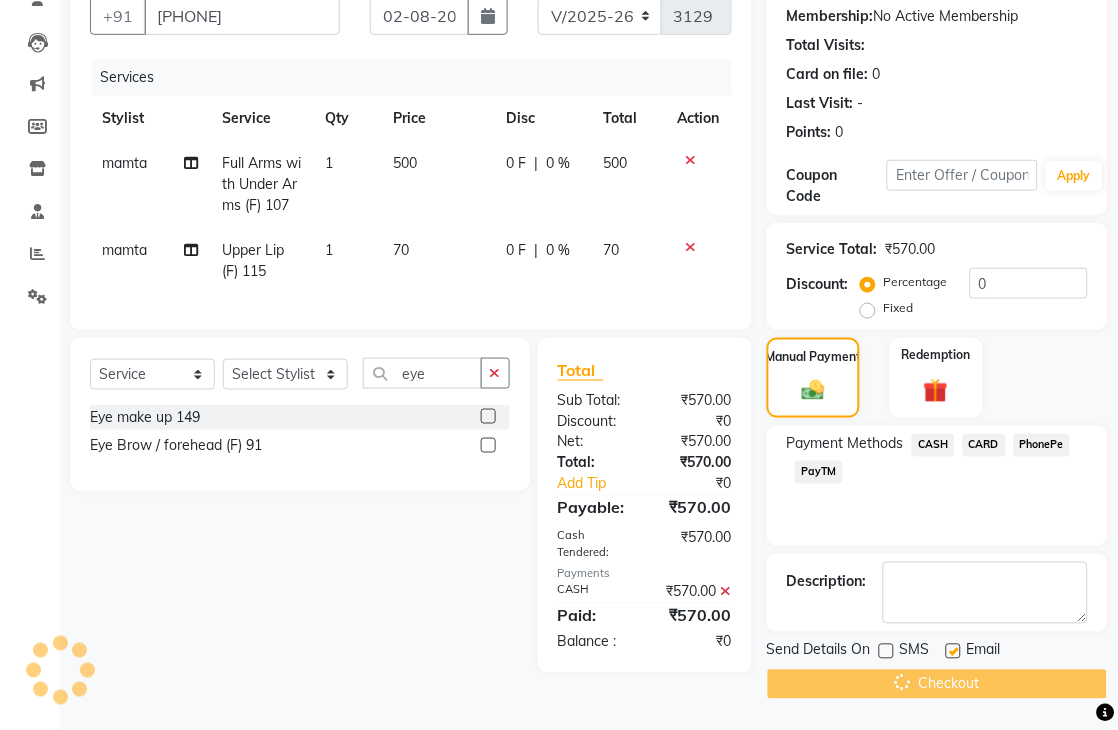 scroll, scrollTop: 0, scrollLeft: 0, axis: both 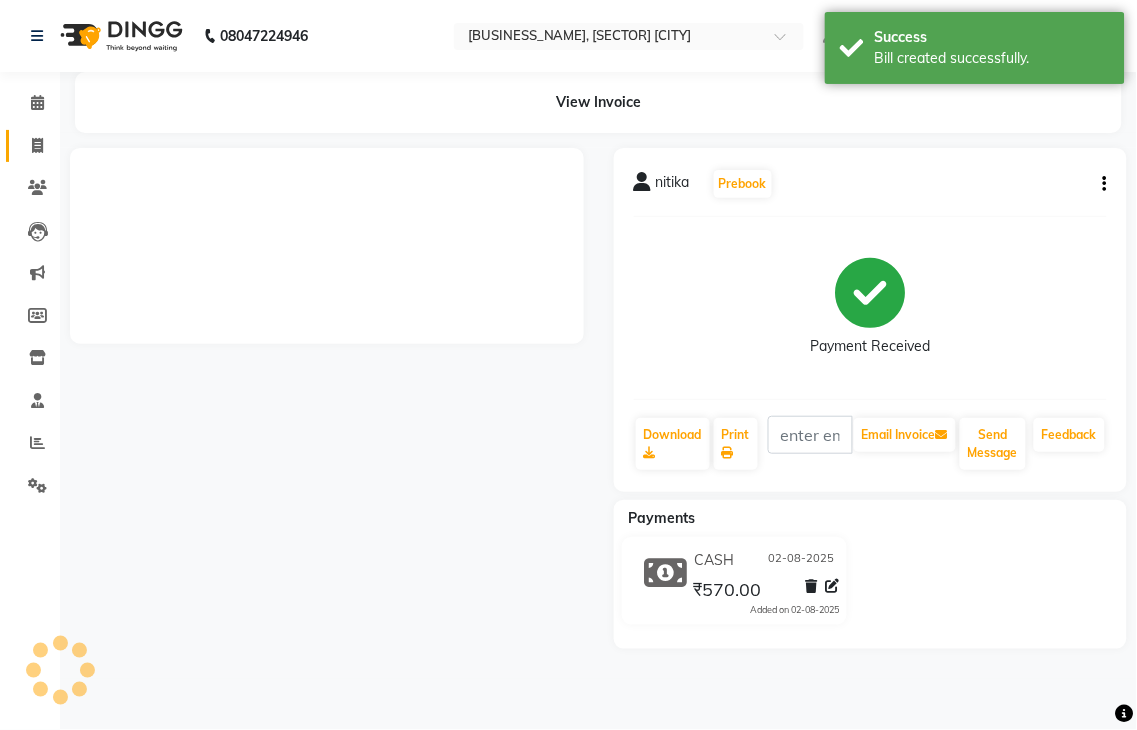 click 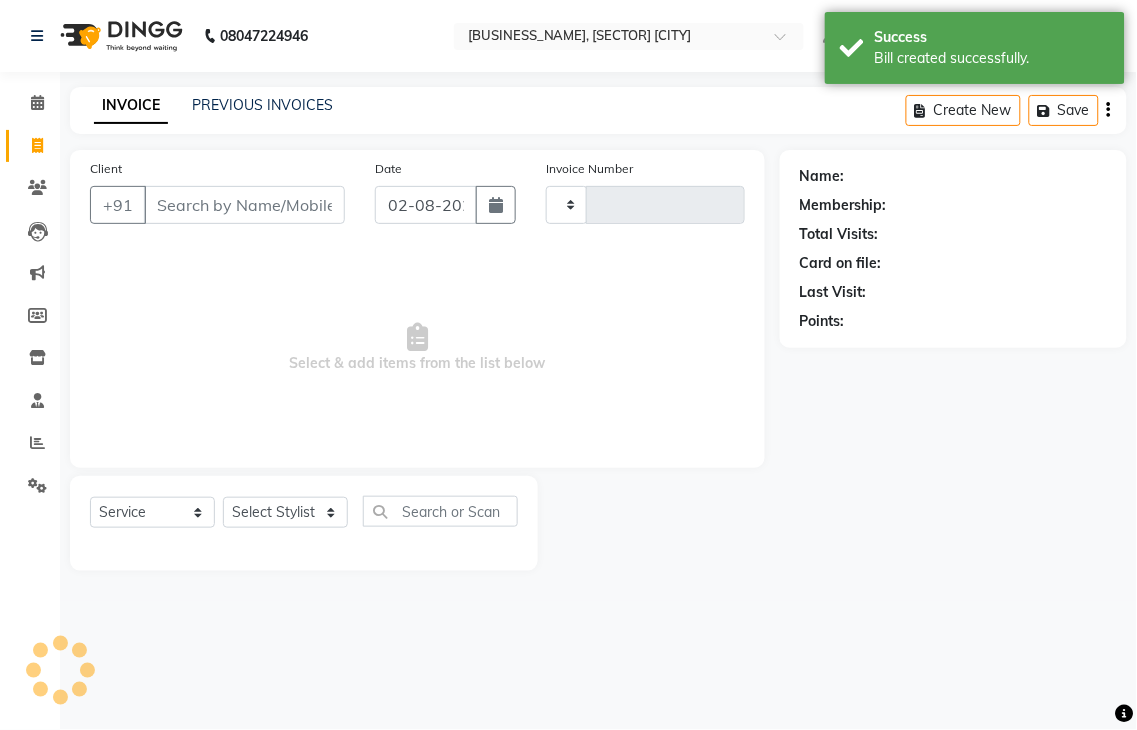type on "3130" 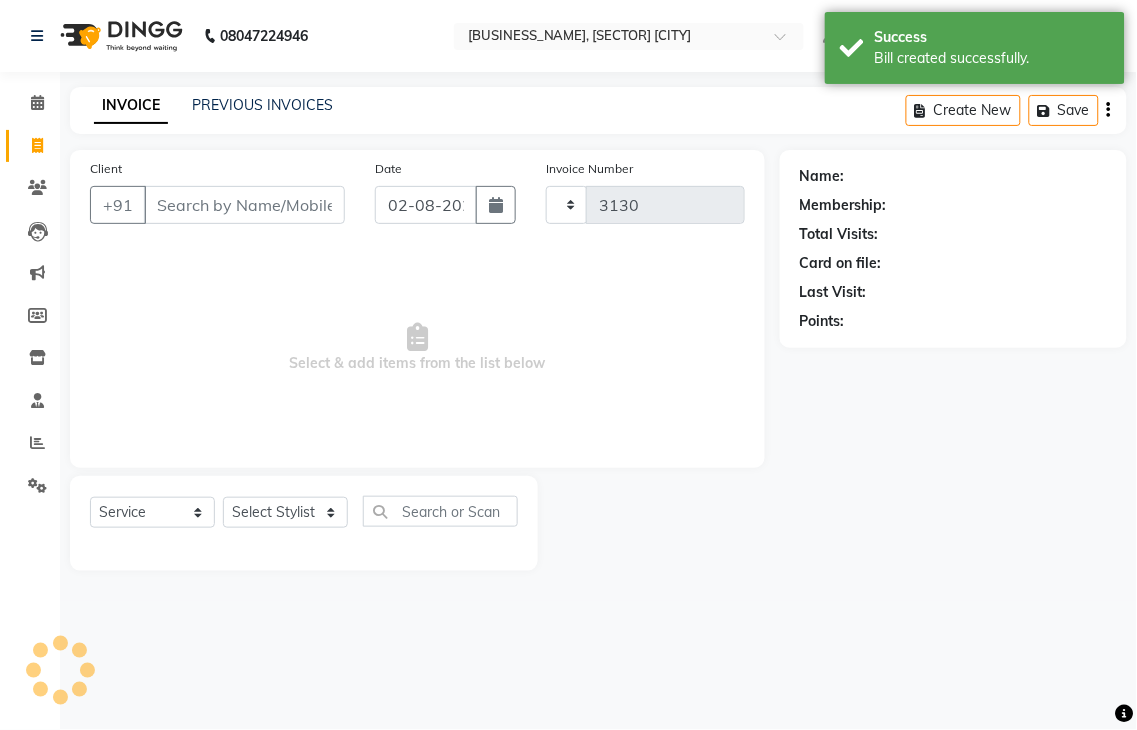 select on "4939" 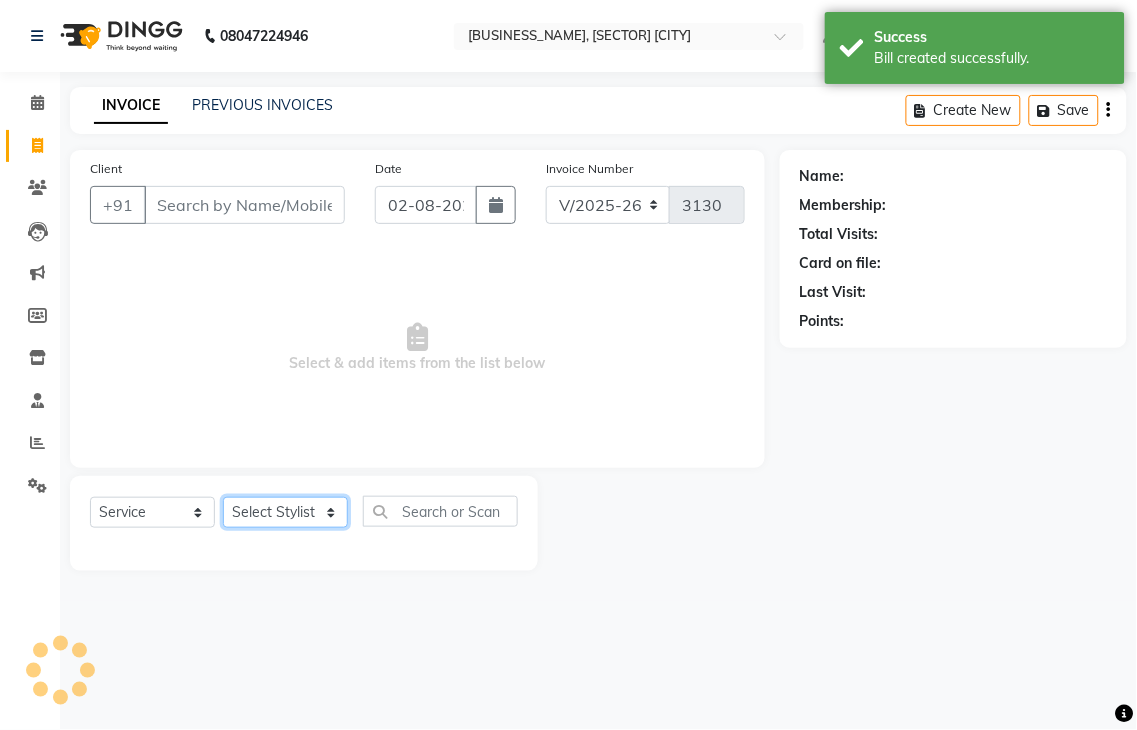 click on "Select Stylist" 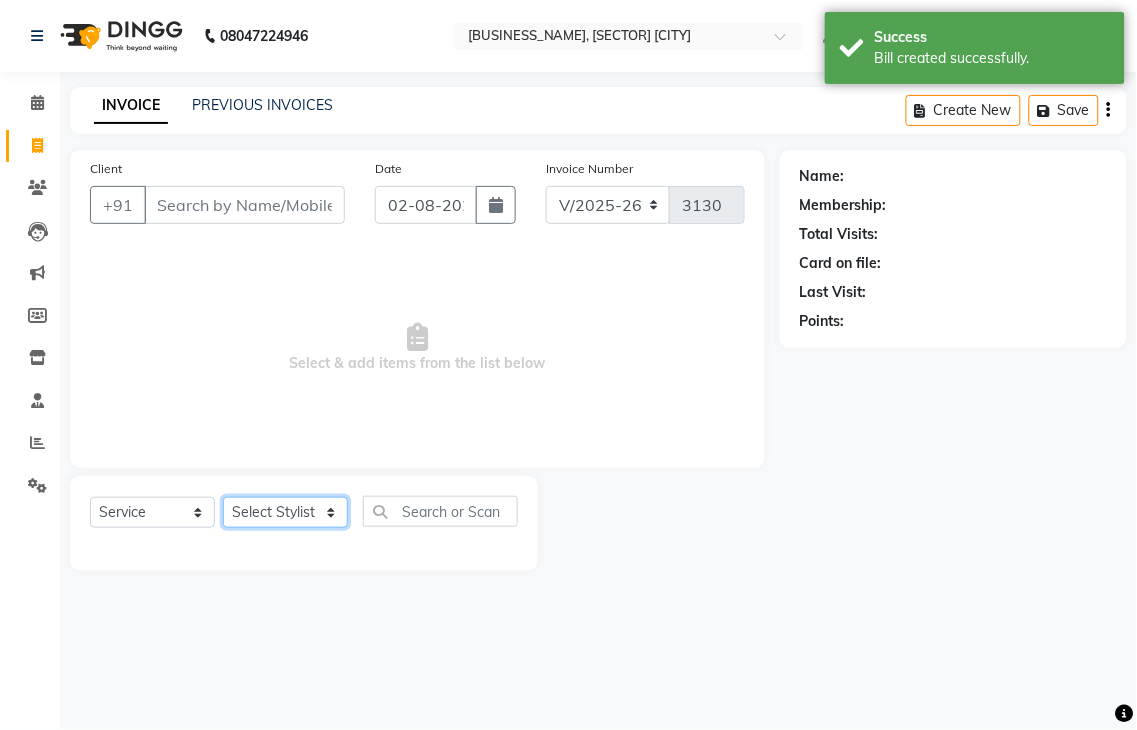 select on "78660" 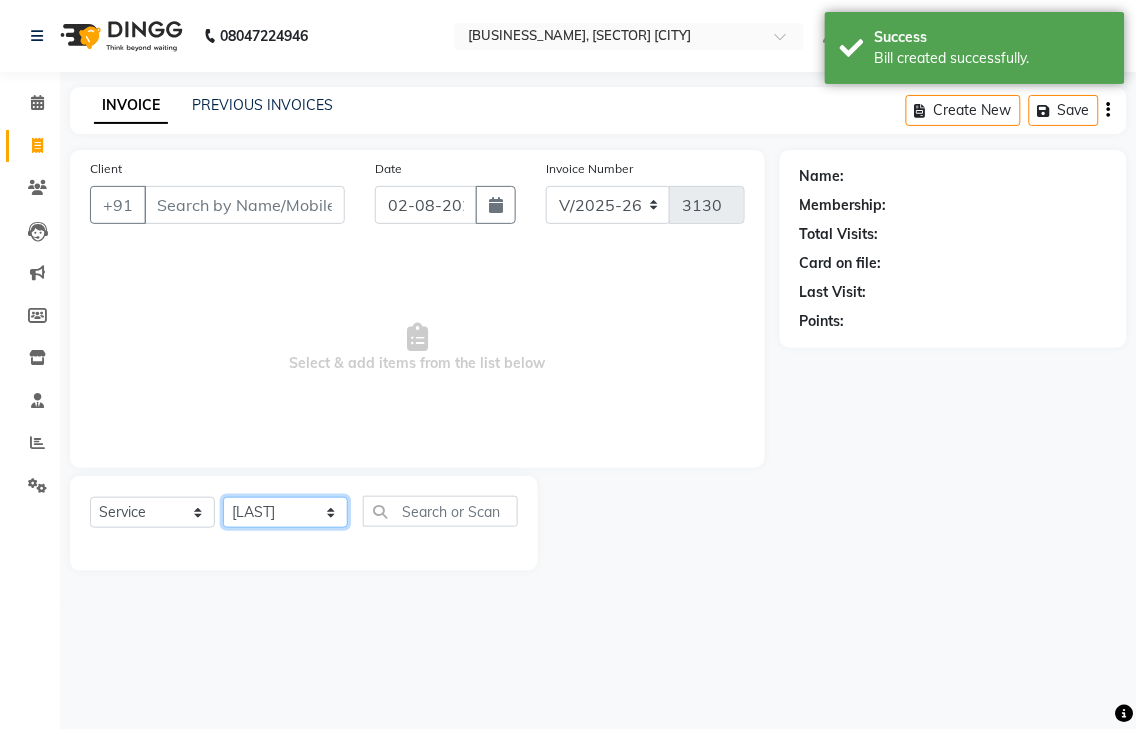 click on "Select Stylist Admin [LAST] COUNTOR [LAST] [LAST] [LAST] [LAST] [LAST] [LAST] [LAST] [LAST] [LAST] [LAST] [LAST]" 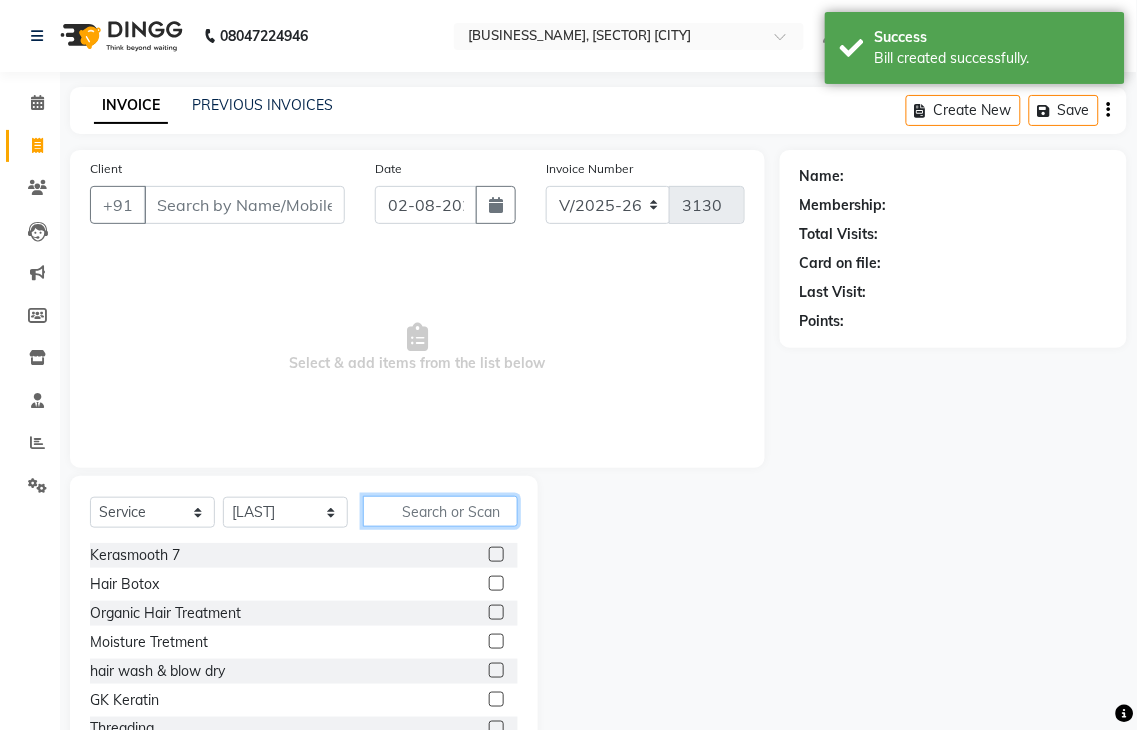 click 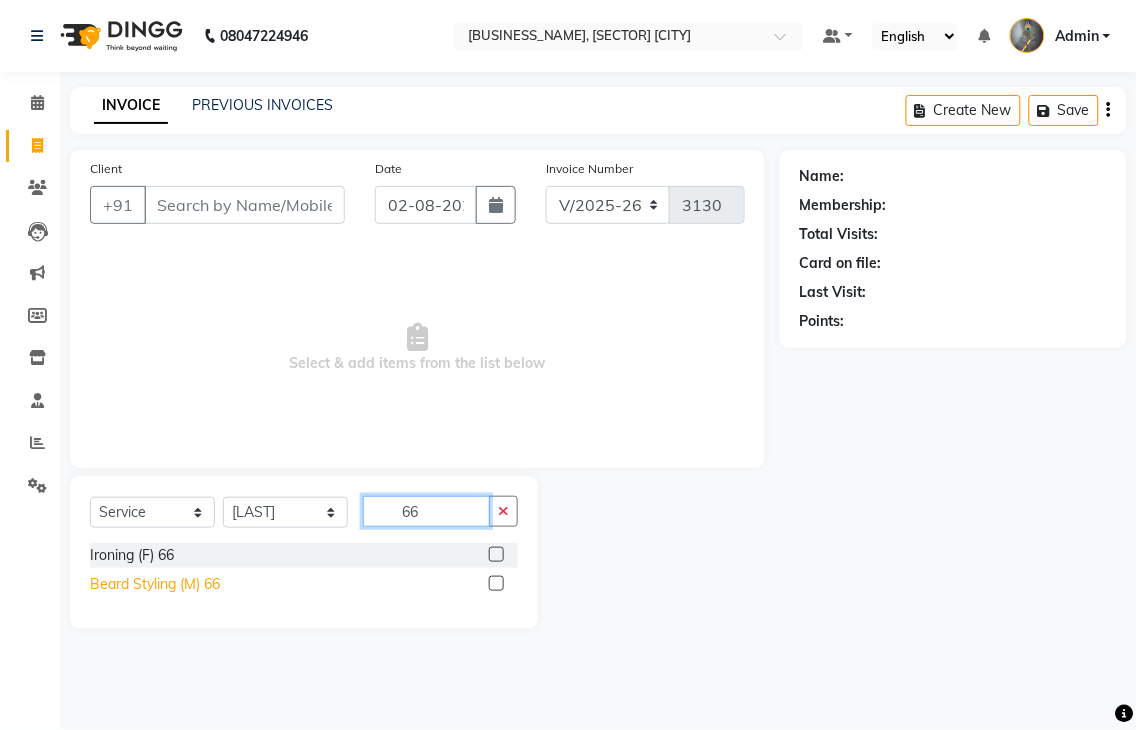 type on "66" 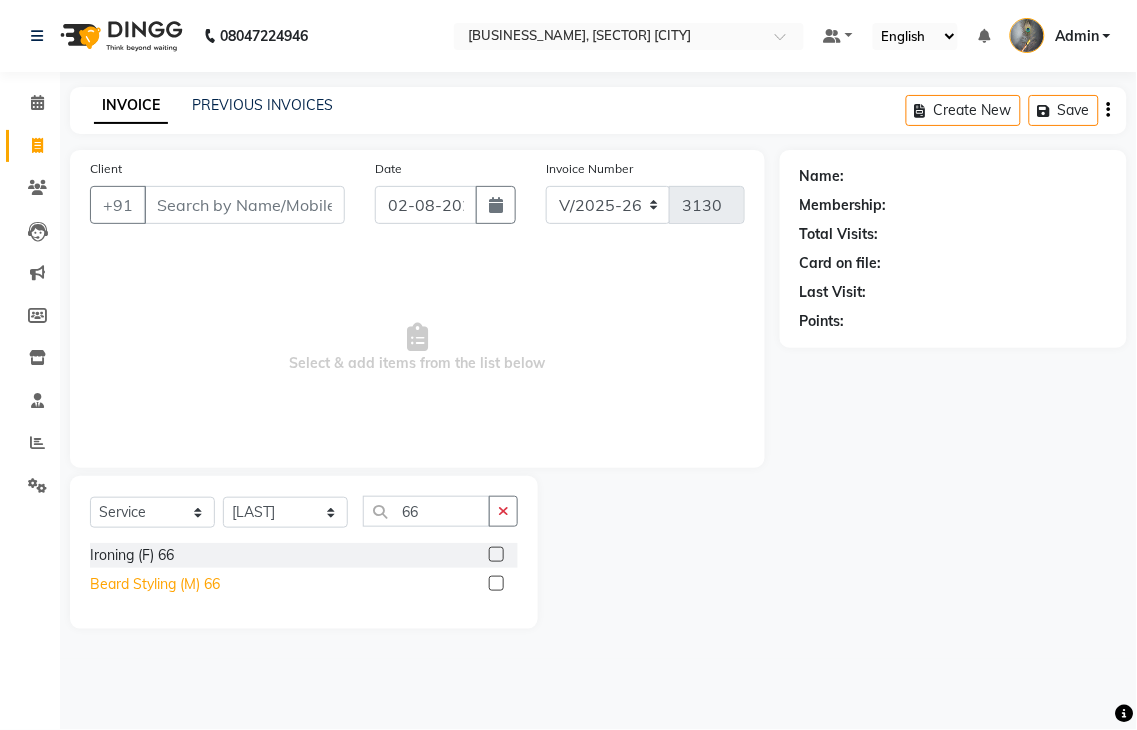 click on "Beard Styling (M) 66" 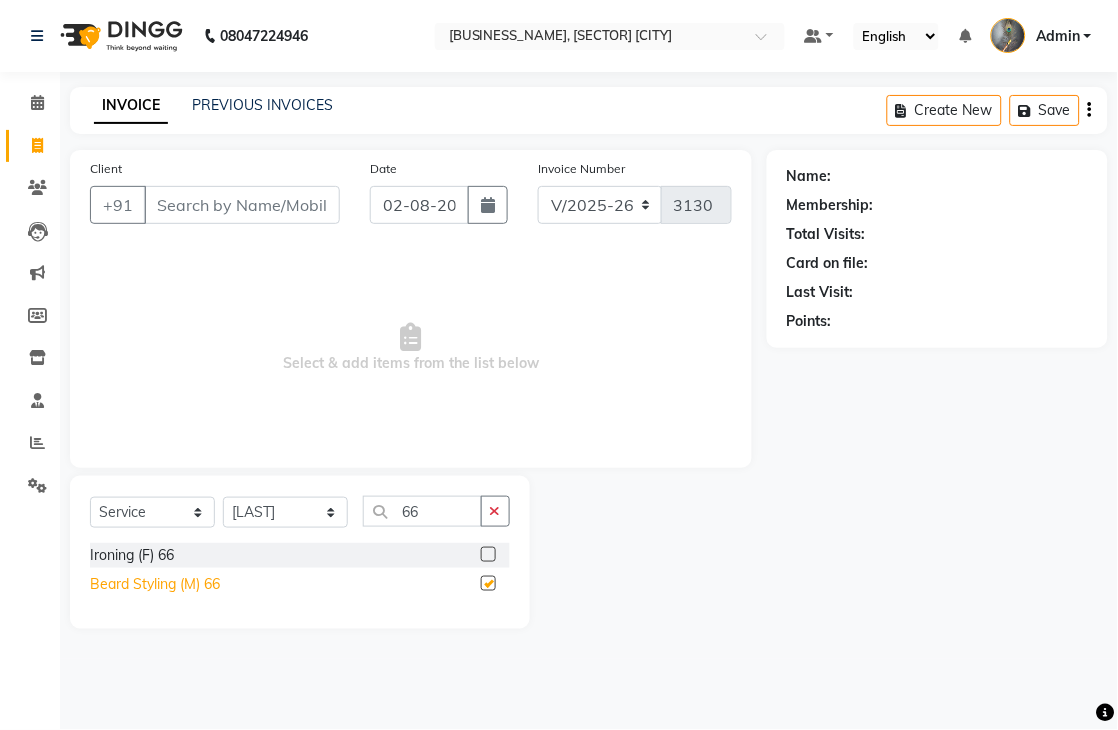 checkbox on "false" 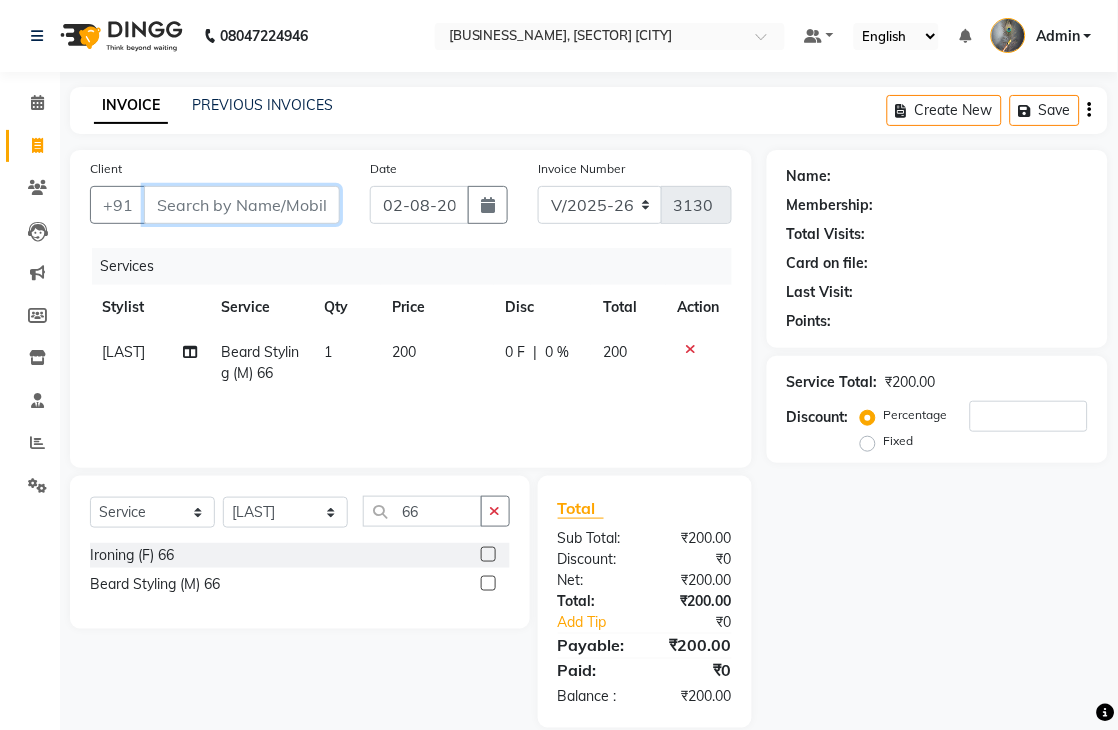 click on "Client" at bounding box center [242, 205] 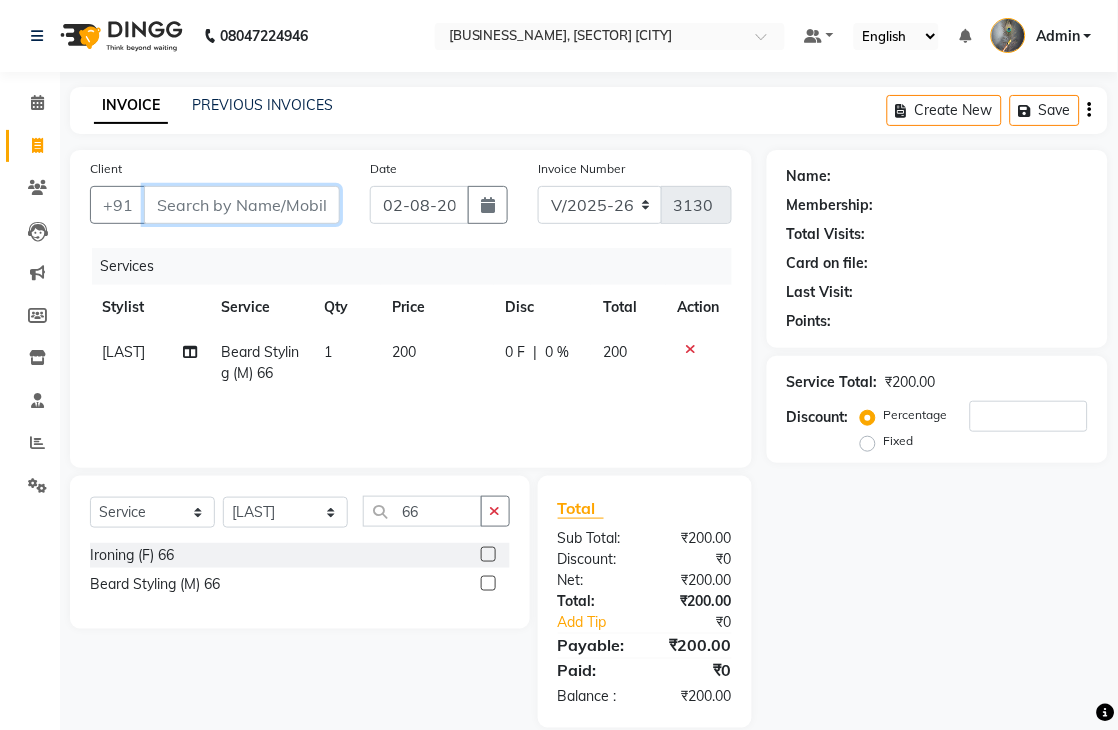 type on "9" 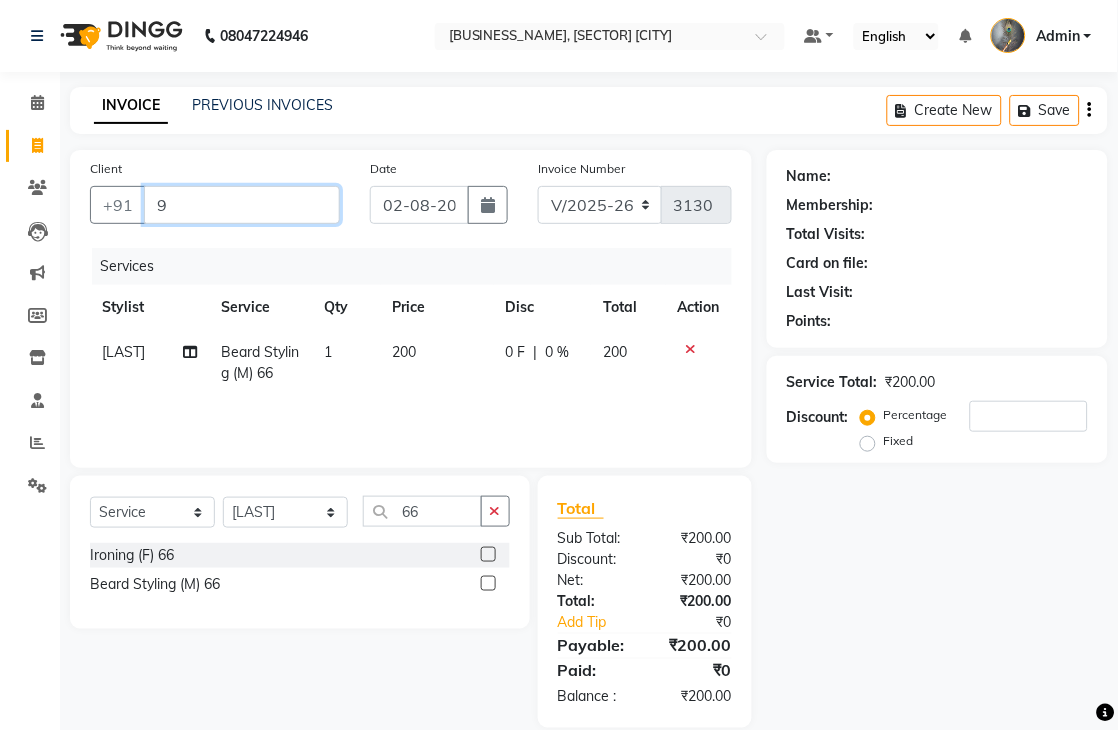 type on "0" 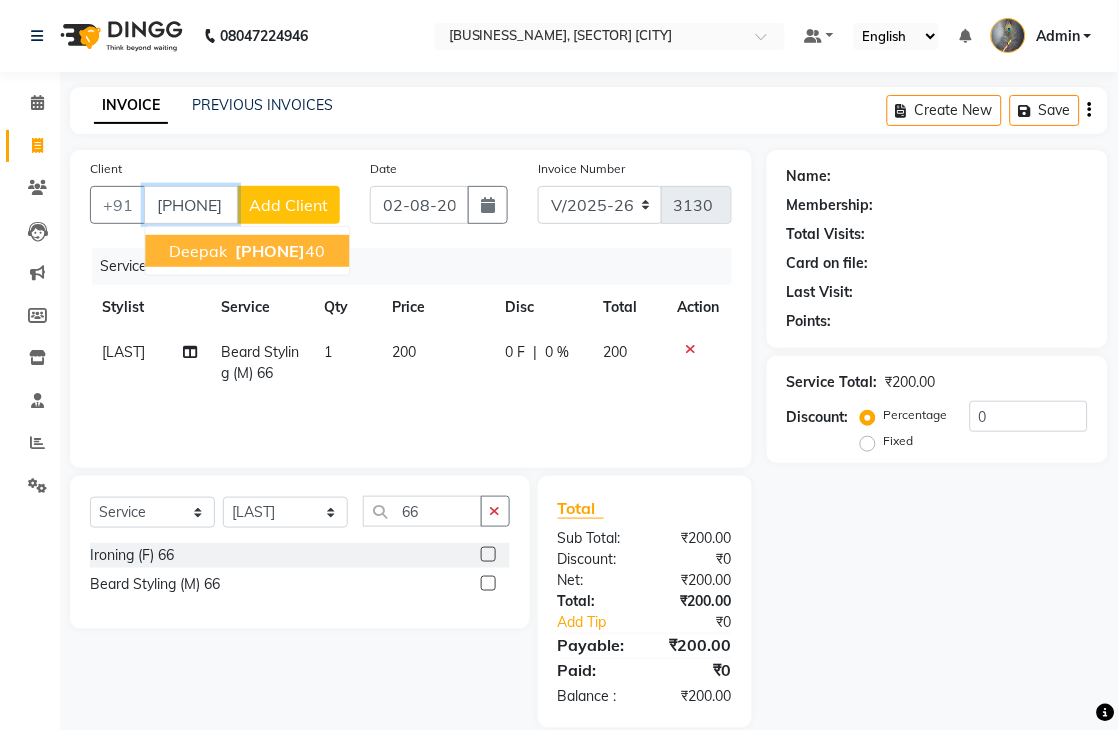 click on "Deepak" at bounding box center (198, 251) 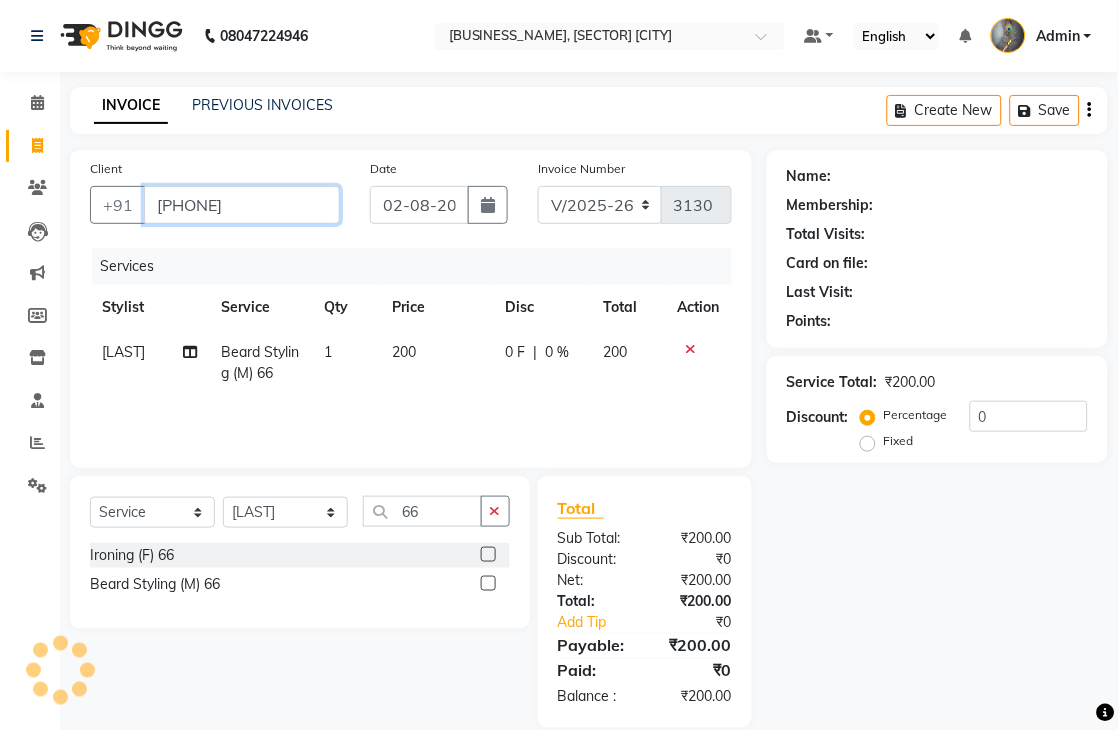 type on "[PHONE]" 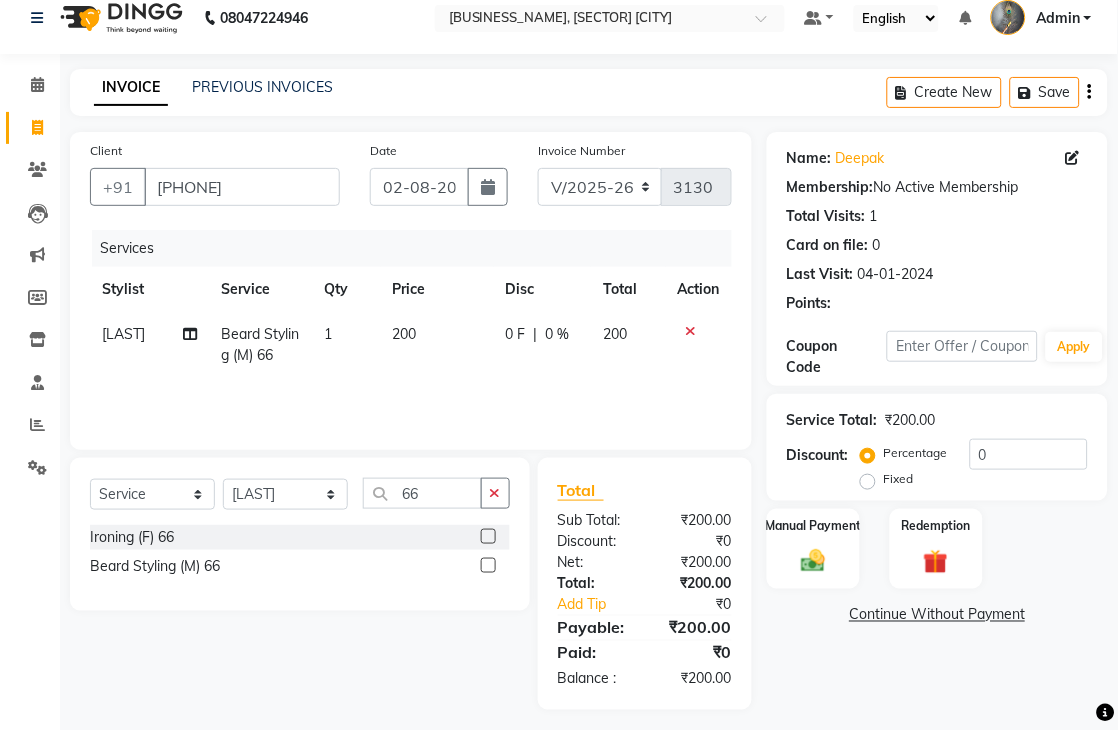 scroll, scrollTop: 28, scrollLeft: 0, axis: vertical 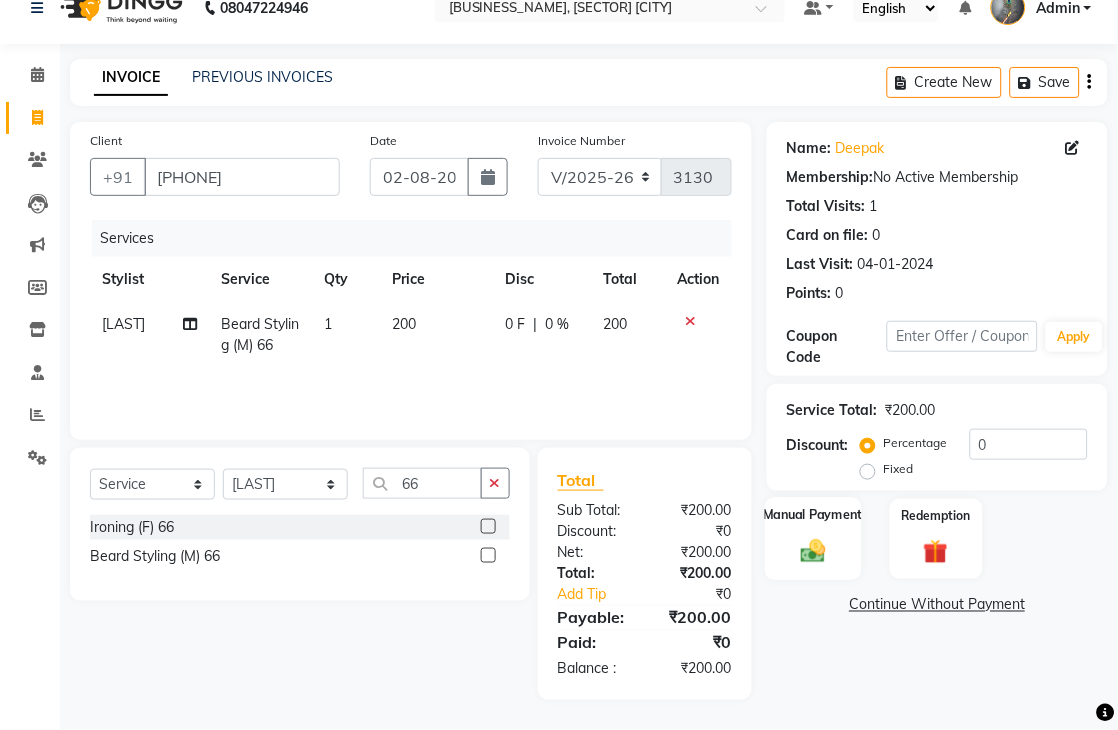 click on "Manual Payment" 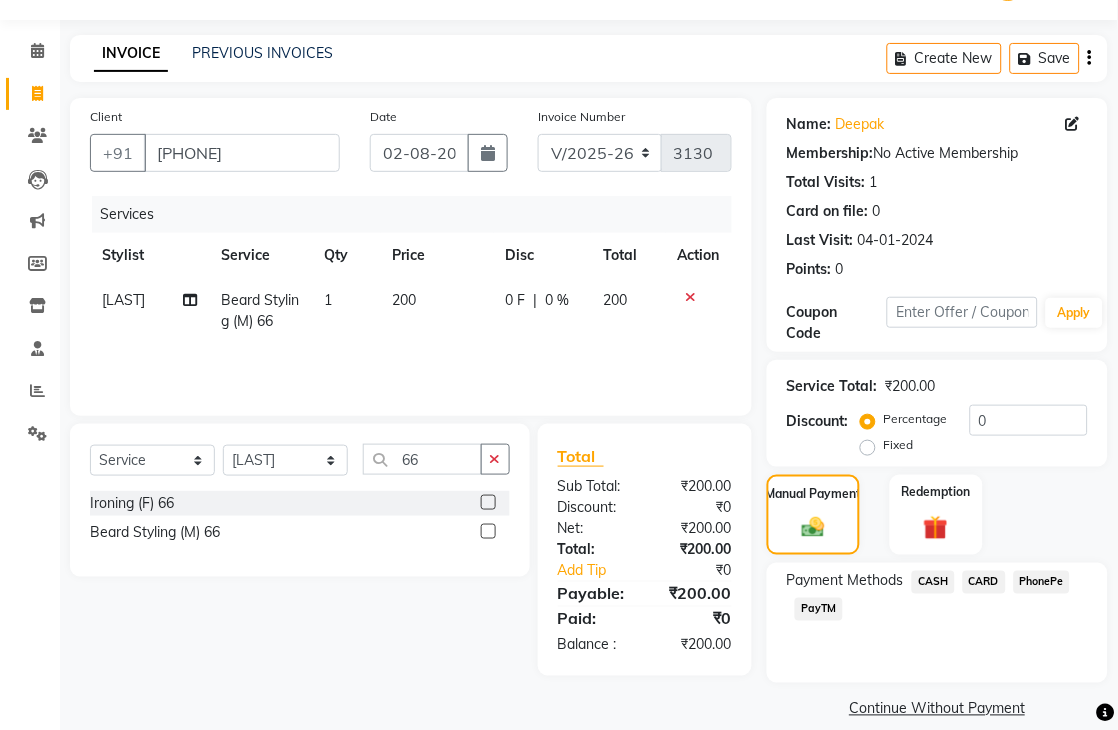 scroll, scrollTop: 75, scrollLeft: 0, axis: vertical 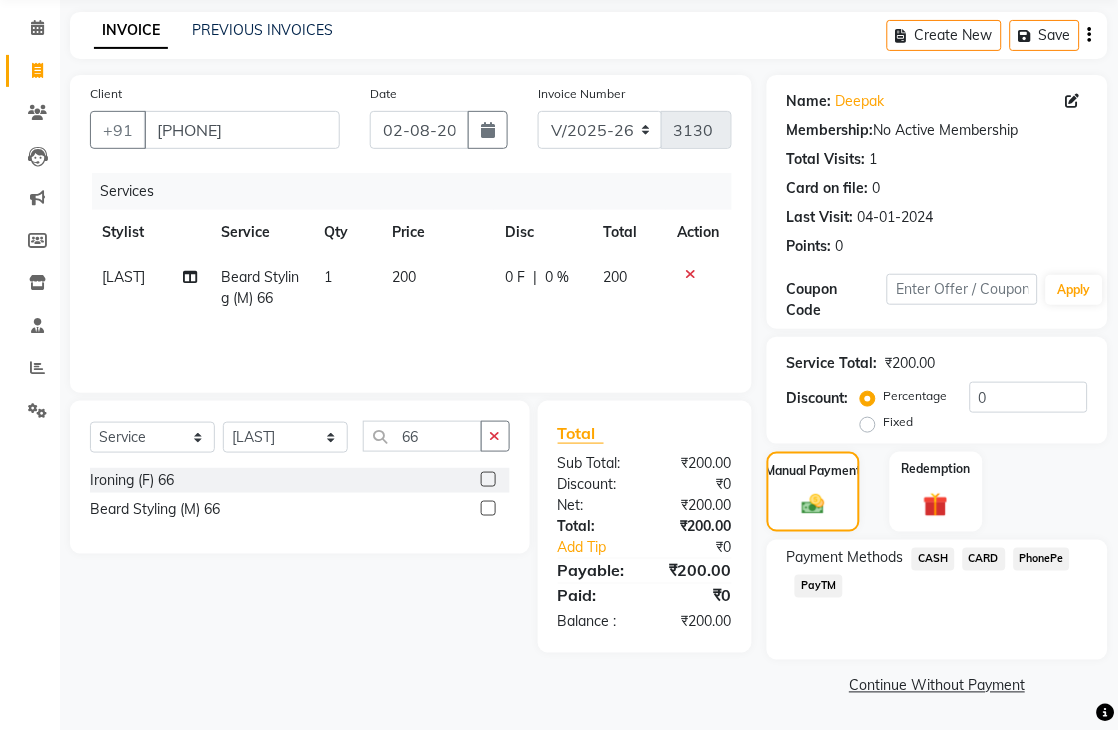 click on "PayTM" 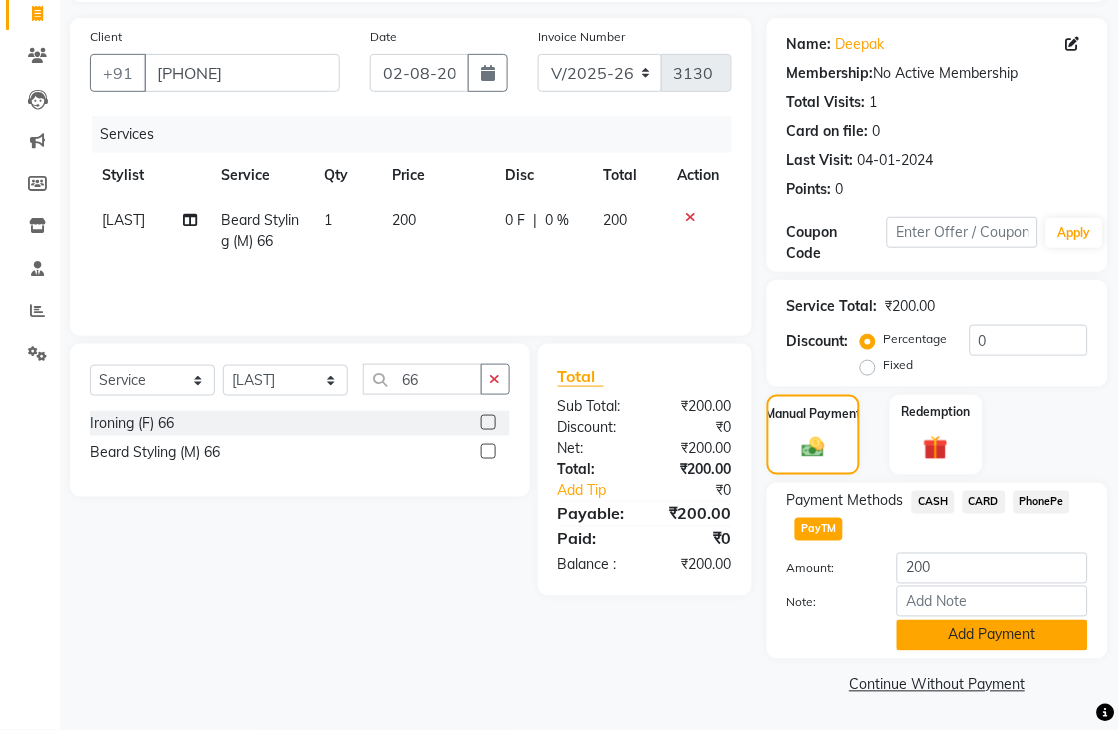 click on "Add Payment" 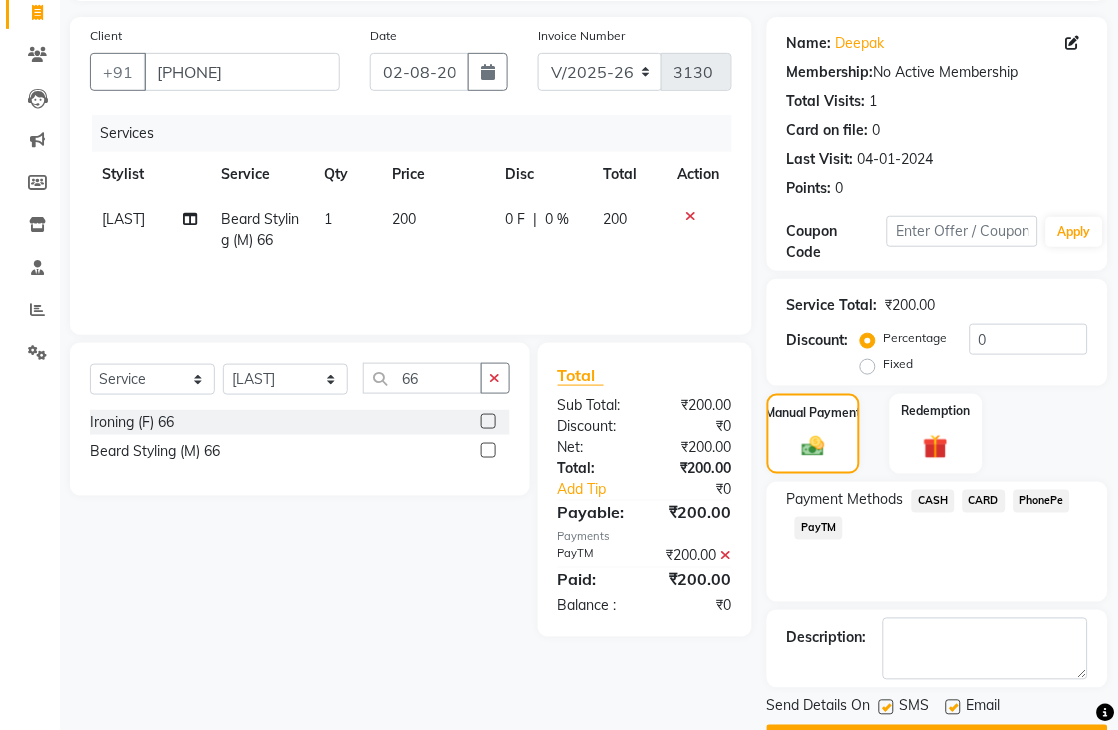 scroll, scrollTop: 188, scrollLeft: 0, axis: vertical 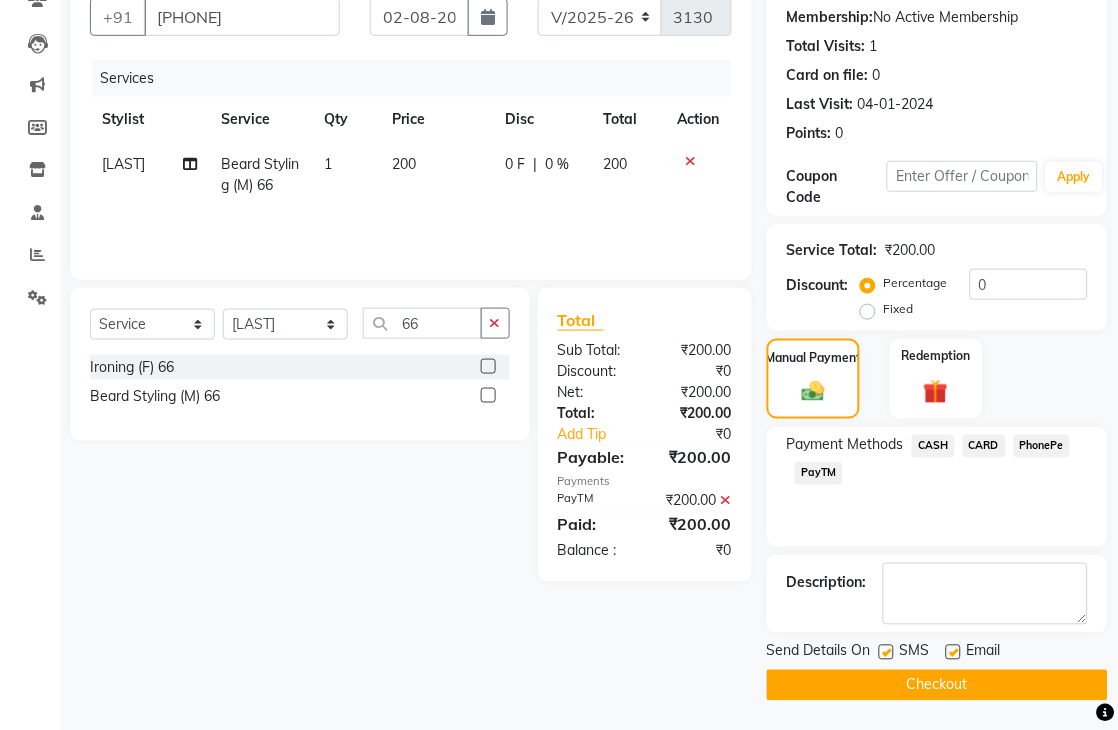 click on "Checkout" 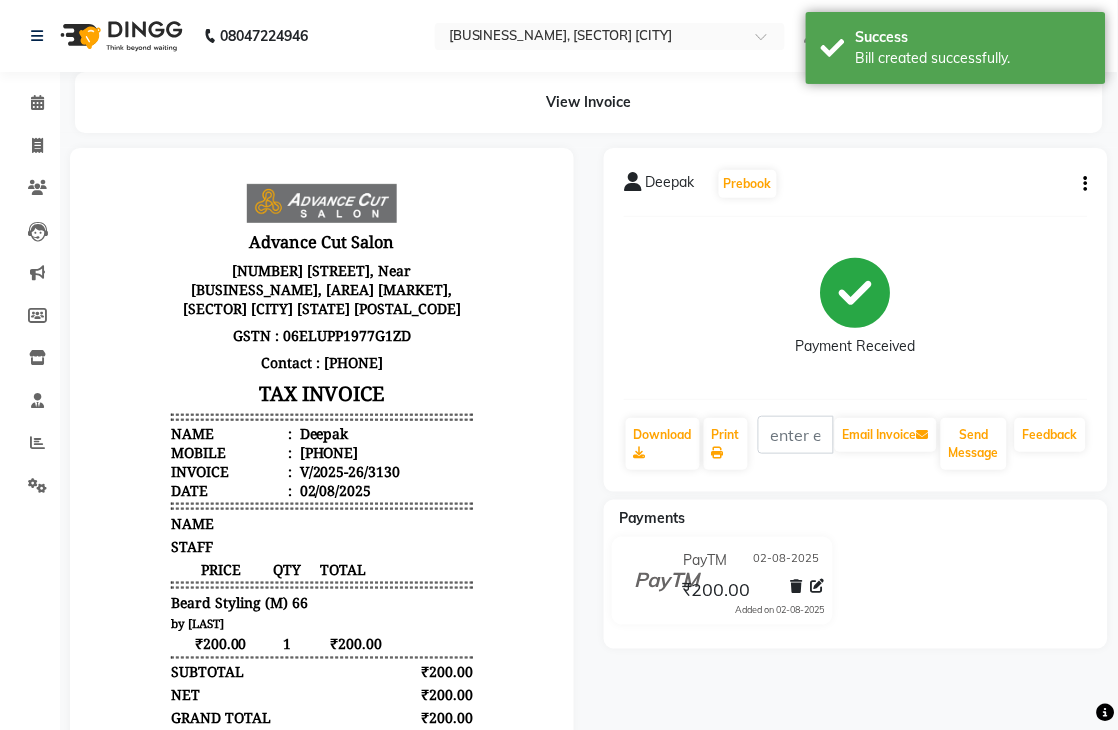 scroll, scrollTop: 0, scrollLeft: 0, axis: both 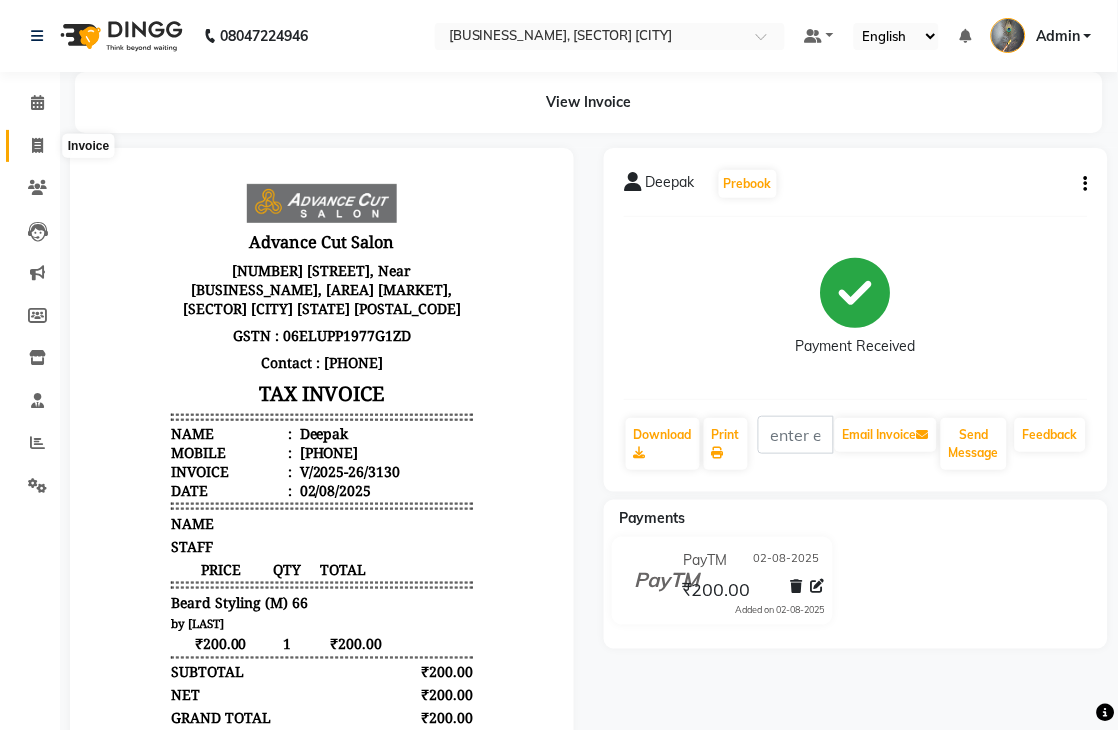 click 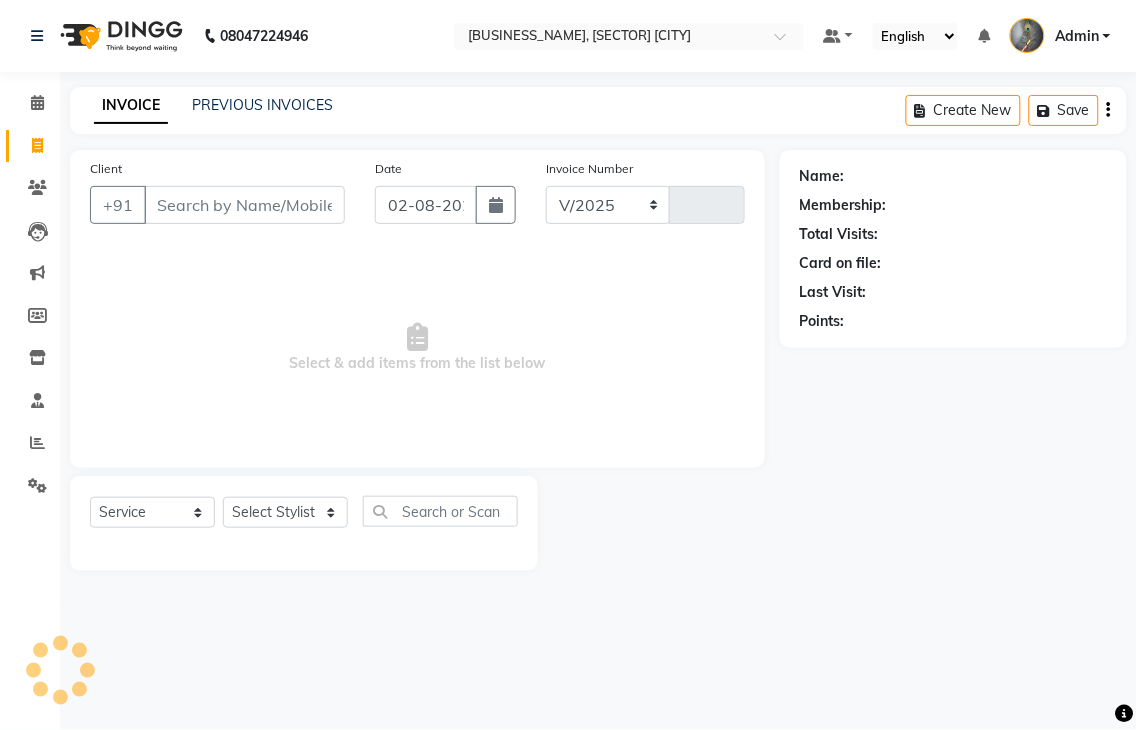 select on "4939" 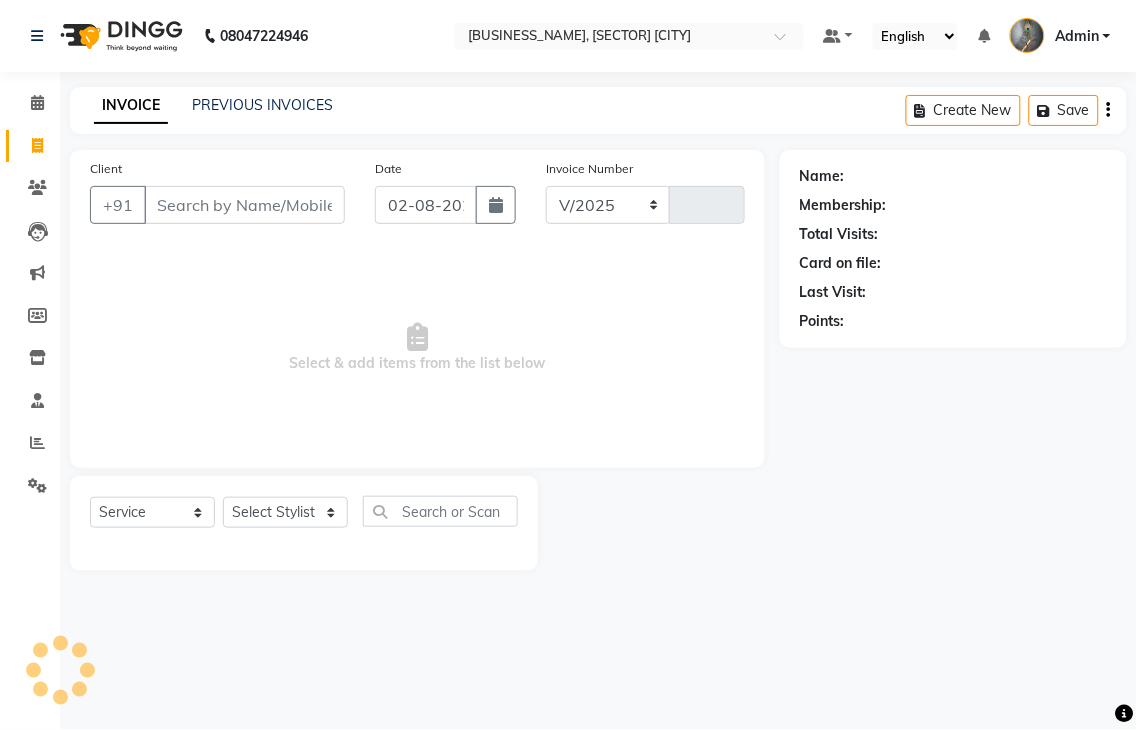 type on "3131" 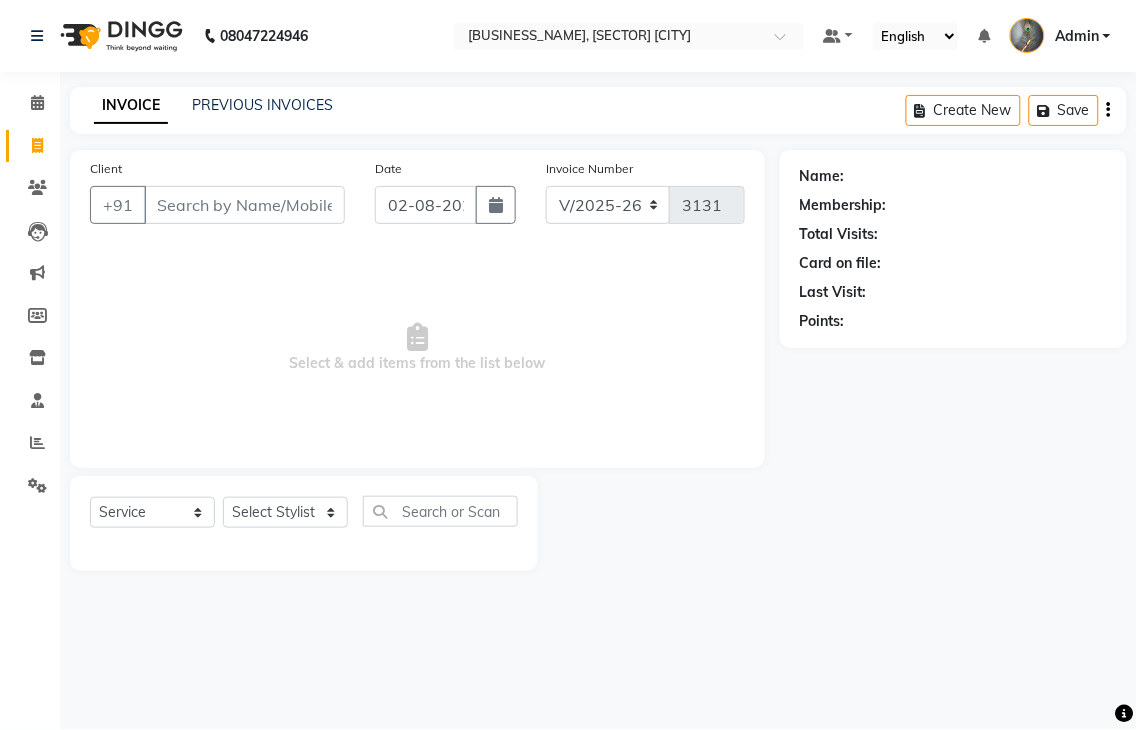 click on "PREVIOUS INVOICES" 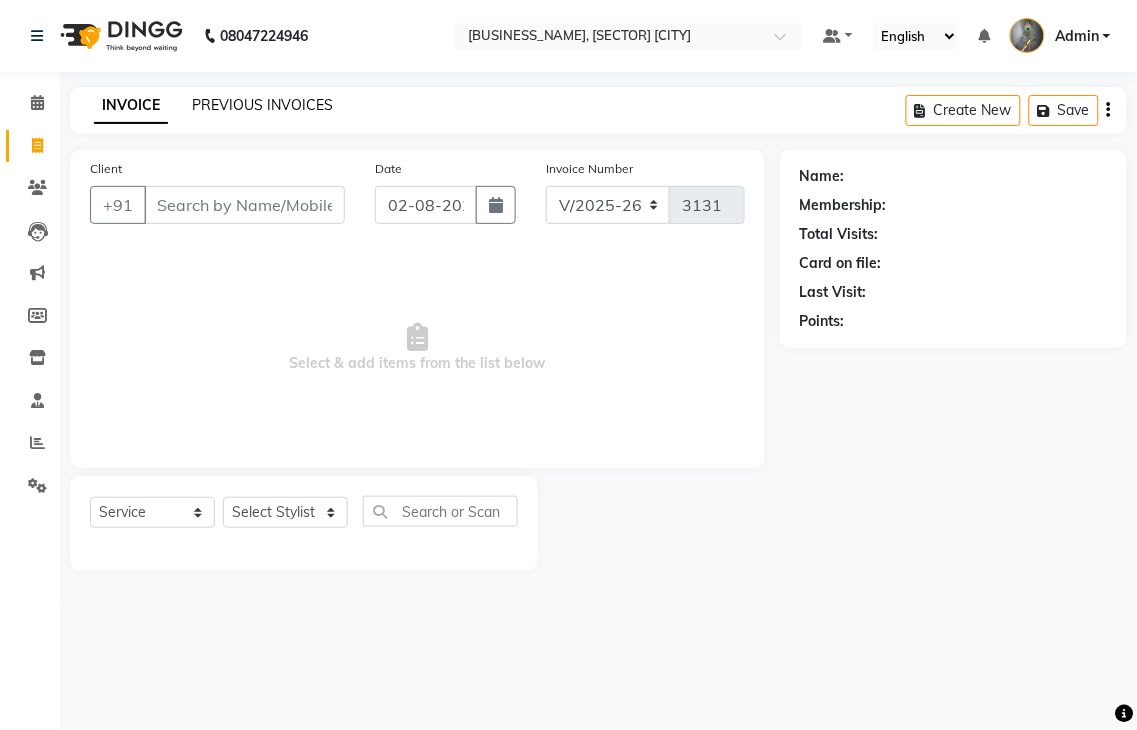 click on "PREVIOUS INVOICES" 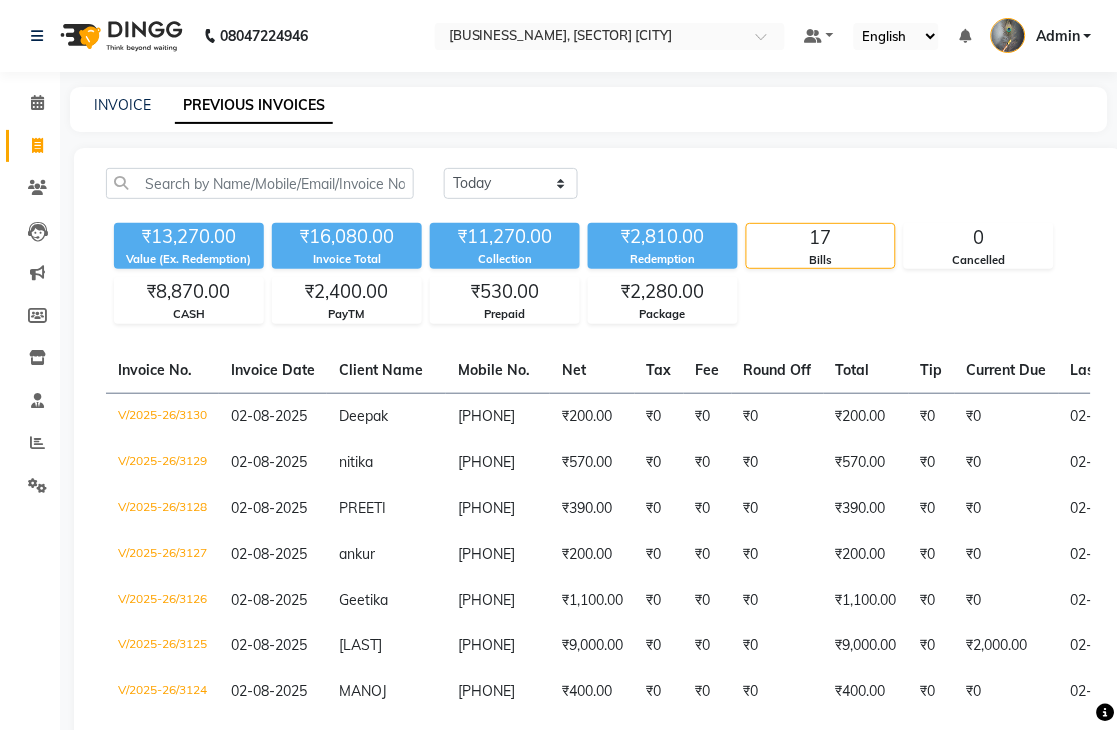 click at bounding box center [1008, 35] 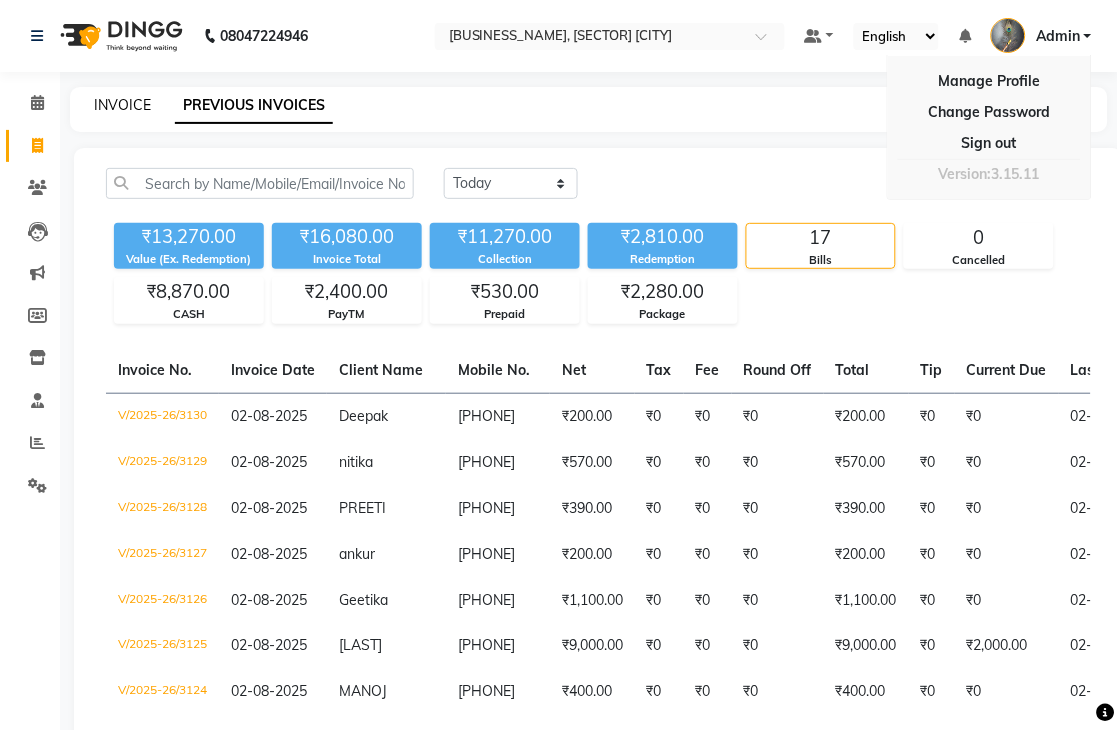 click on "INVOICE" 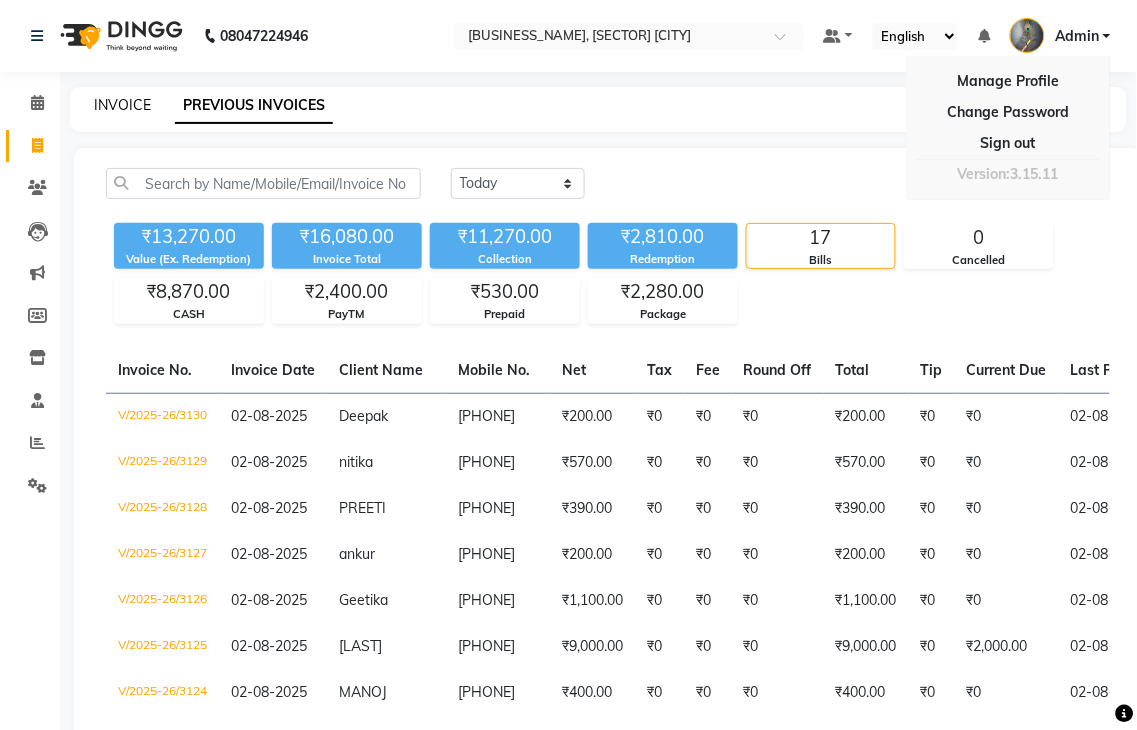 select on "service" 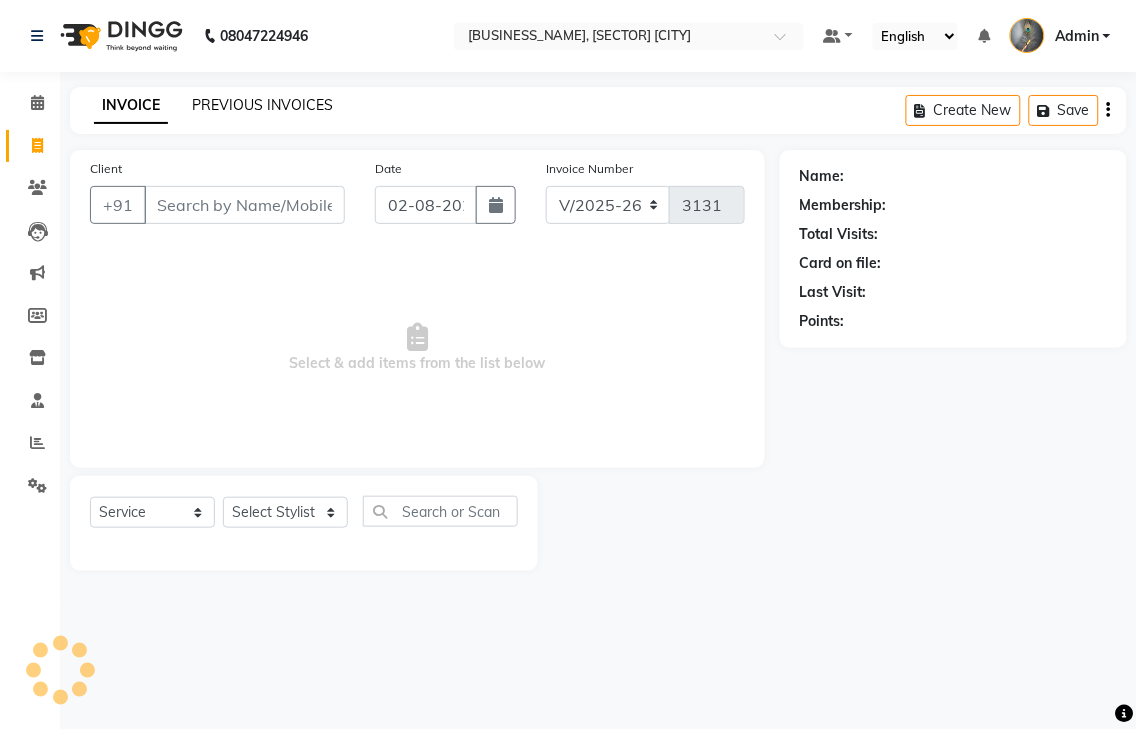 click on "PREVIOUS INVOICES" 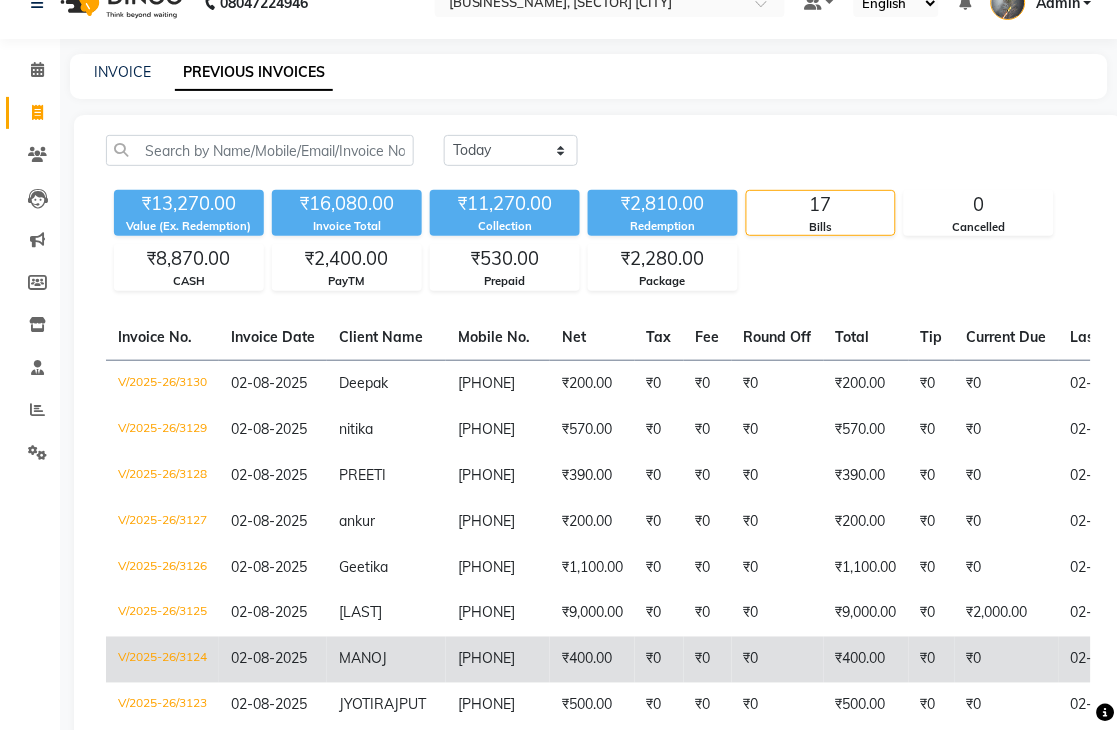 scroll, scrollTop: 0, scrollLeft: 0, axis: both 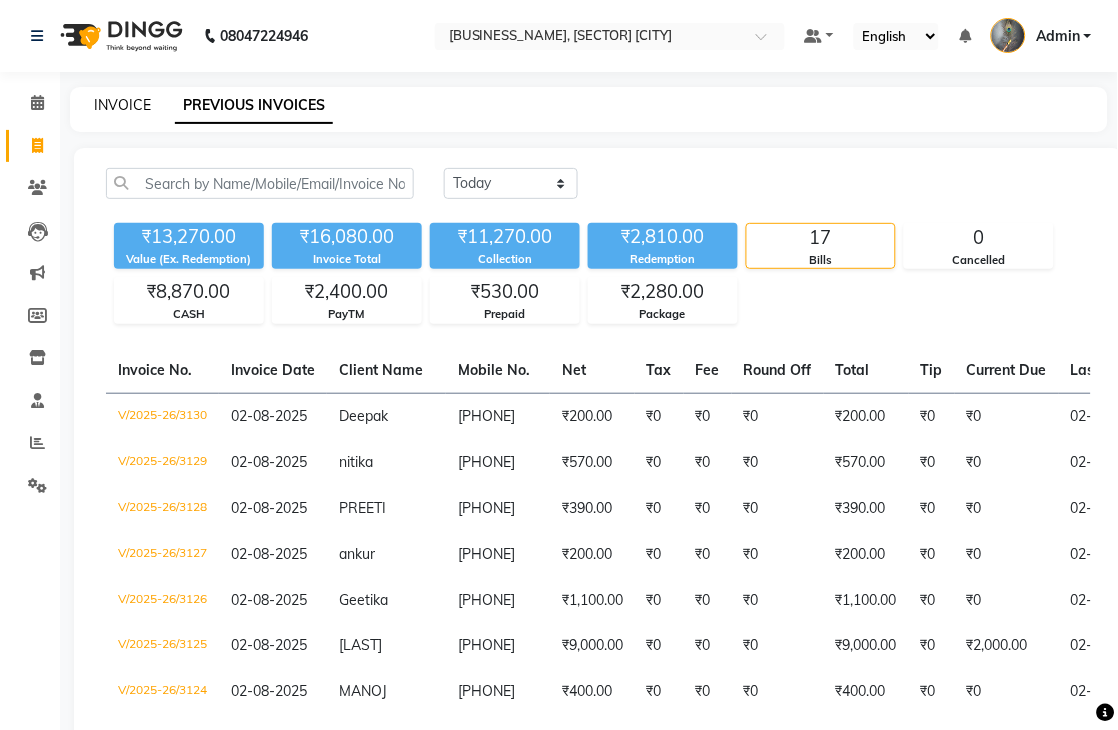 click on "INVOICE" 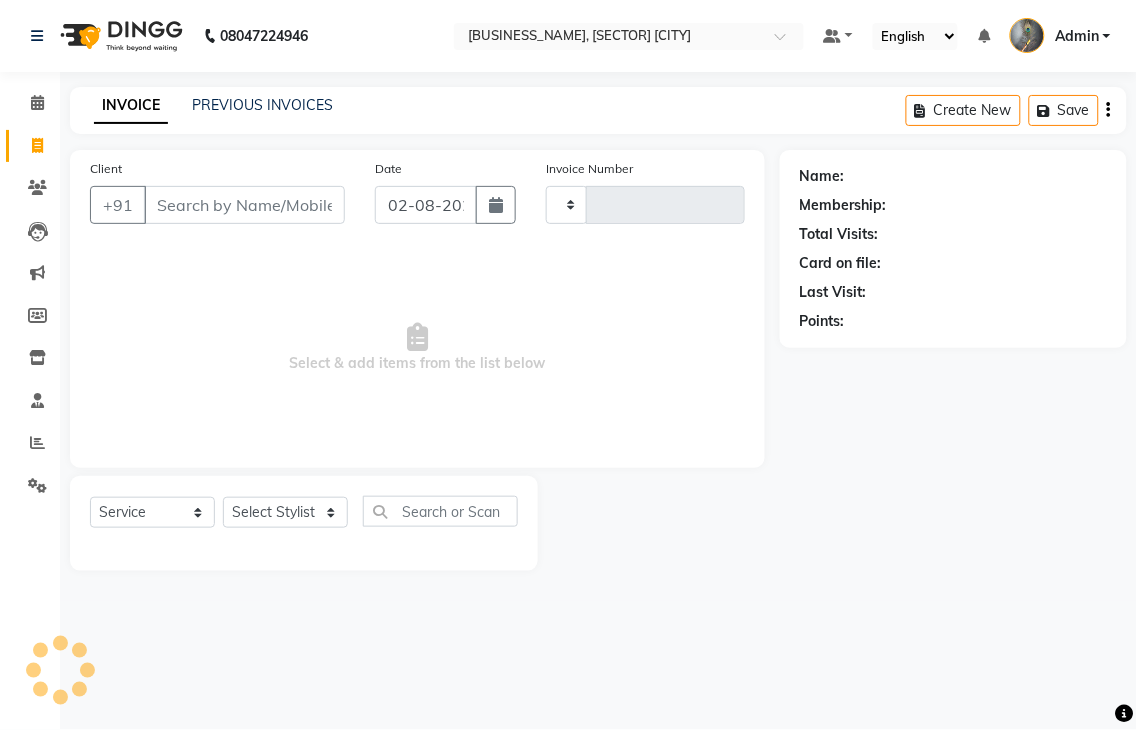 type on "3131" 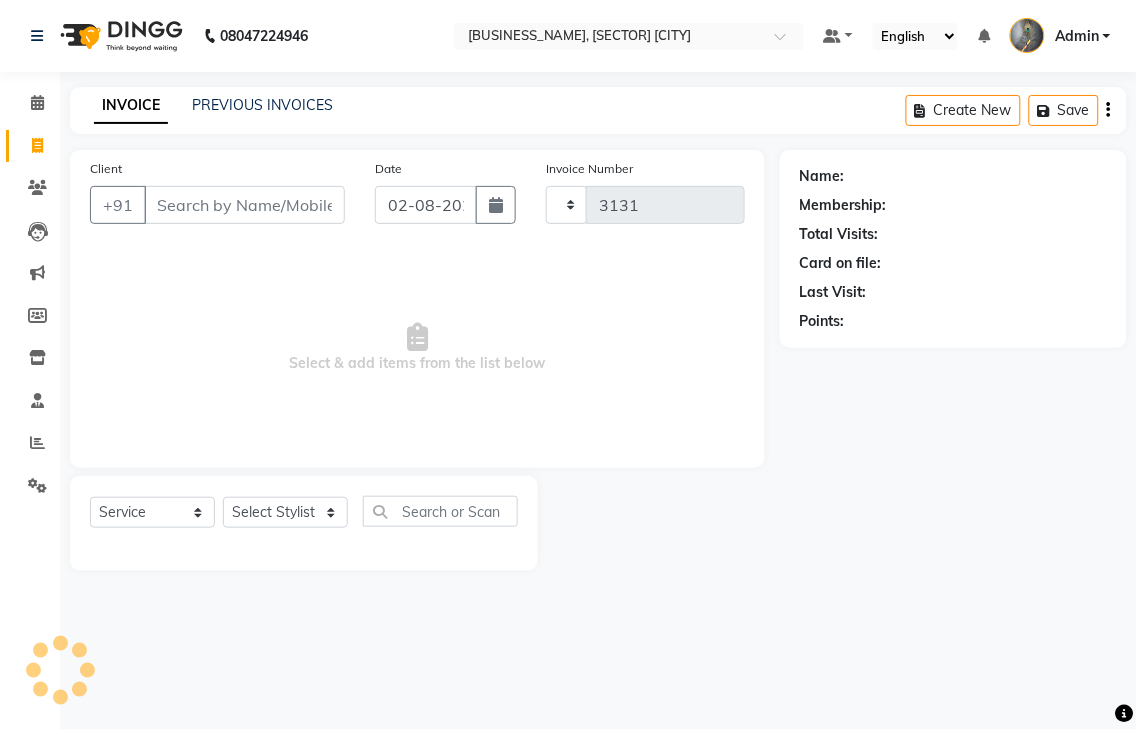 select on "4939" 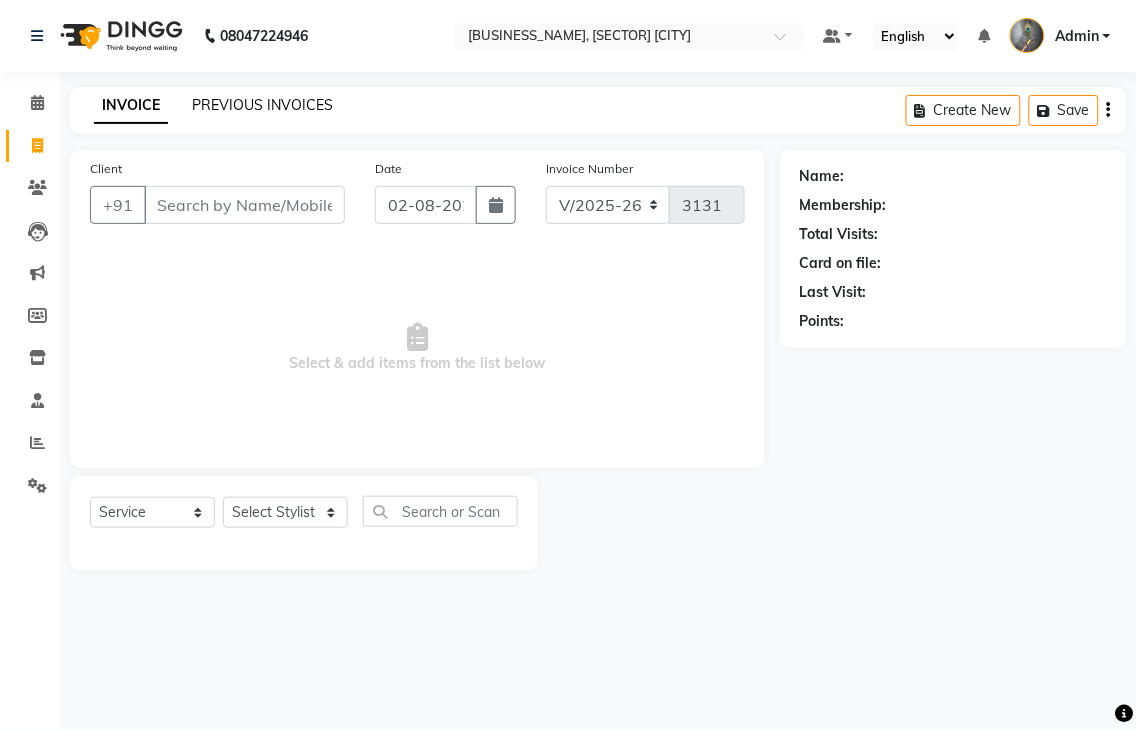 click on "PREVIOUS INVOICES" 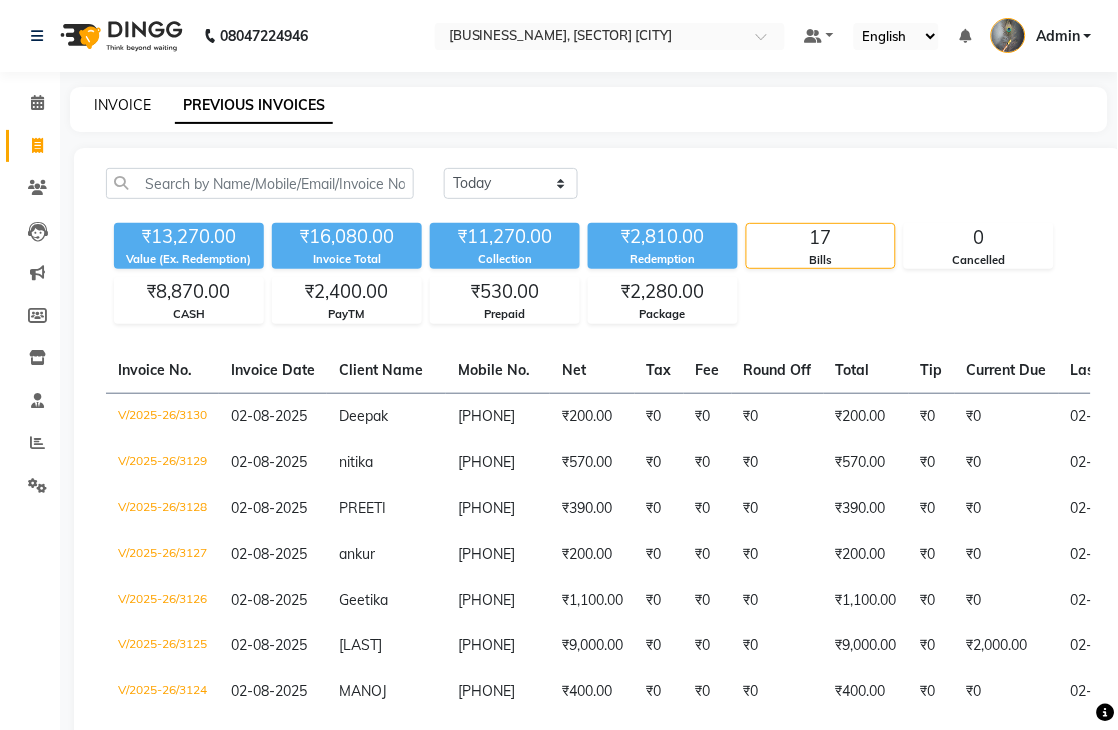 click on "INVOICE" 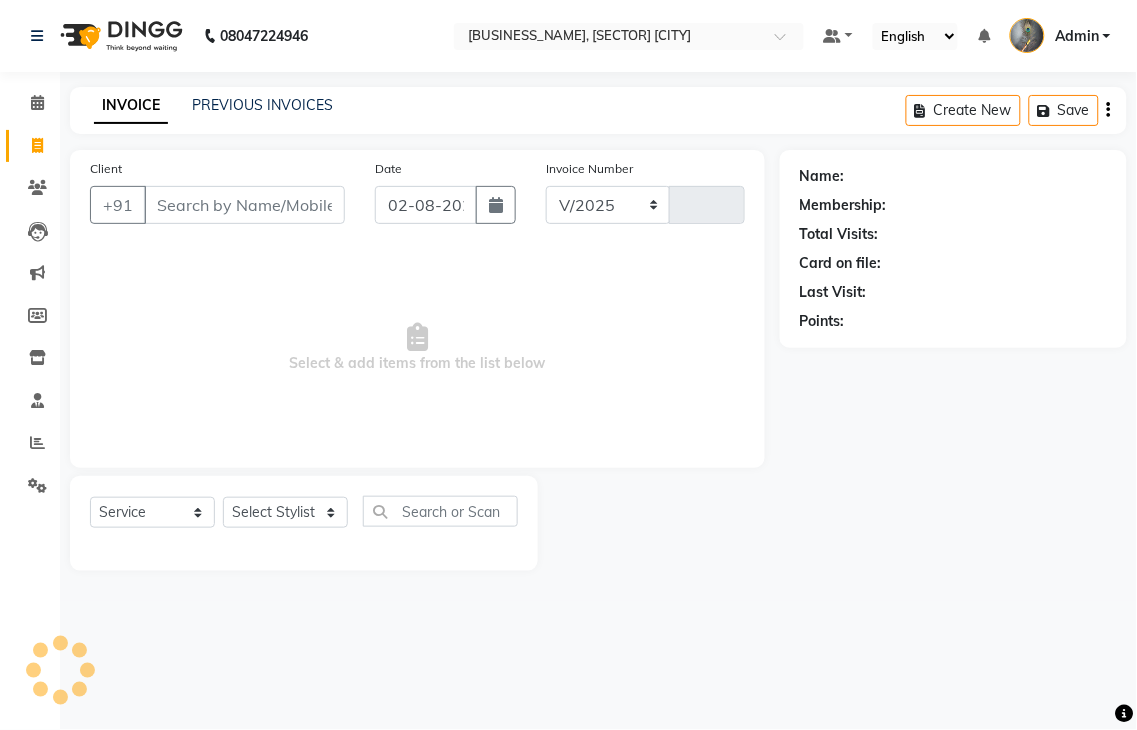 select on "4939" 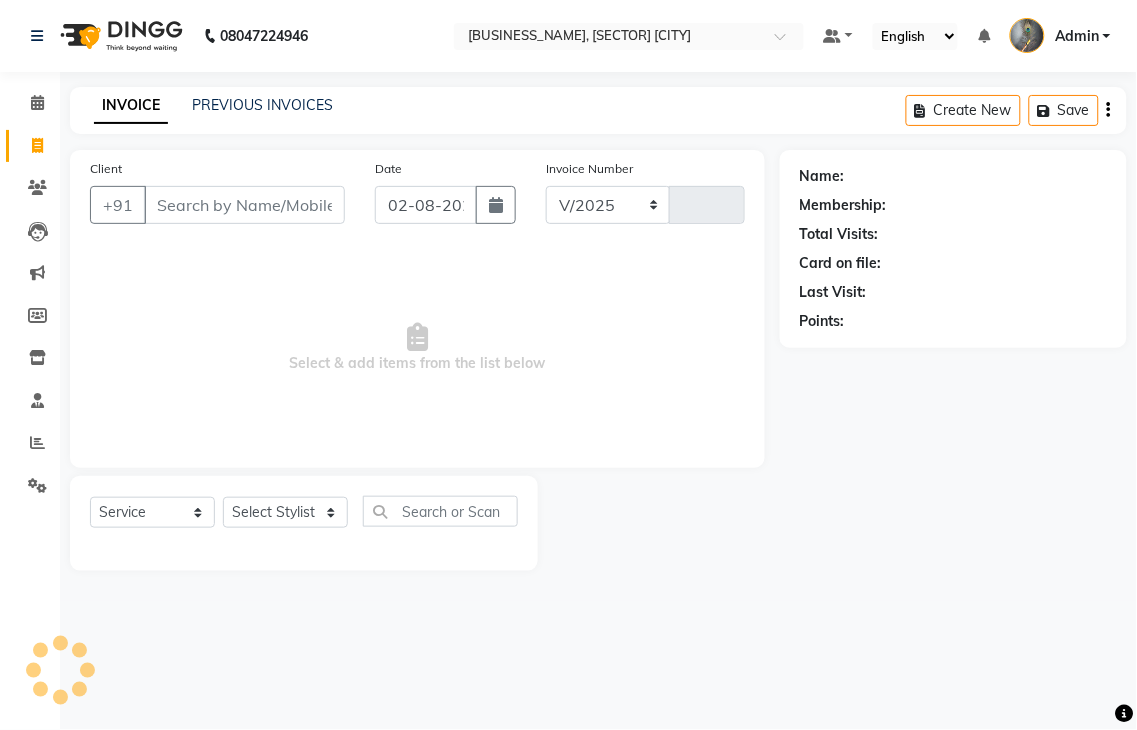 type on "3131" 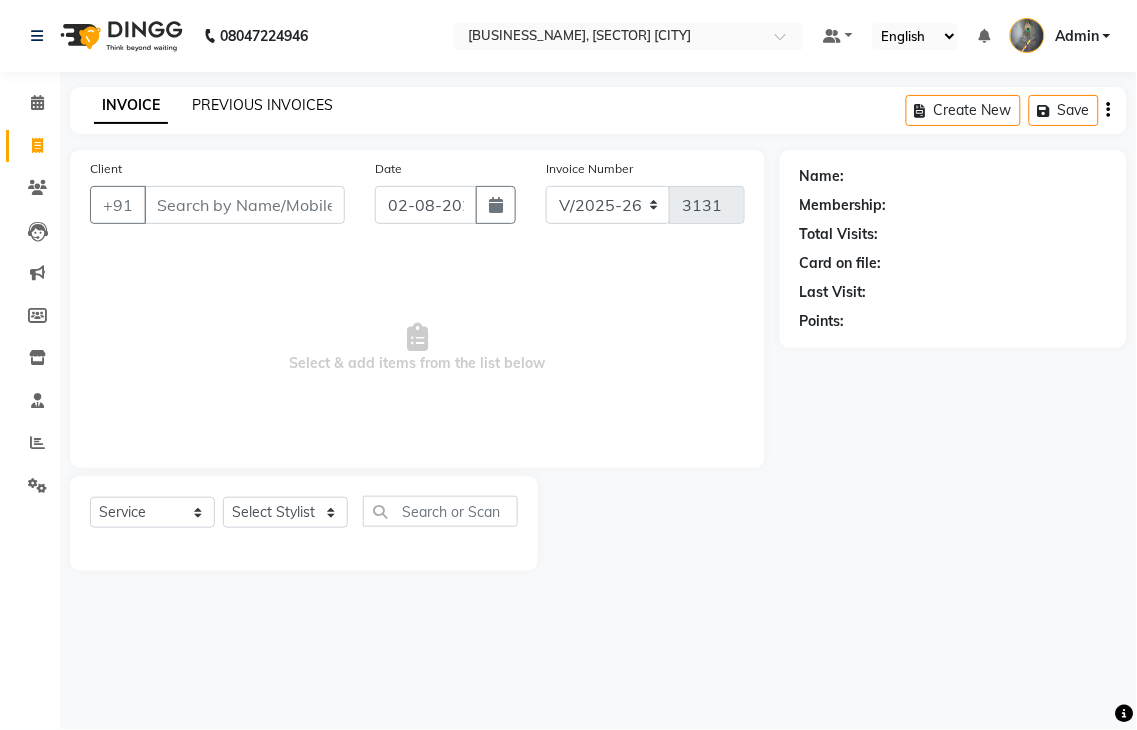 click on "PREVIOUS INVOICES" 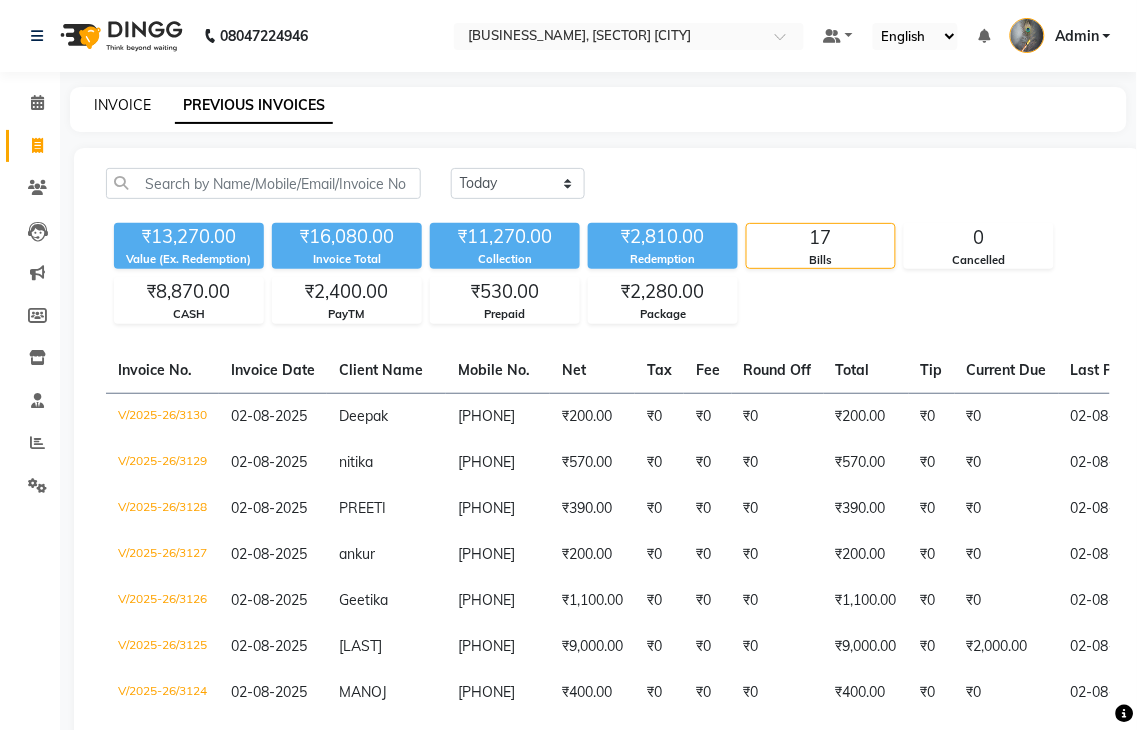 click on "INVOICE" 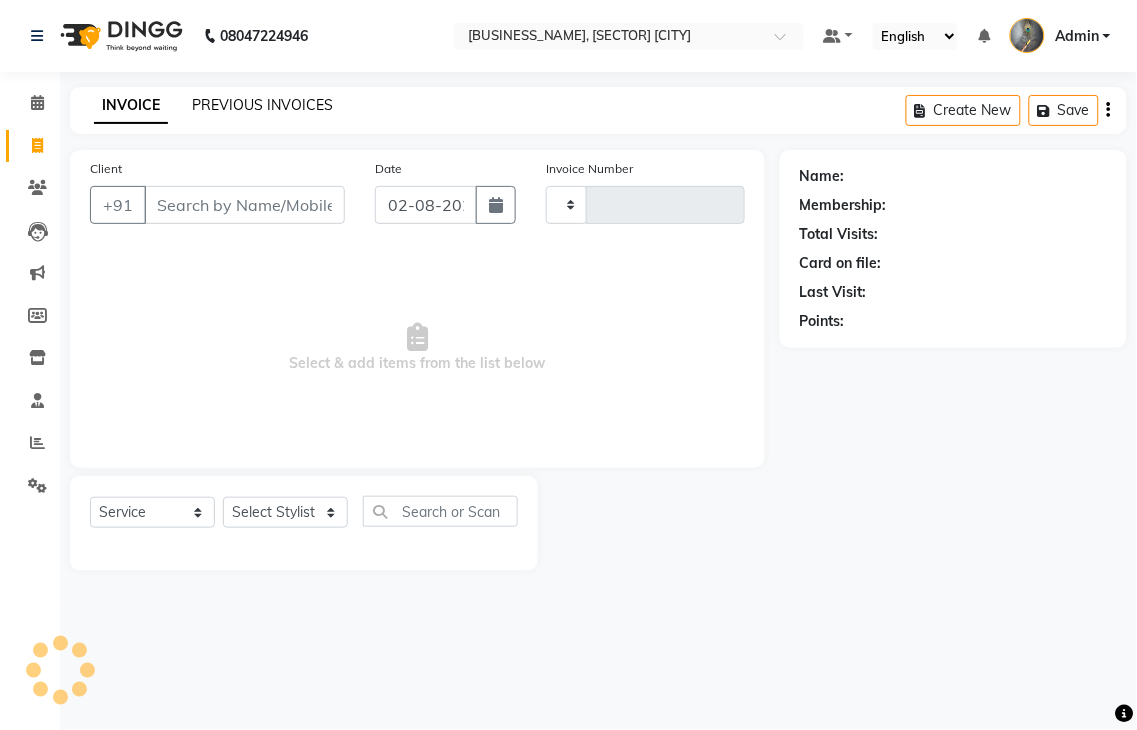 click on "PREVIOUS INVOICES" 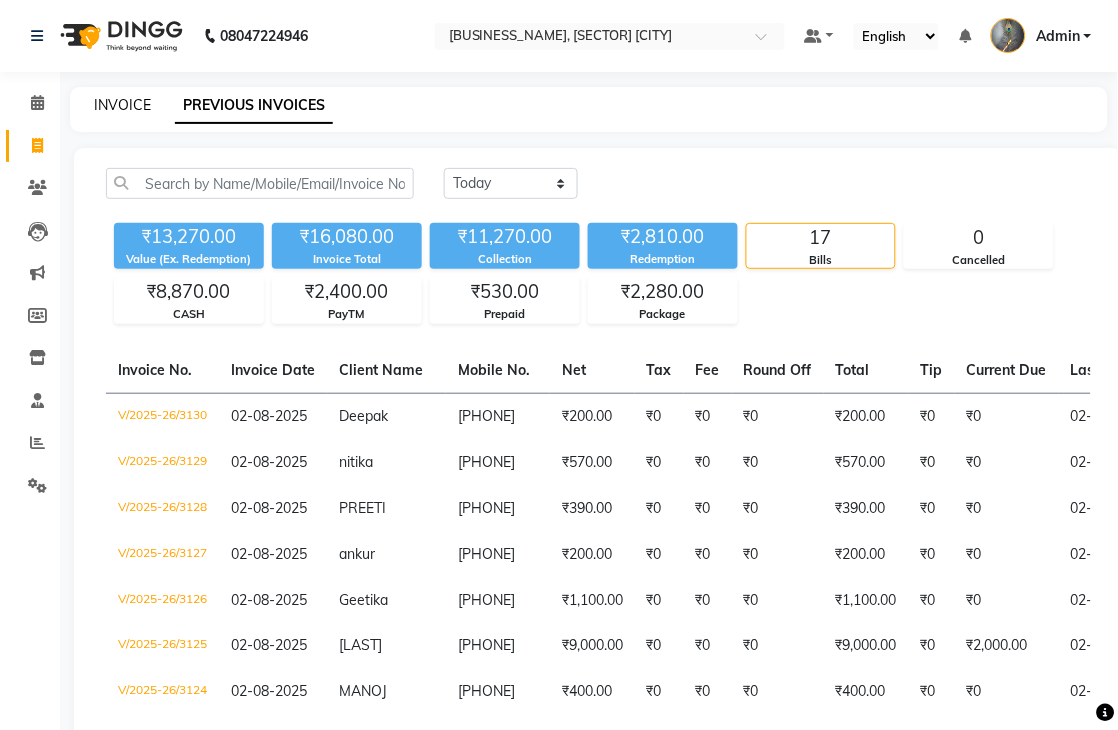 click on "INVOICE" 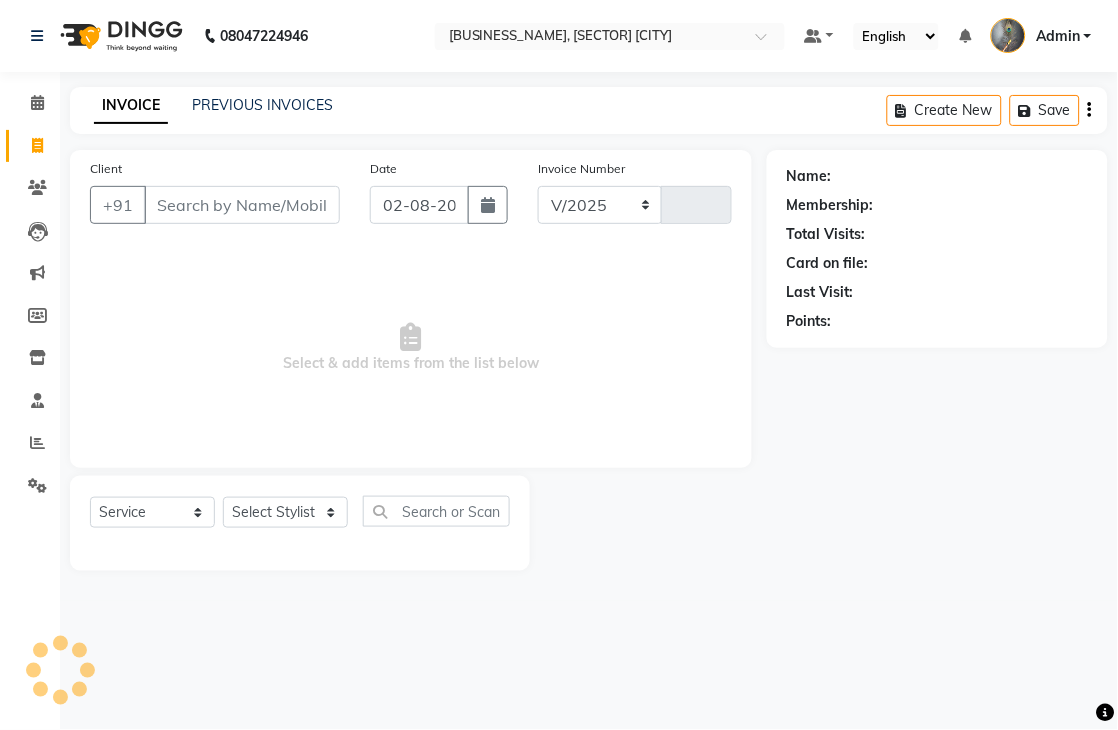 select on "4939" 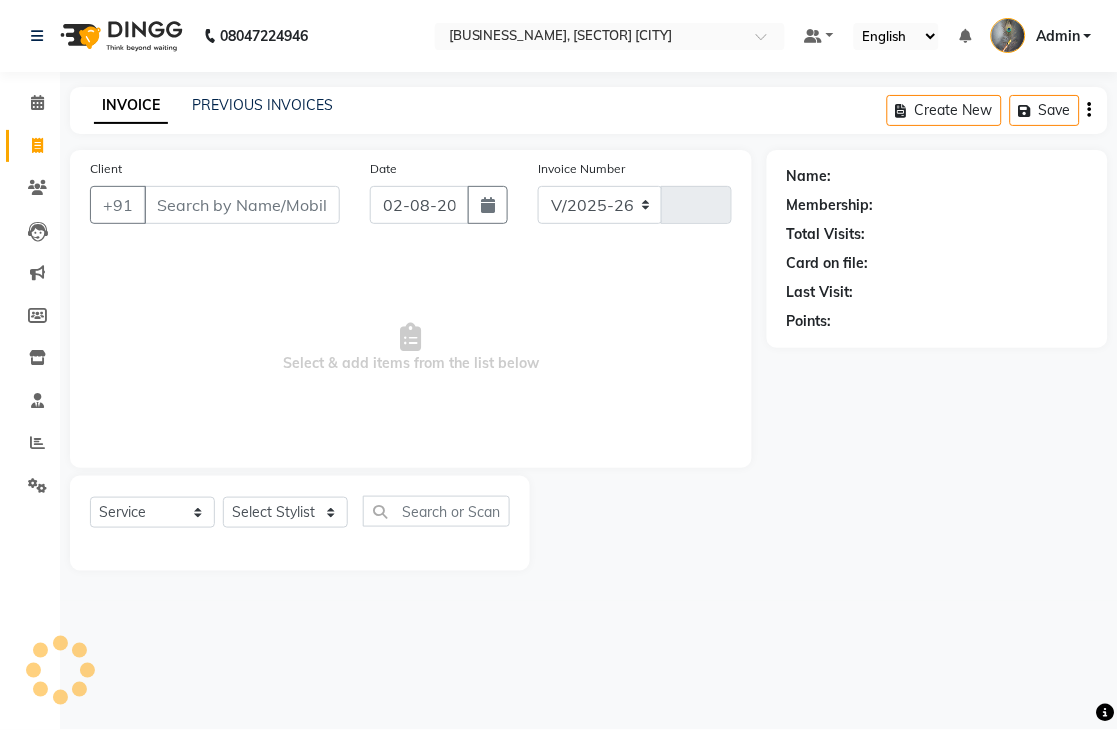 type on "3131" 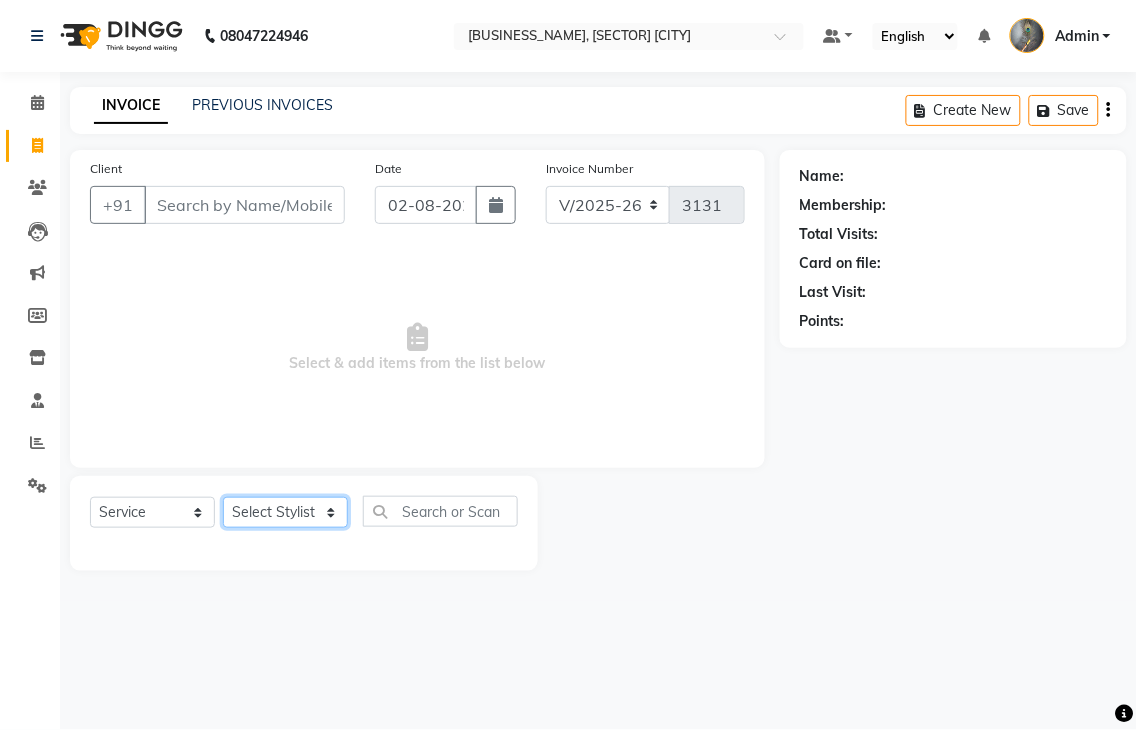 click on "Select Stylist Admin [LAST] COUNTOR [LAST] [LAST] [LAST] [LAST] [LAST] [LAST] [LAST] [LAST] [LAST] [LAST] [LAST]" 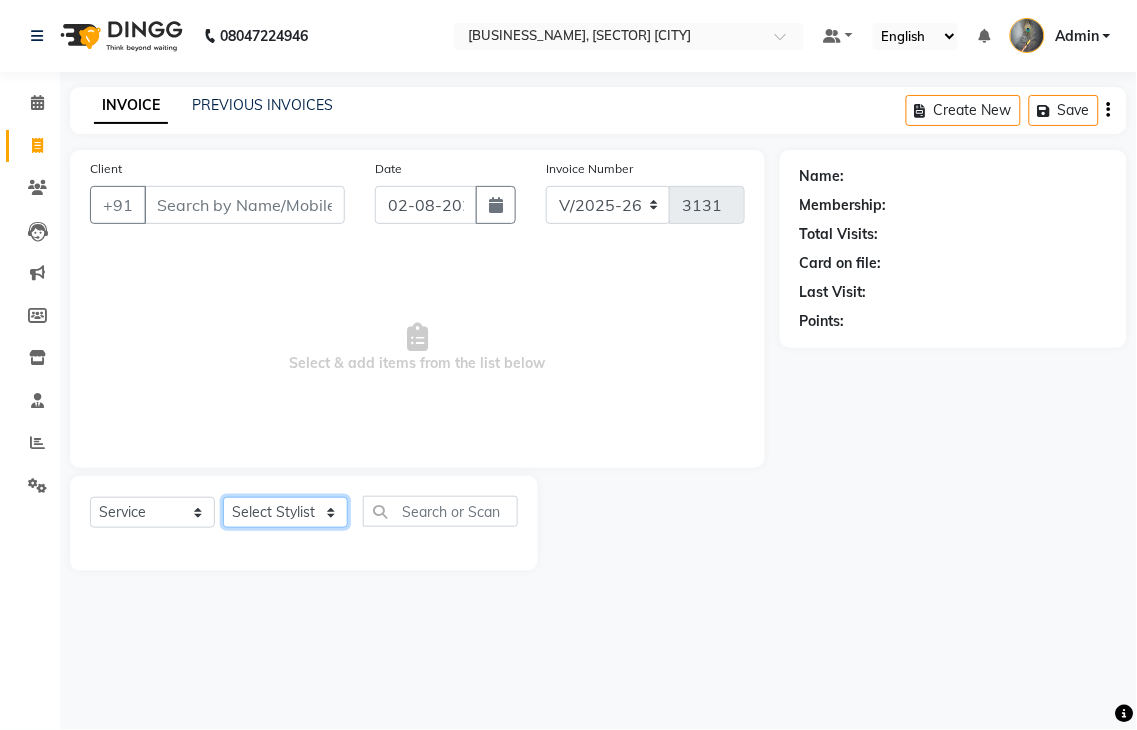 select on "30651" 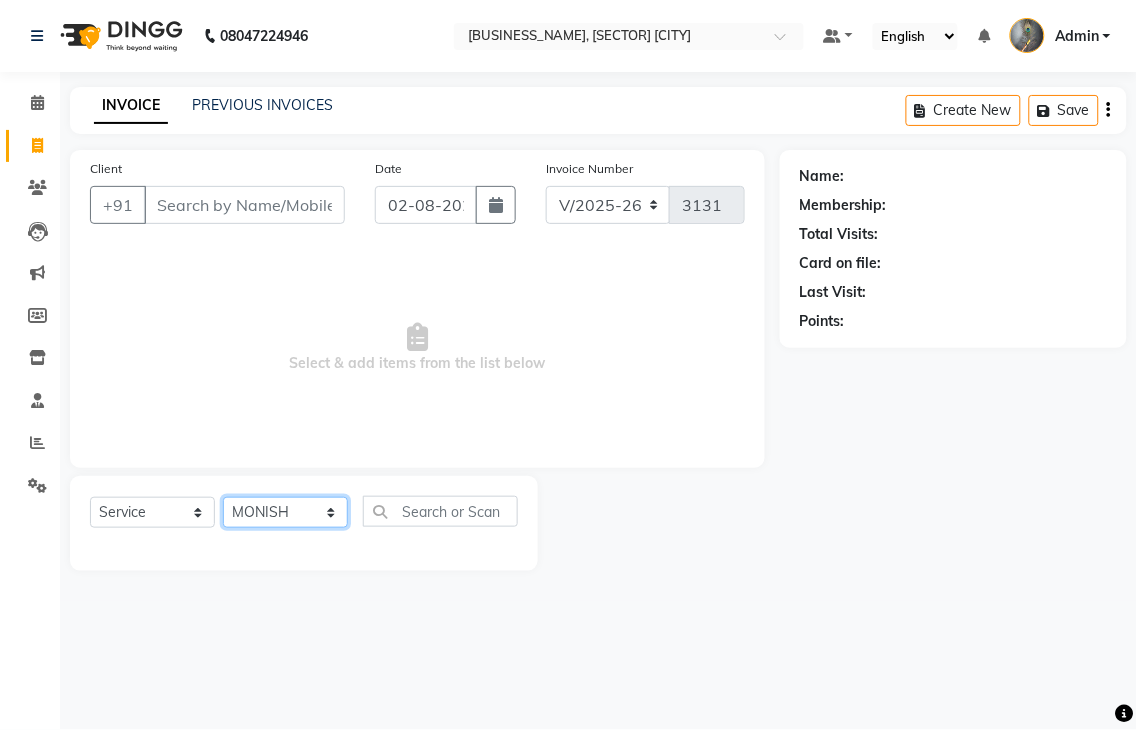 click on "Select Stylist Admin [LAST] COUNTOR [LAST] [LAST] [LAST] [LAST] [LAST] [LAST] [LAST] [LAST] [LAST] [LAST] [LAST]" 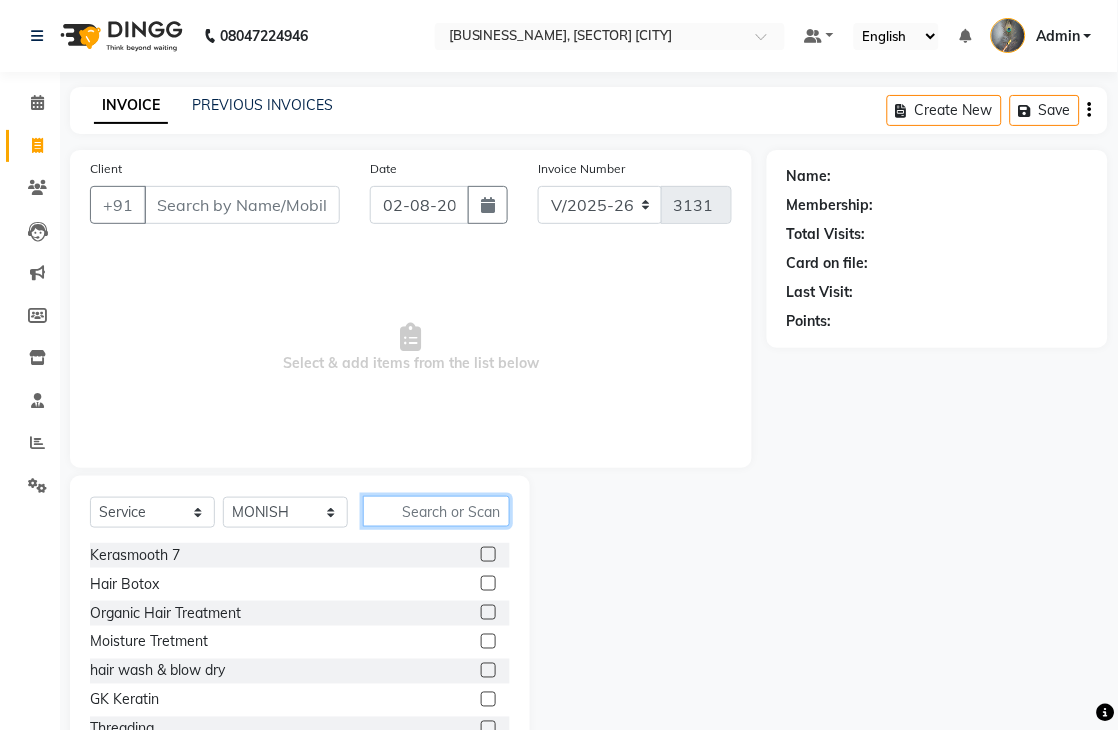 click 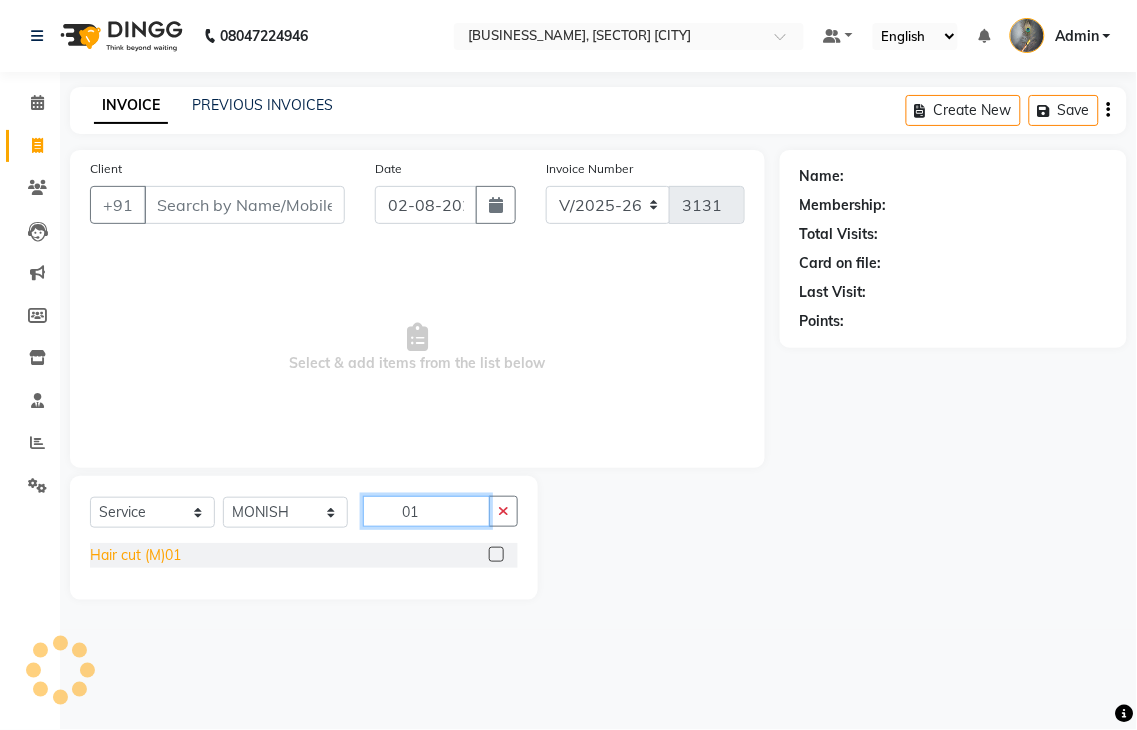 type on "01" 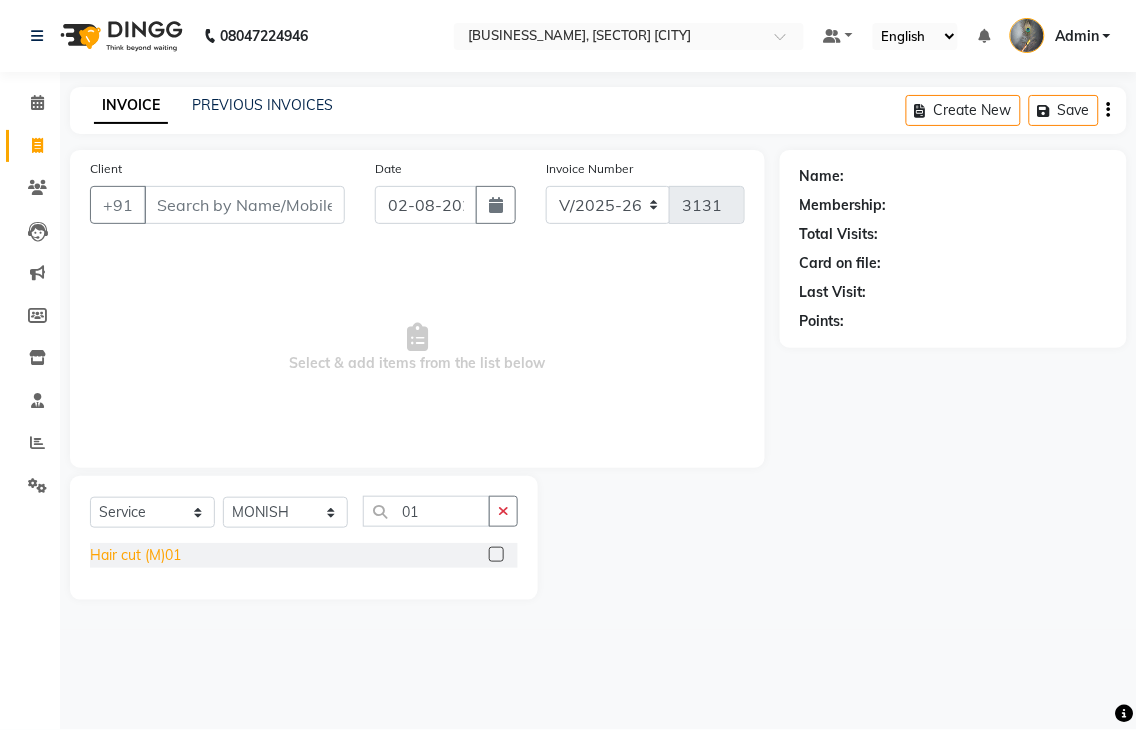 click on "Hair cut (M)01" 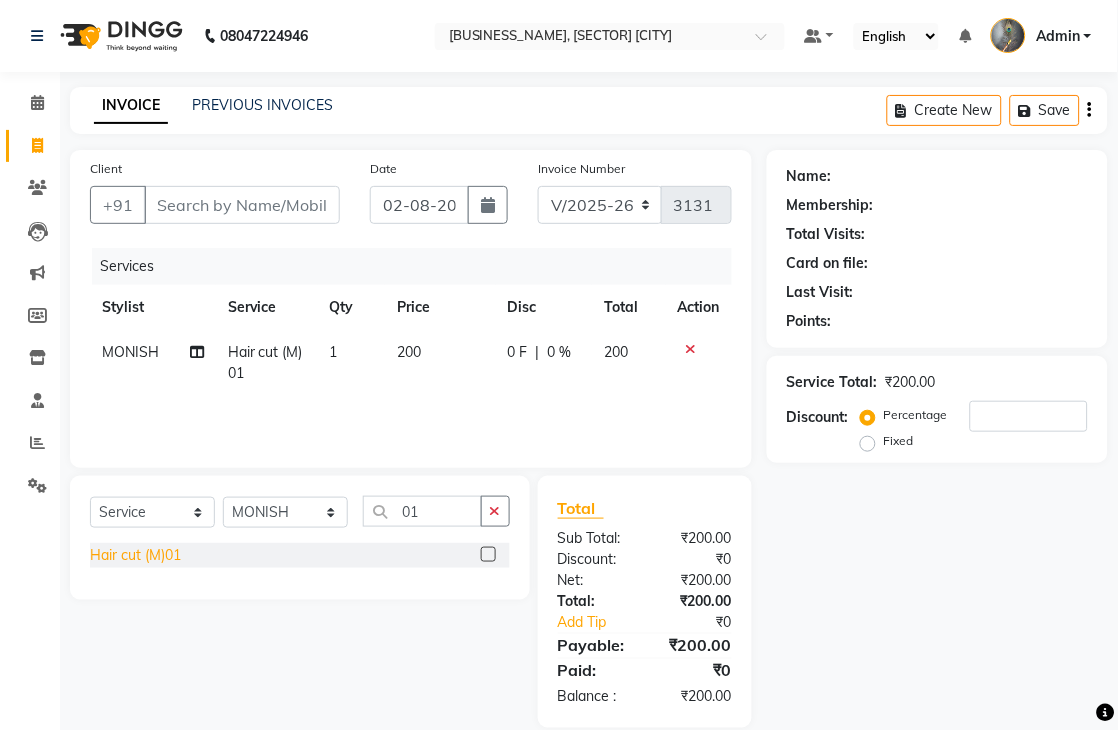 click on "Hair cut (M)01" 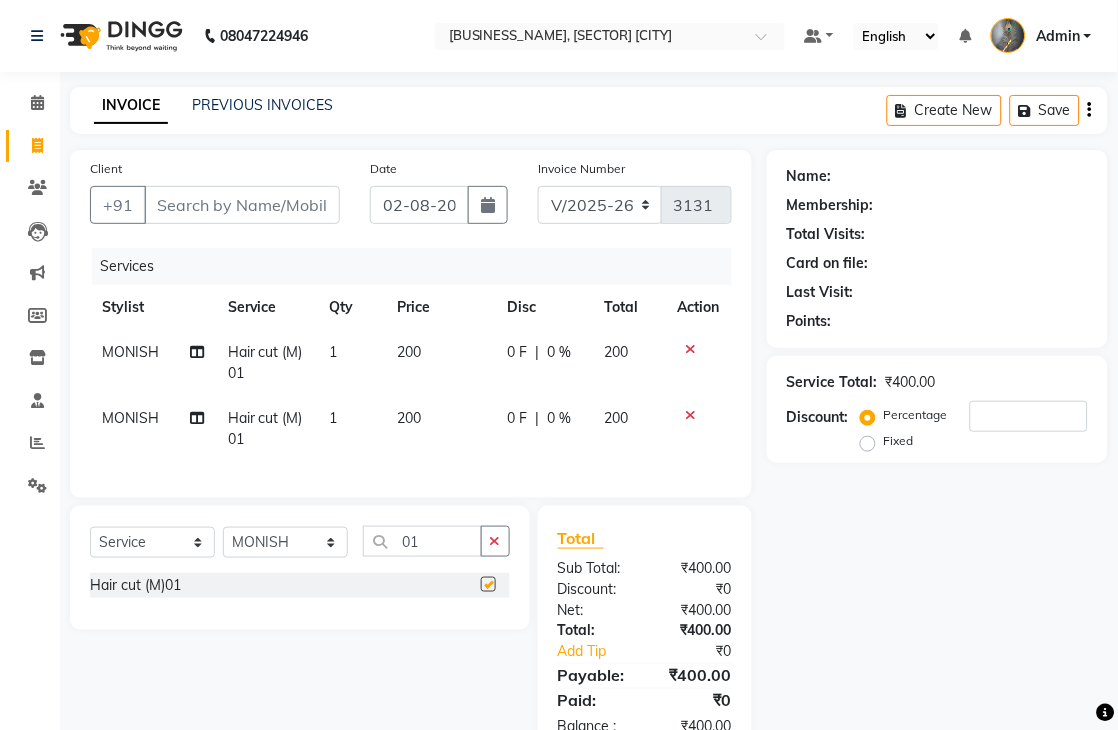 checkbox on "false" 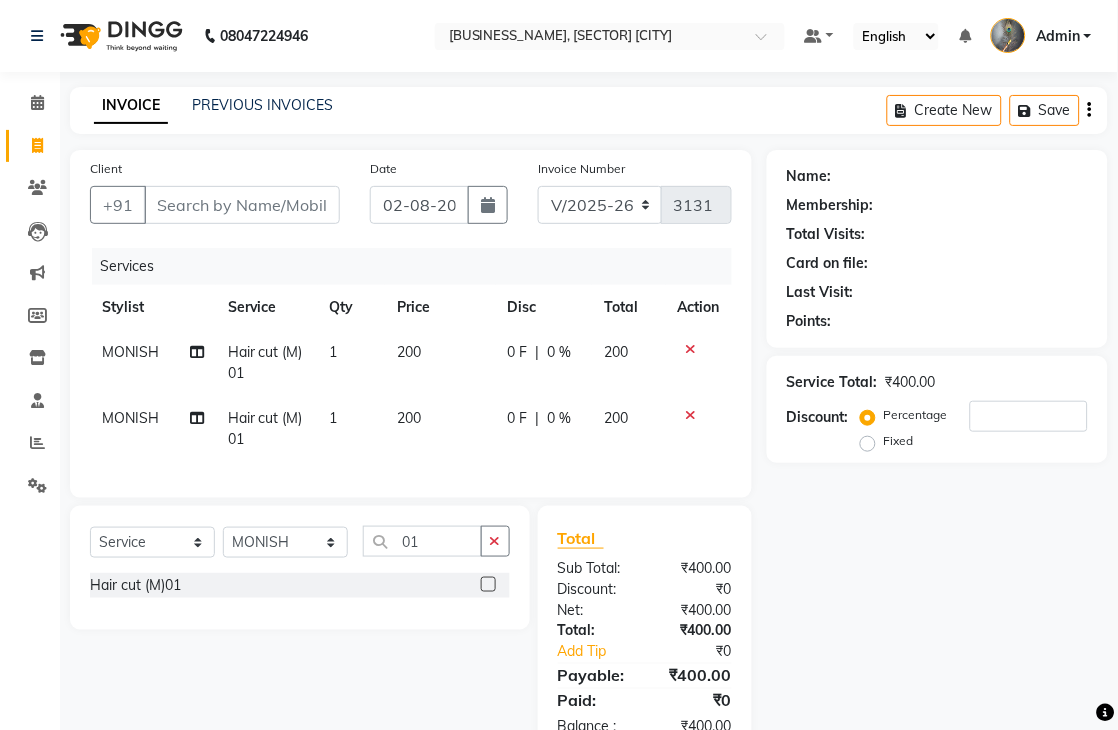 click on "MONISH" 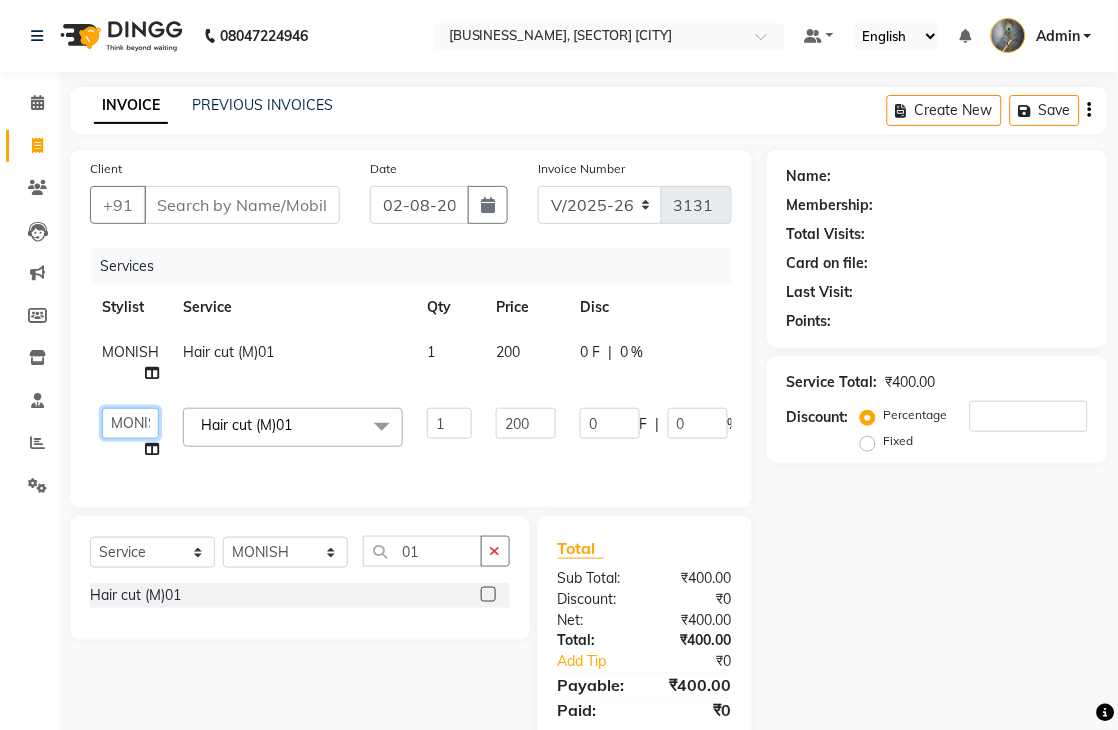 click on "Admin   [LAST]   COUNTOR   [LAST]   [LAST]   [LAST]   [LAST]   [LAST]   [LAST]   [LAST]   [LAST]   [LAST]   [LAST]   [LAST]" 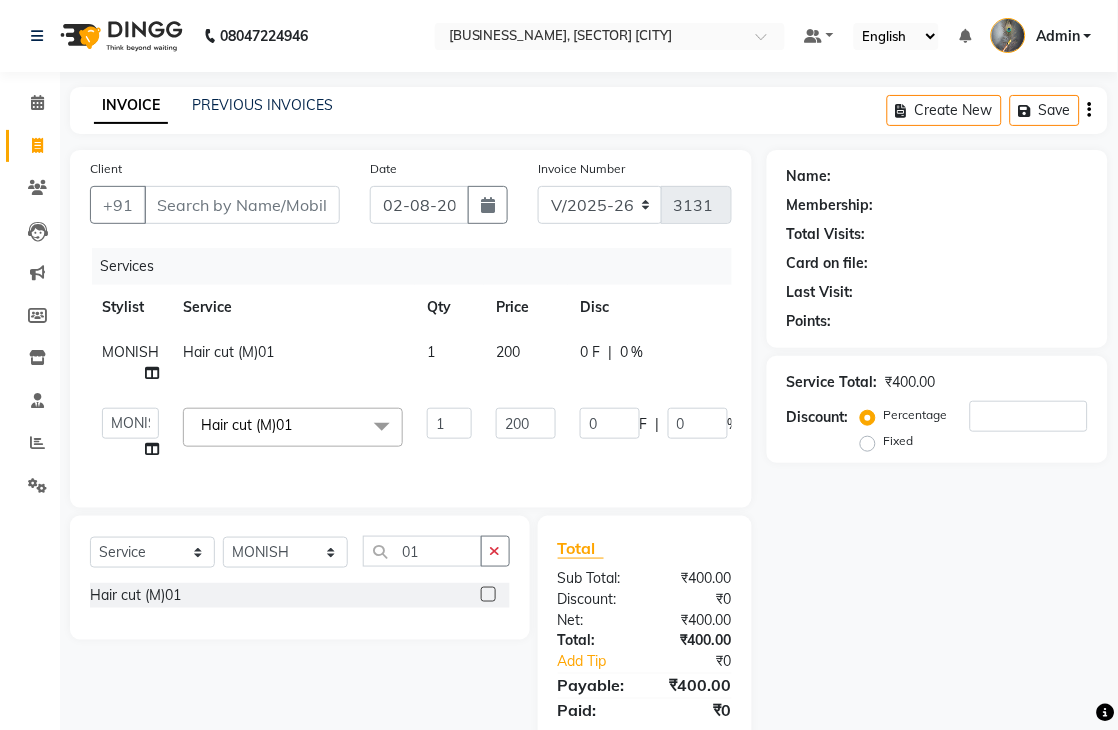 select on "[PHONE]" 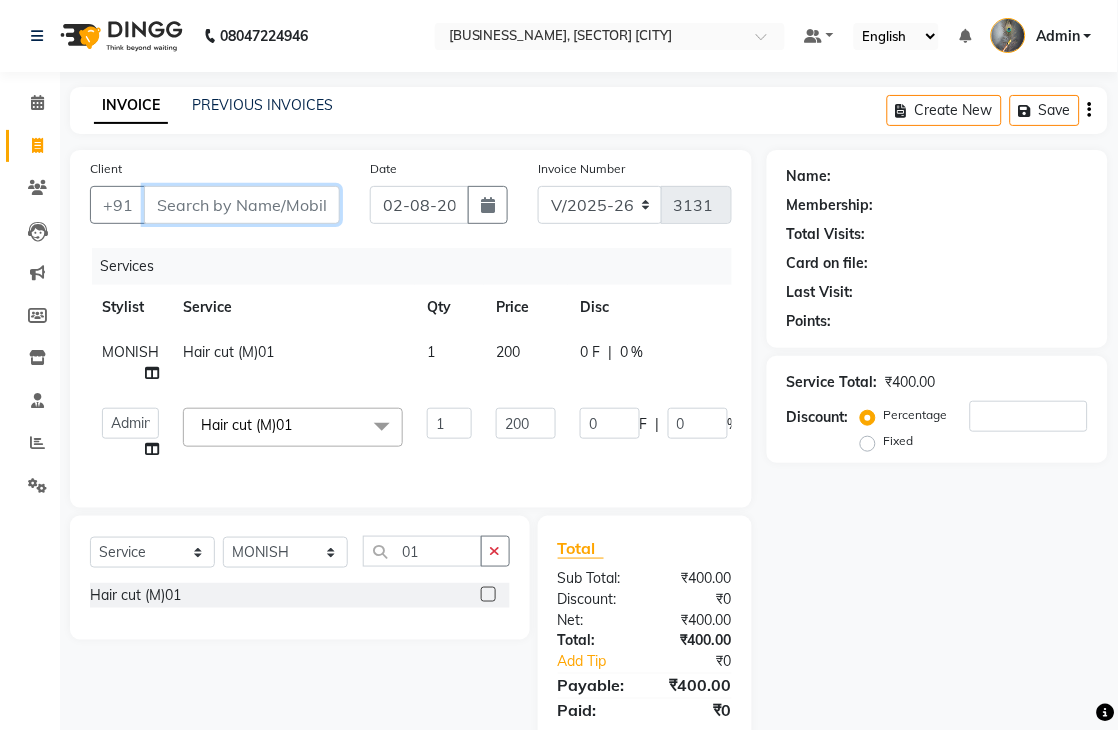 click on "Client" at bounding box center [242, 205] 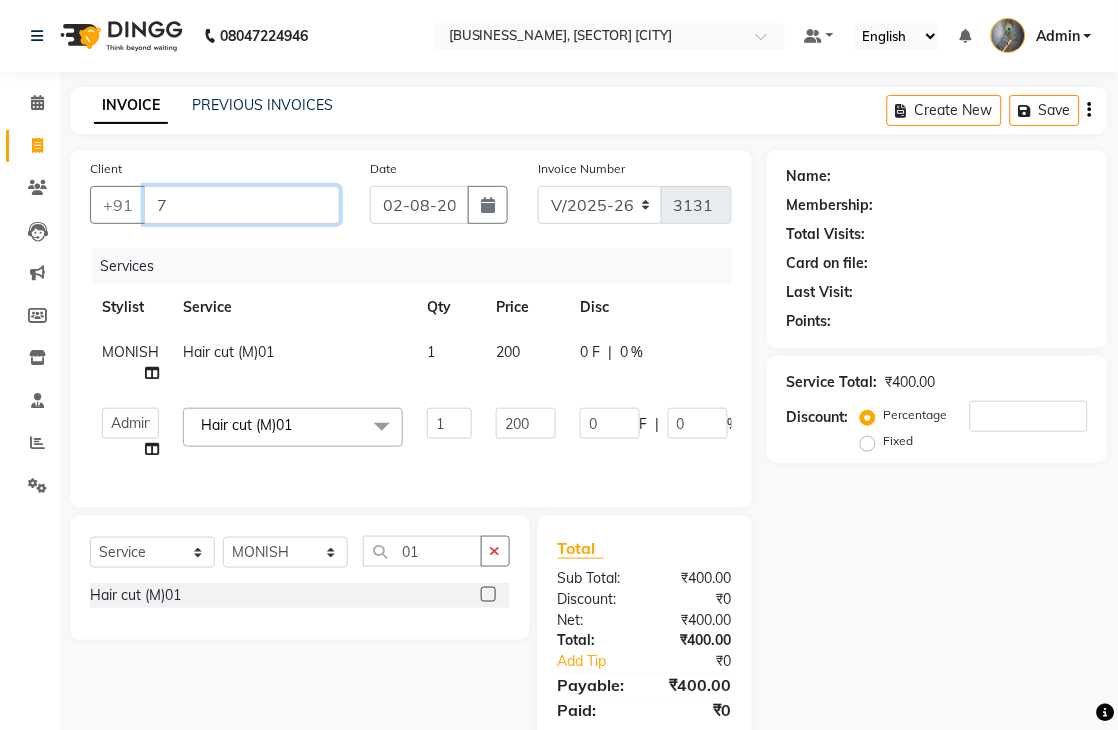 type on "0" 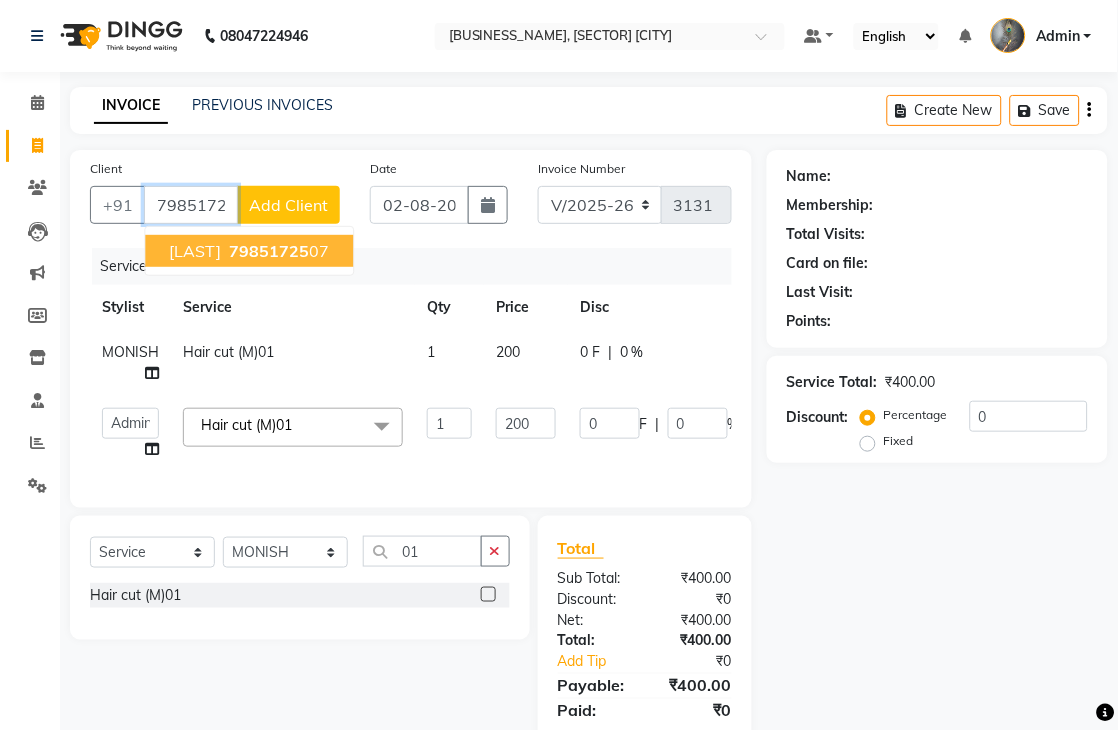 click on "[LAST]" at bounding box center (195, 251) 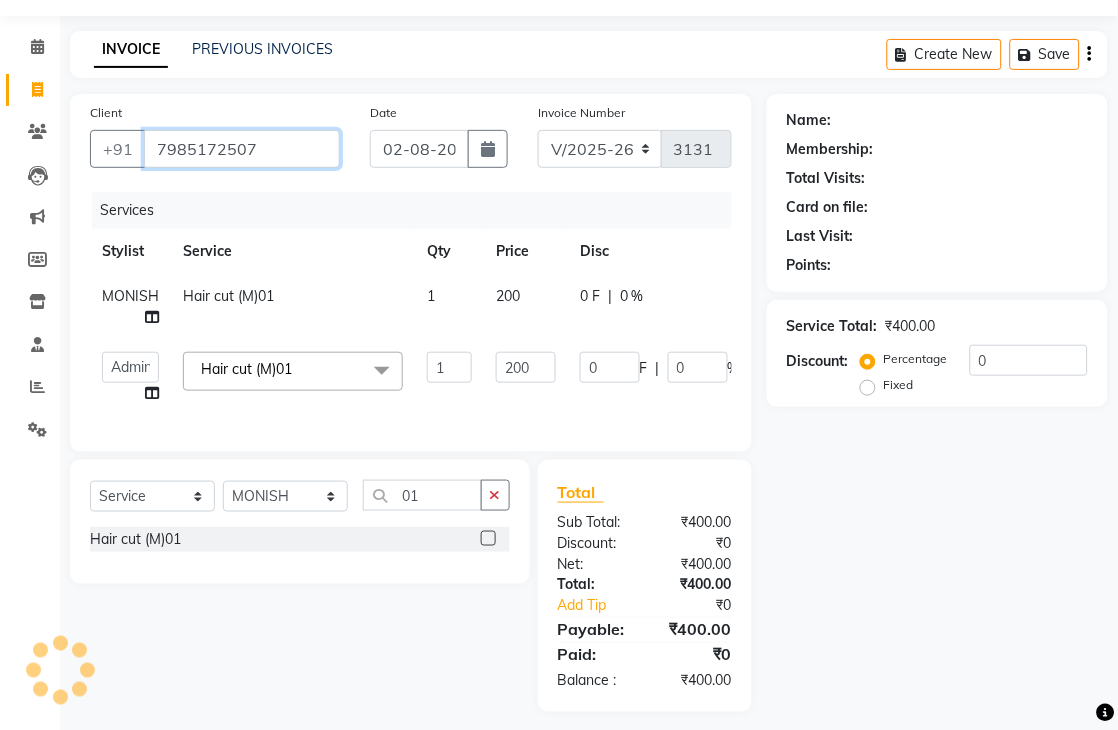 scroll, scrollTop: 86, scrollLeft: 0, axis: vertical 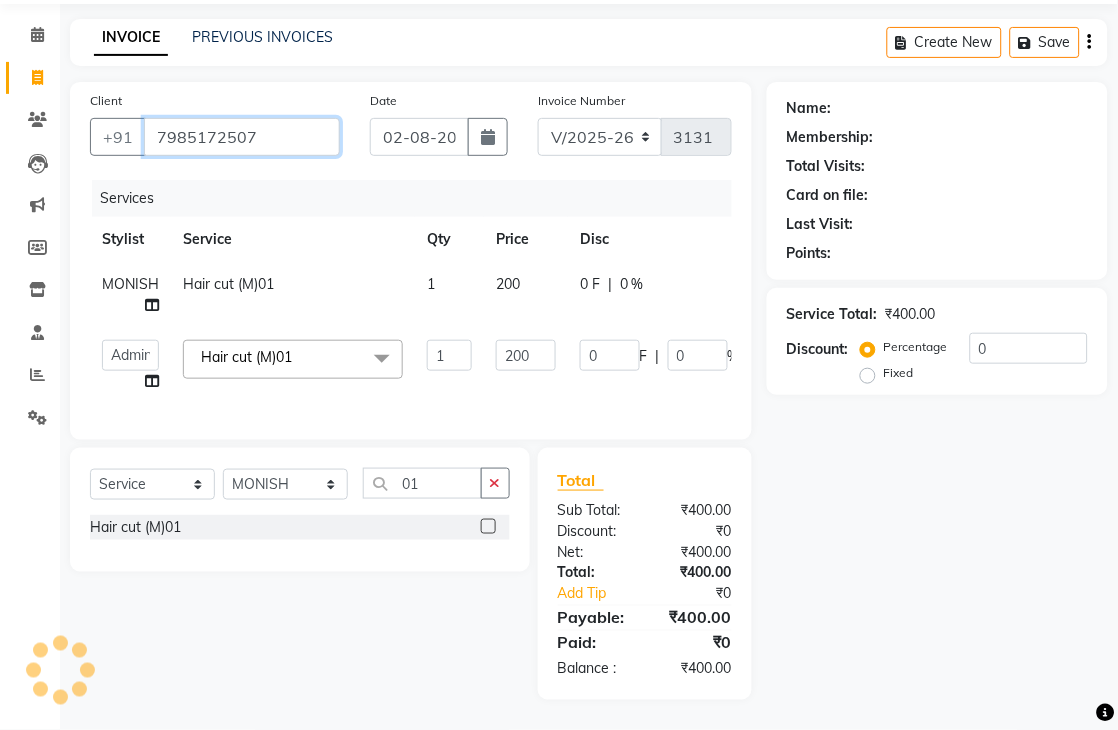 type on "7985172507" 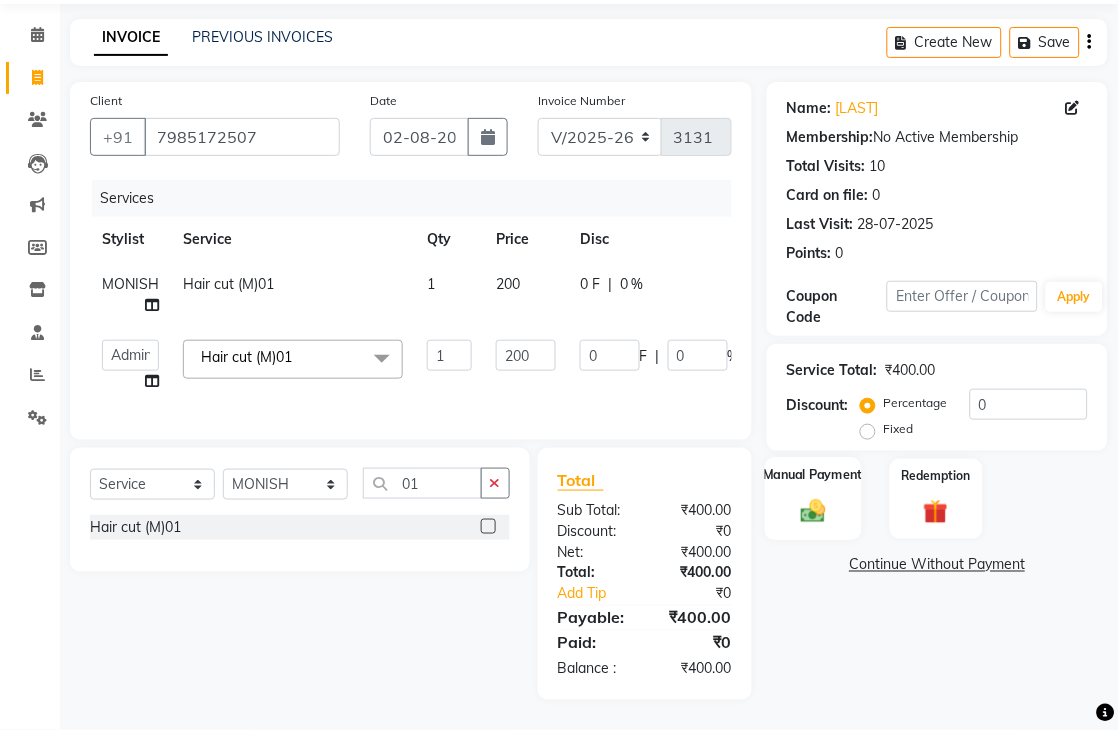 click 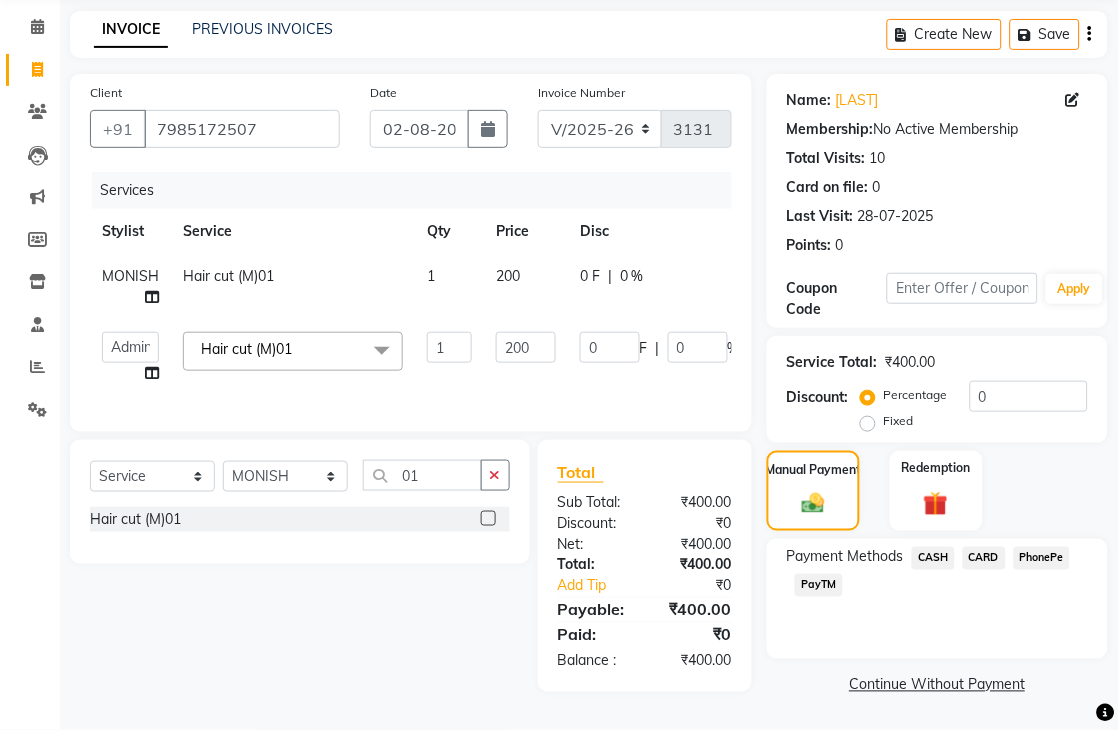 click on "PayTM" 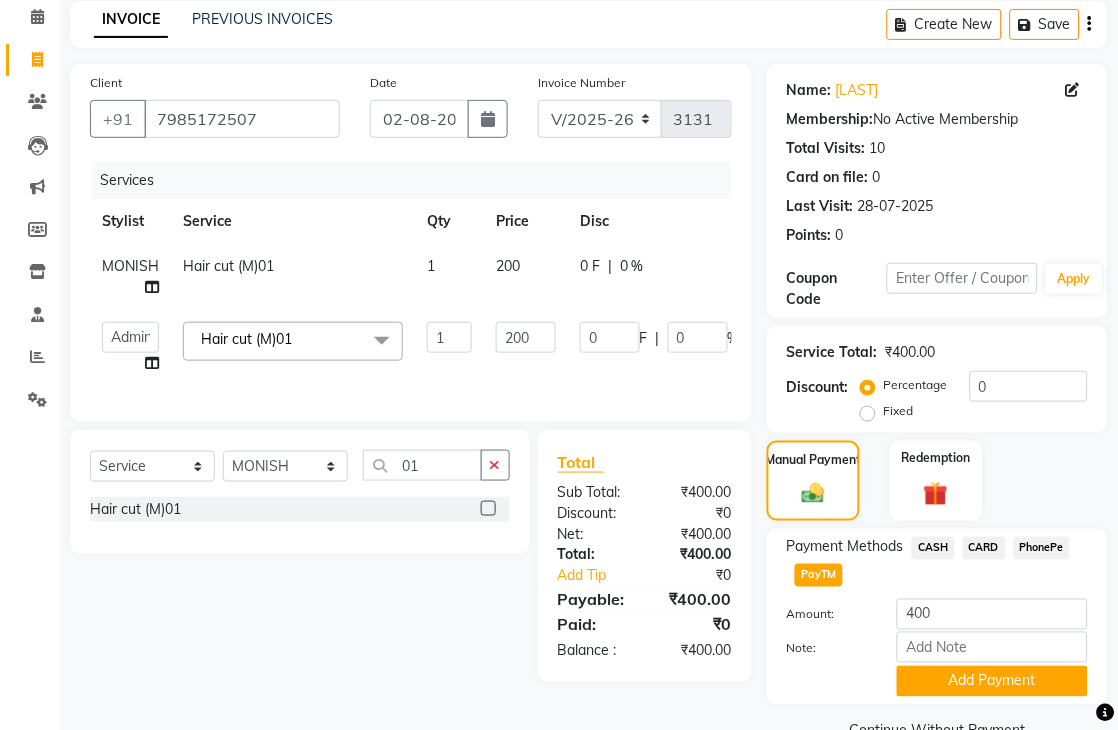 click on "Payment Methods CASH CARD PhonePe PayTM Amount: 400 Note: Add Payment" 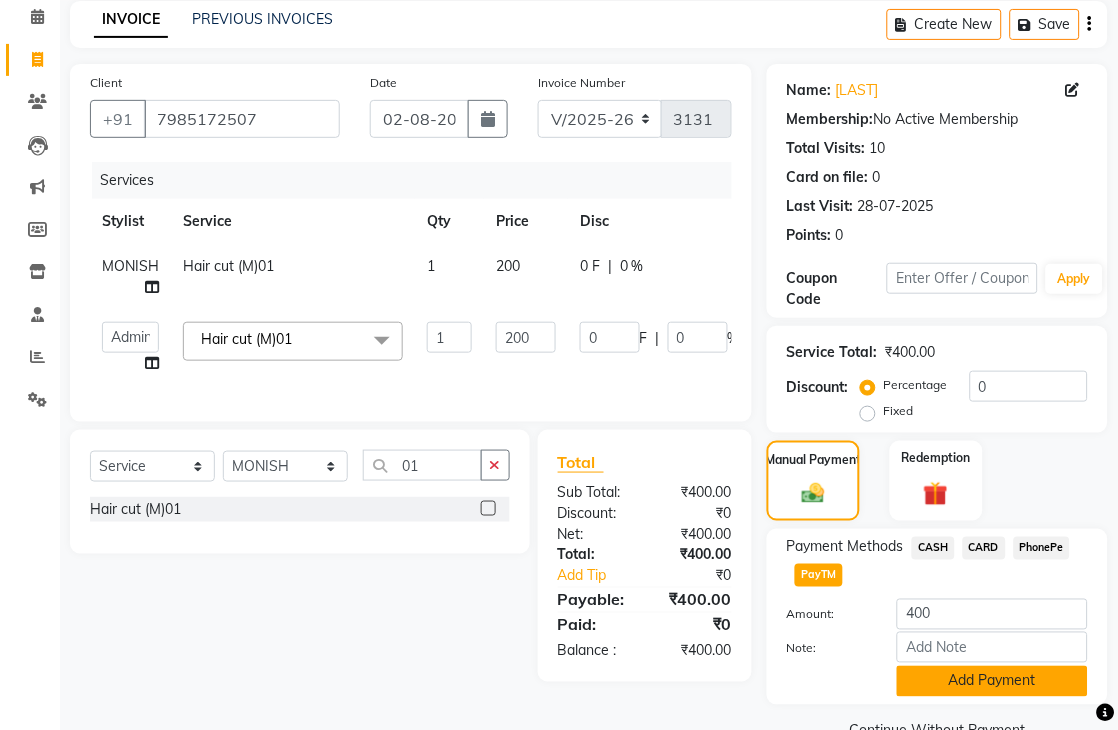 scroll, scrollTop: 133, scrollLeft: 0, axis: vertical 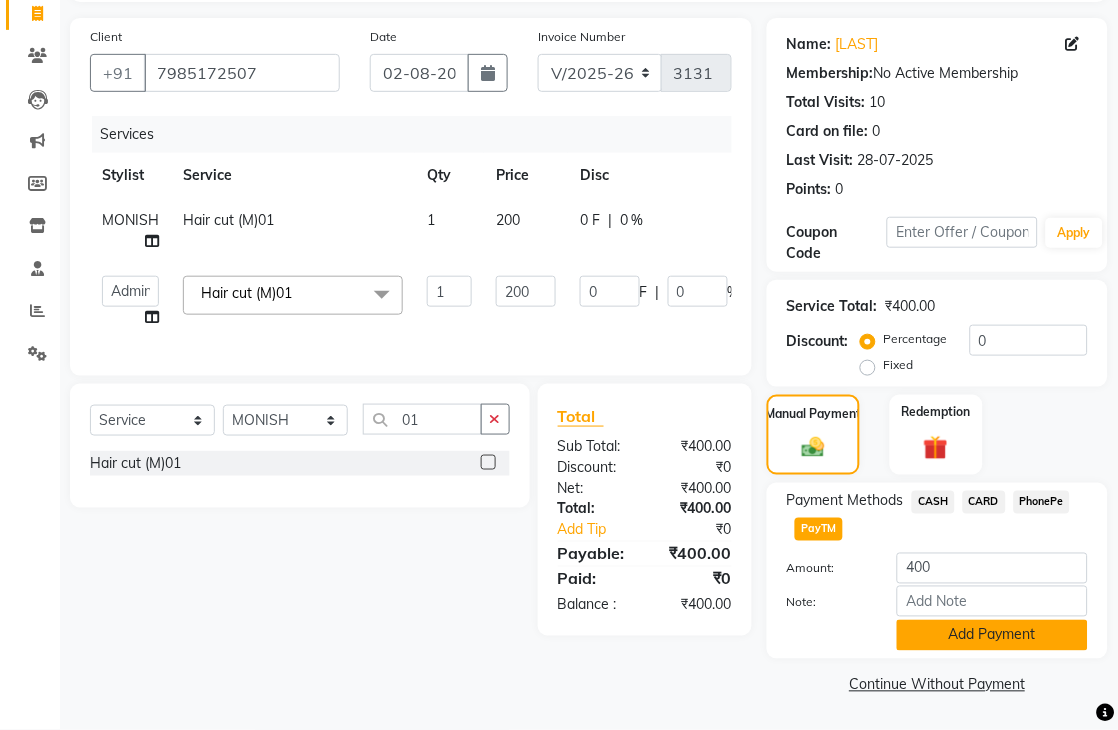 click on "Add Payment" 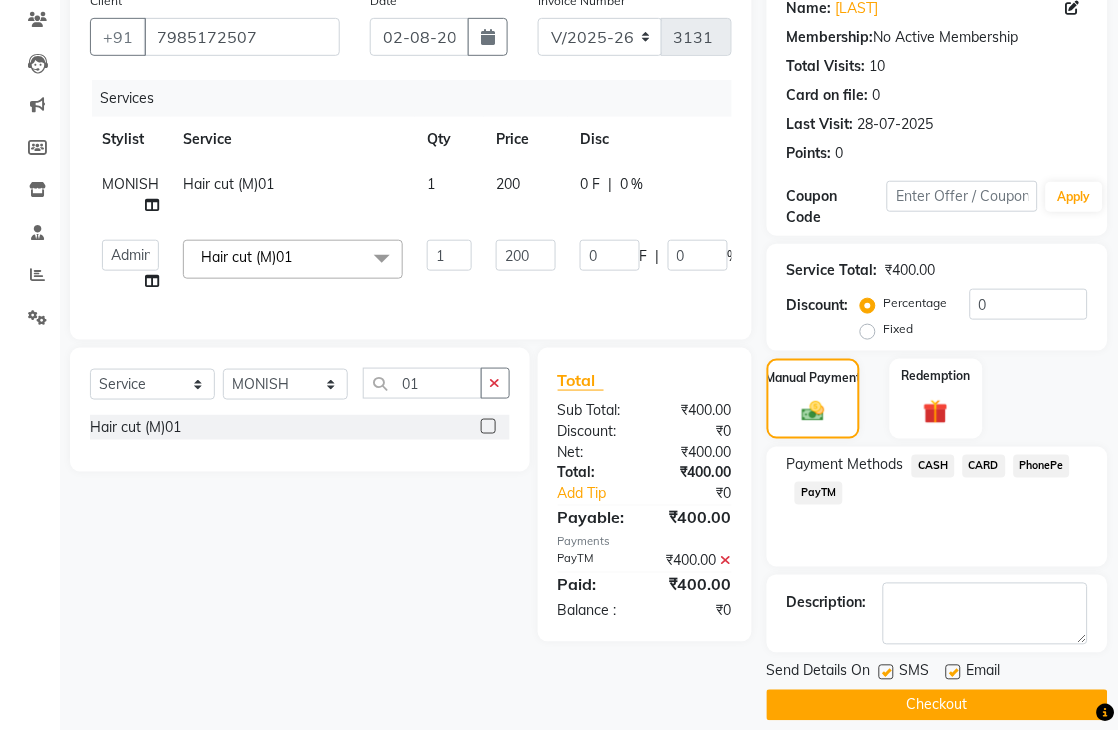 scroll, scrollTop: 188, scrollLeft: 0, axis: vertical 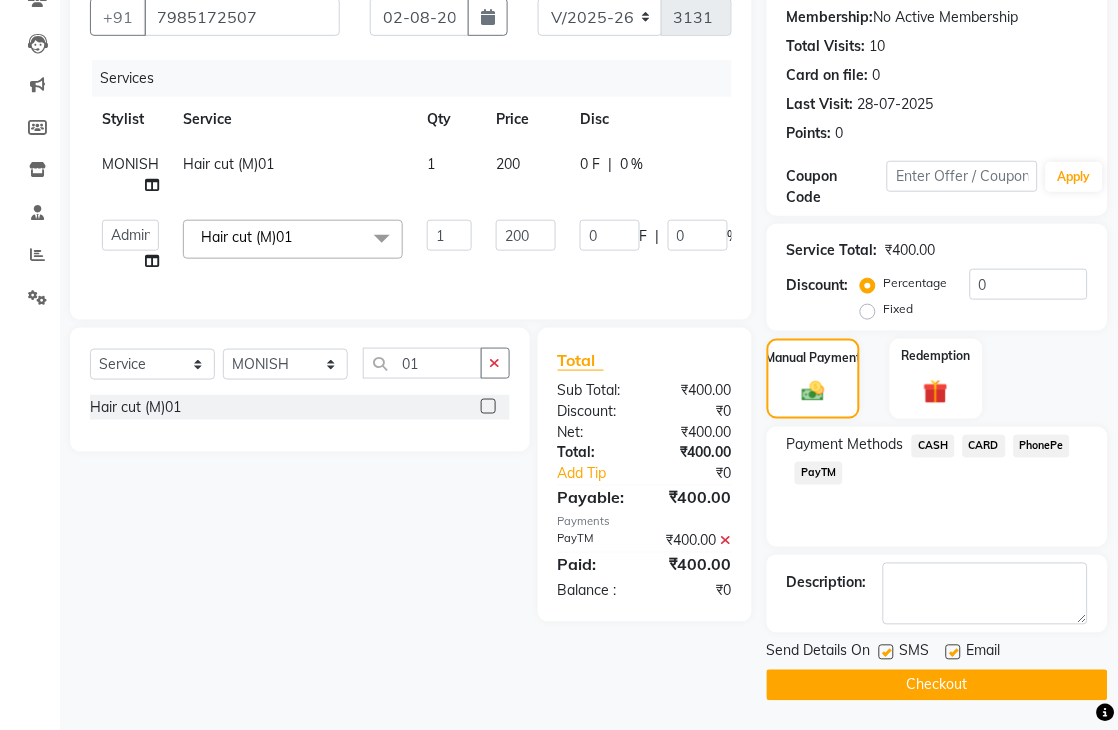 click on "Checkout" 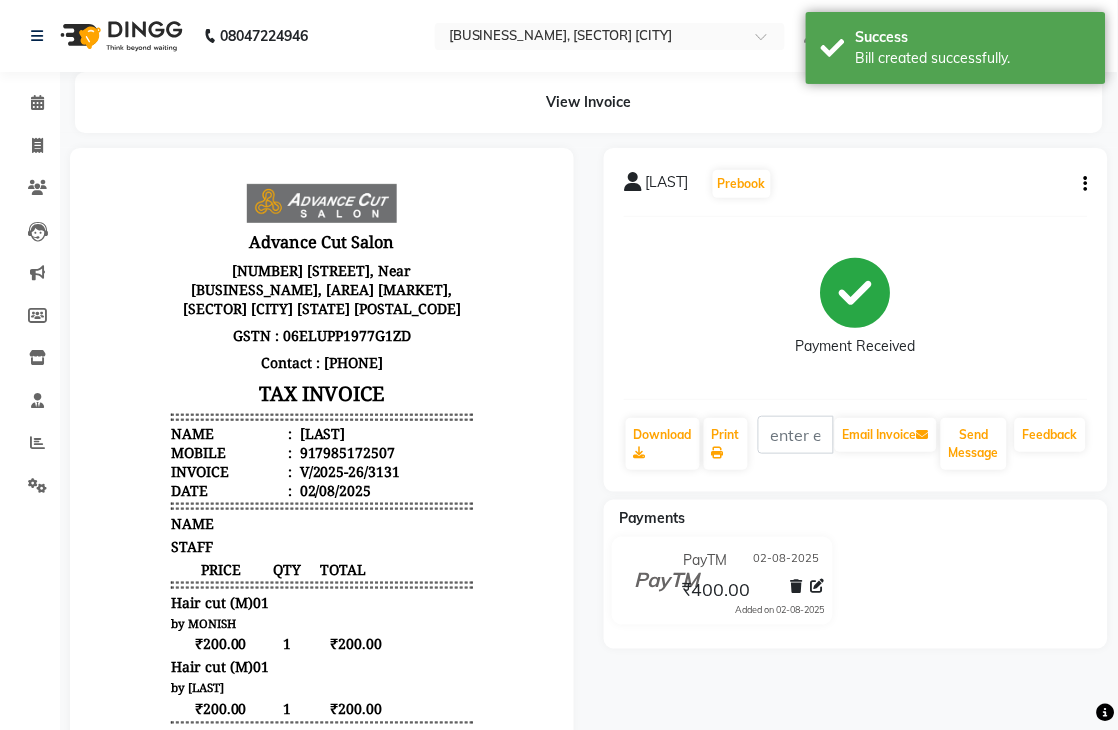 scroll, scrollTop: 0, scrollLeft: 0, axis: both 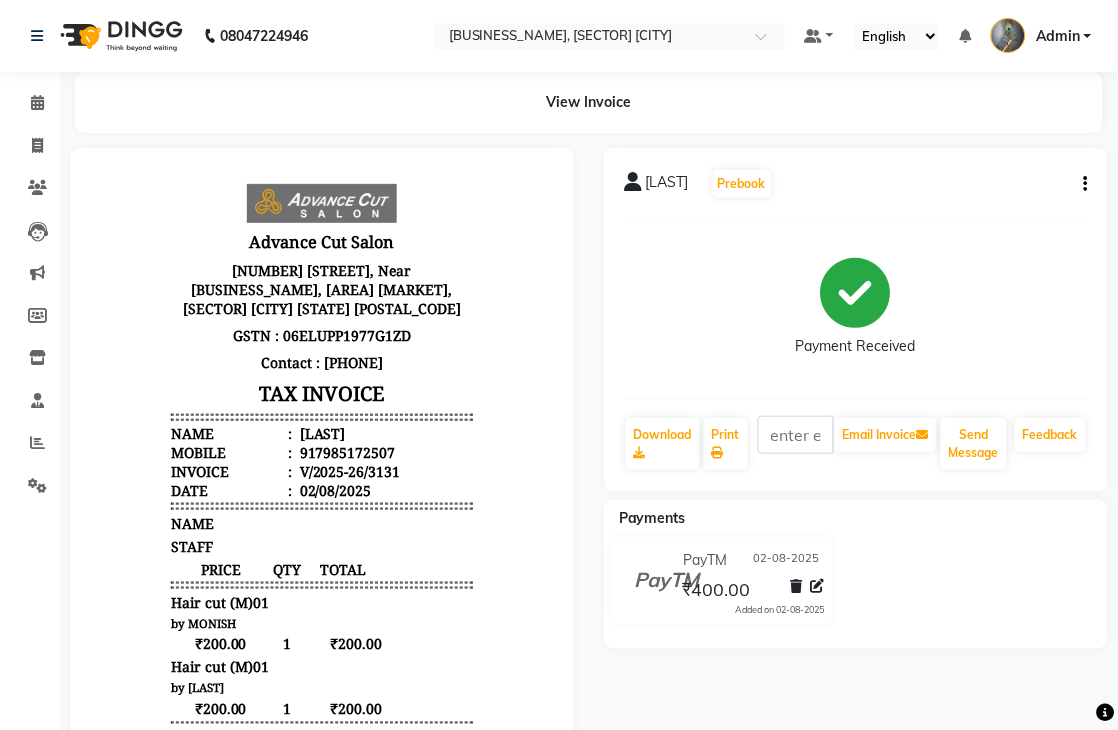 click on "Prebook Payment Received Download Print Email Invoice Send Message Feedback Payments PayTM 02-08-2025 ₹400.00 Added on 02-08-2025" 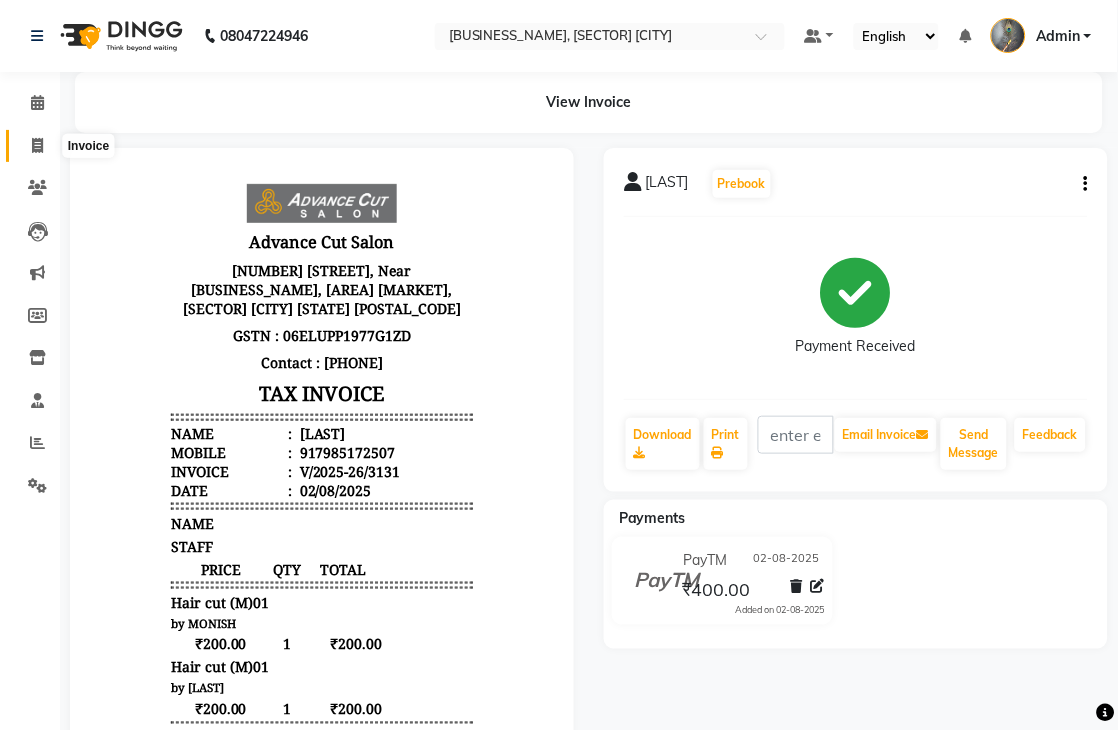 click 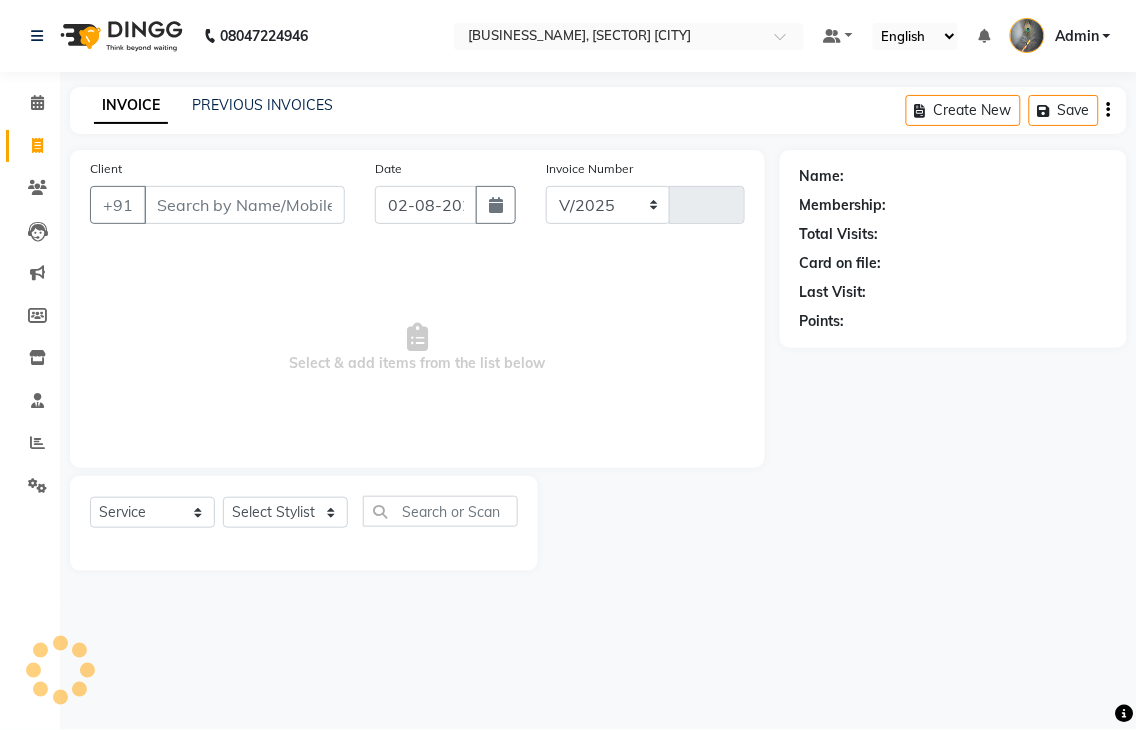select on "4939" 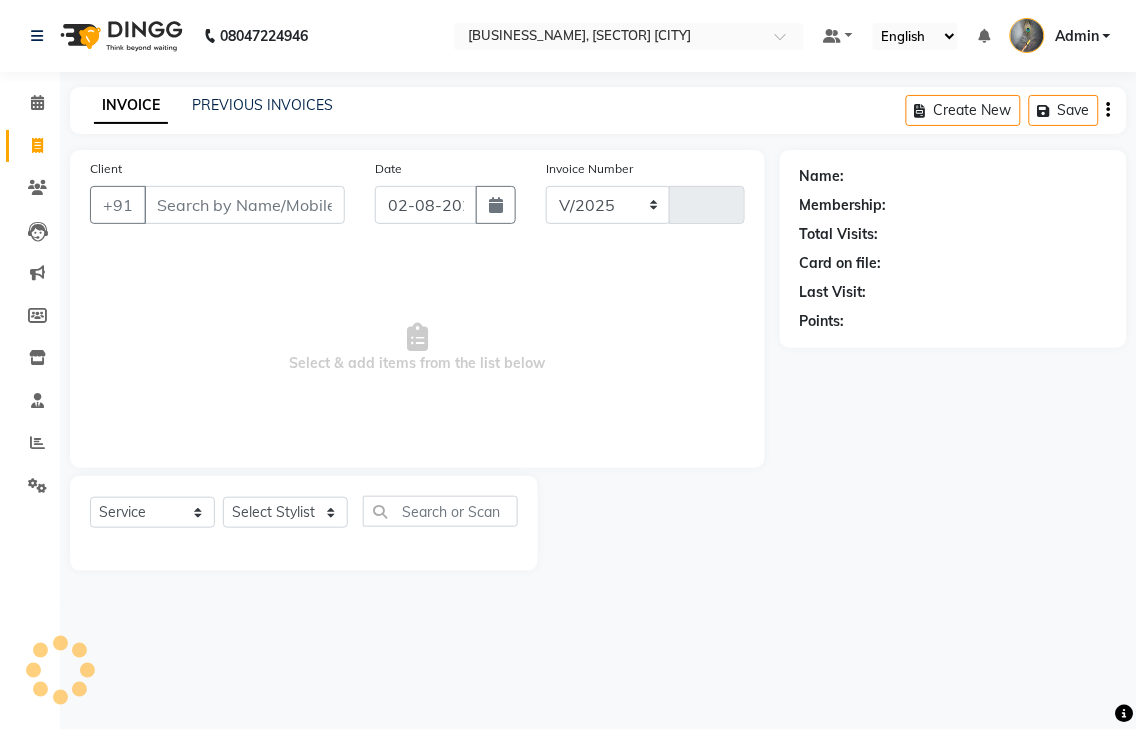 type on "3132" 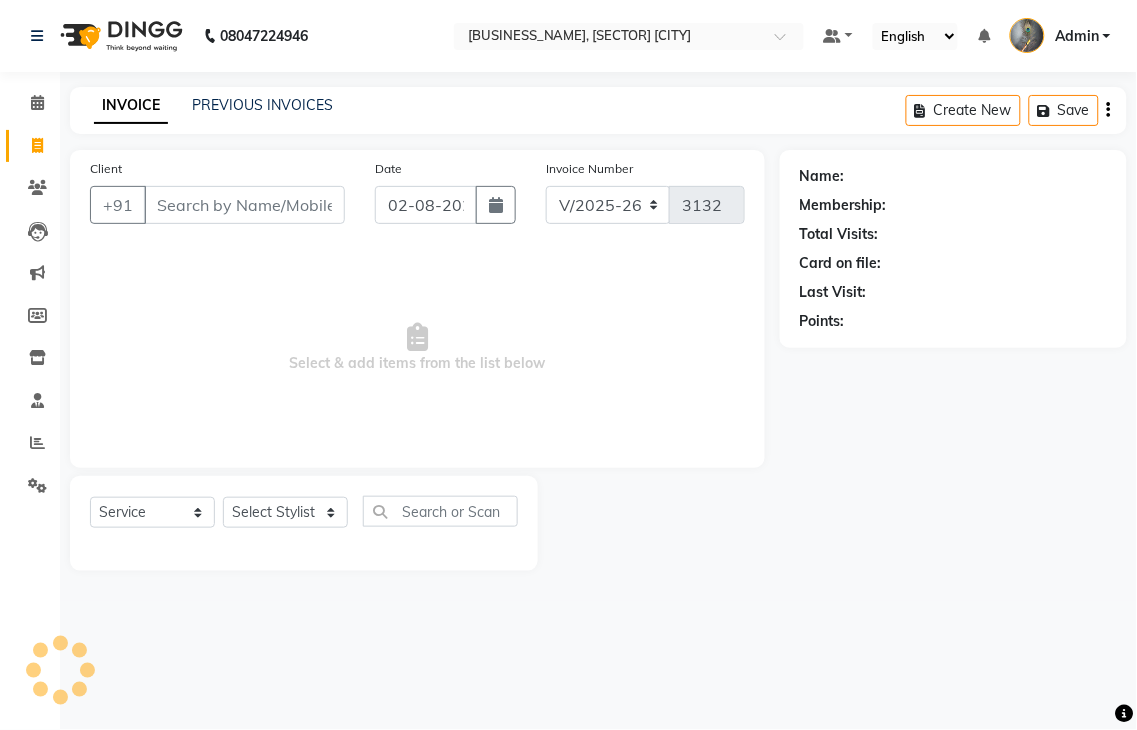 click on "Select  Service  Product  Membership  Package Voucher Prepaid Gift Card  Select Stylist" 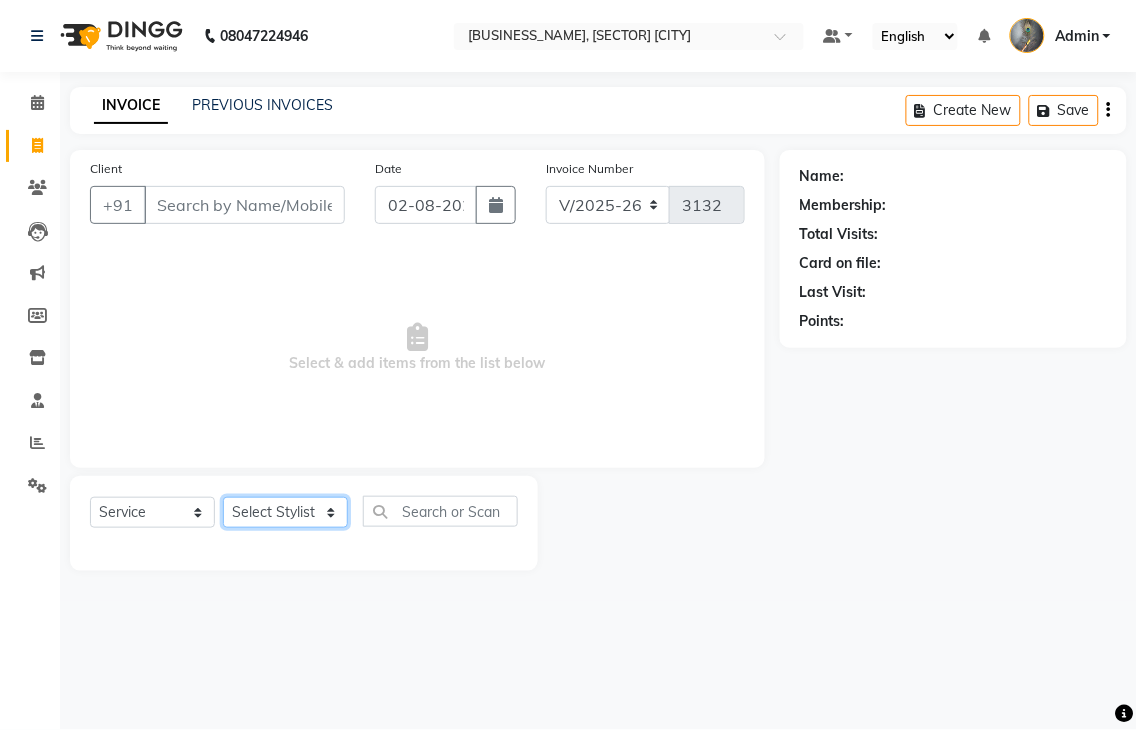 click on "Select Stylist Admin [LAST] COUNTOR [LAST] [LAST] [LAST] [LAST] [LAST] [LAST] [LAST] [LAST] [LAST] [LAST] [LAST]" 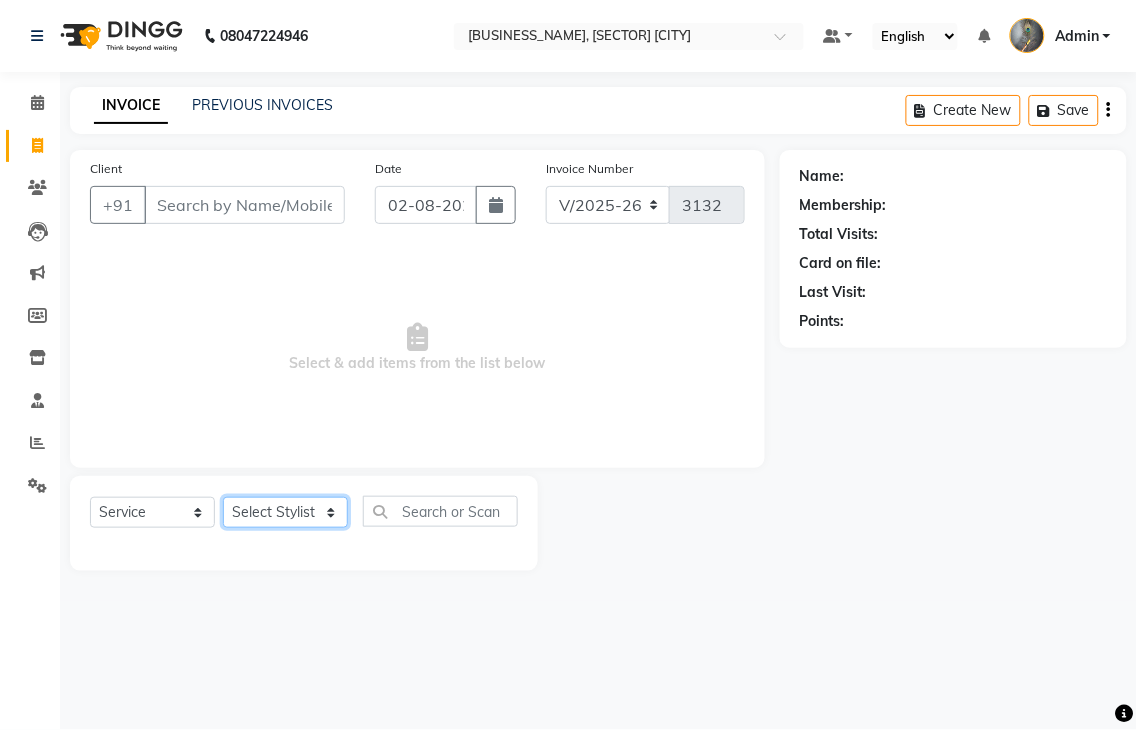 select on "38522" 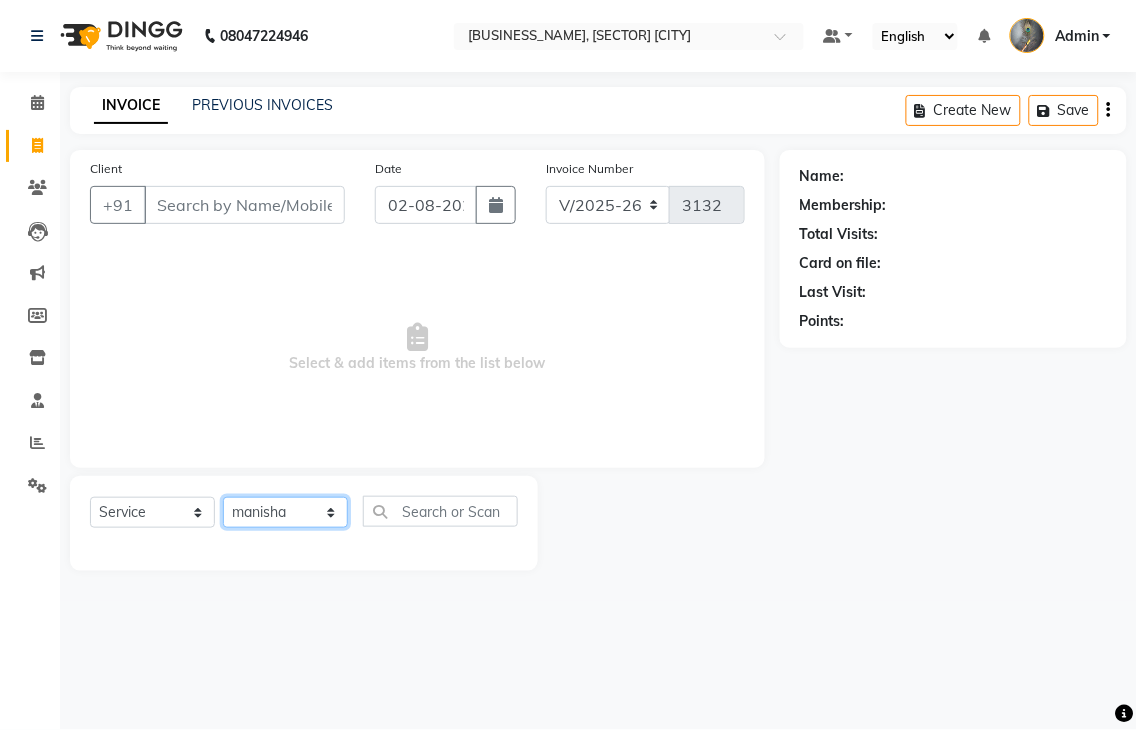 click on "Select Stylist Admin [LAST] COUNTOR [LAST] [LAST] [LAST] [LAST] [LAST] [LAST] [LAST] [LAST] [LAST] [LAST] [LAST]" 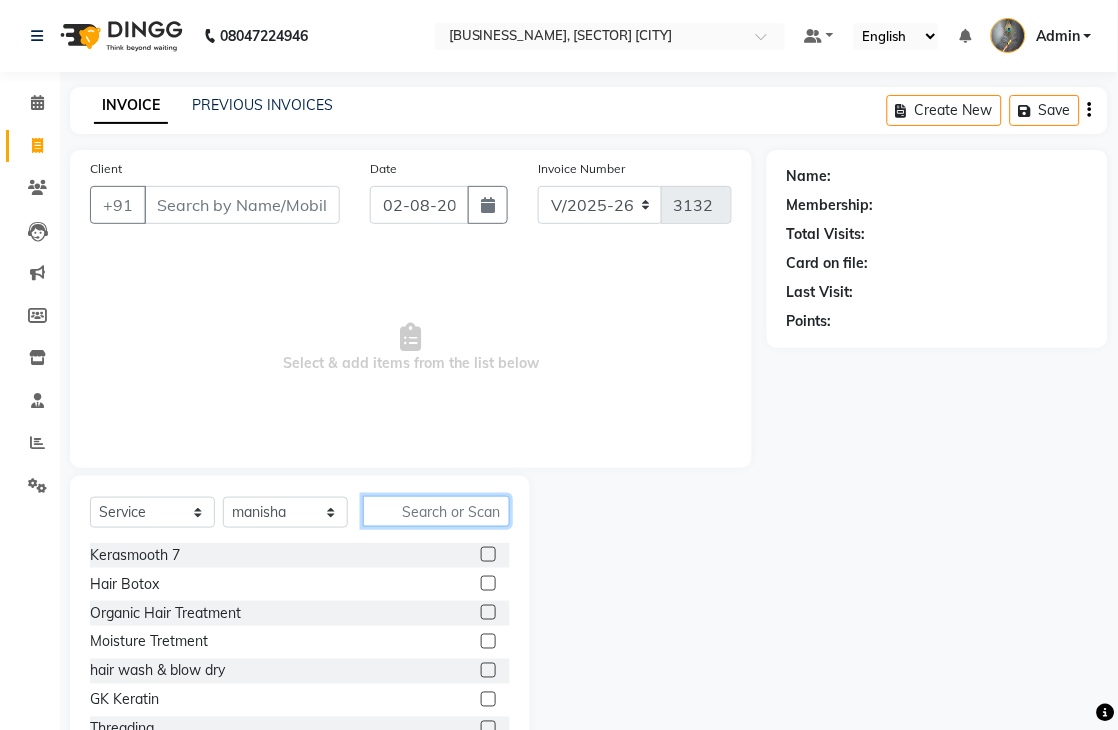 click 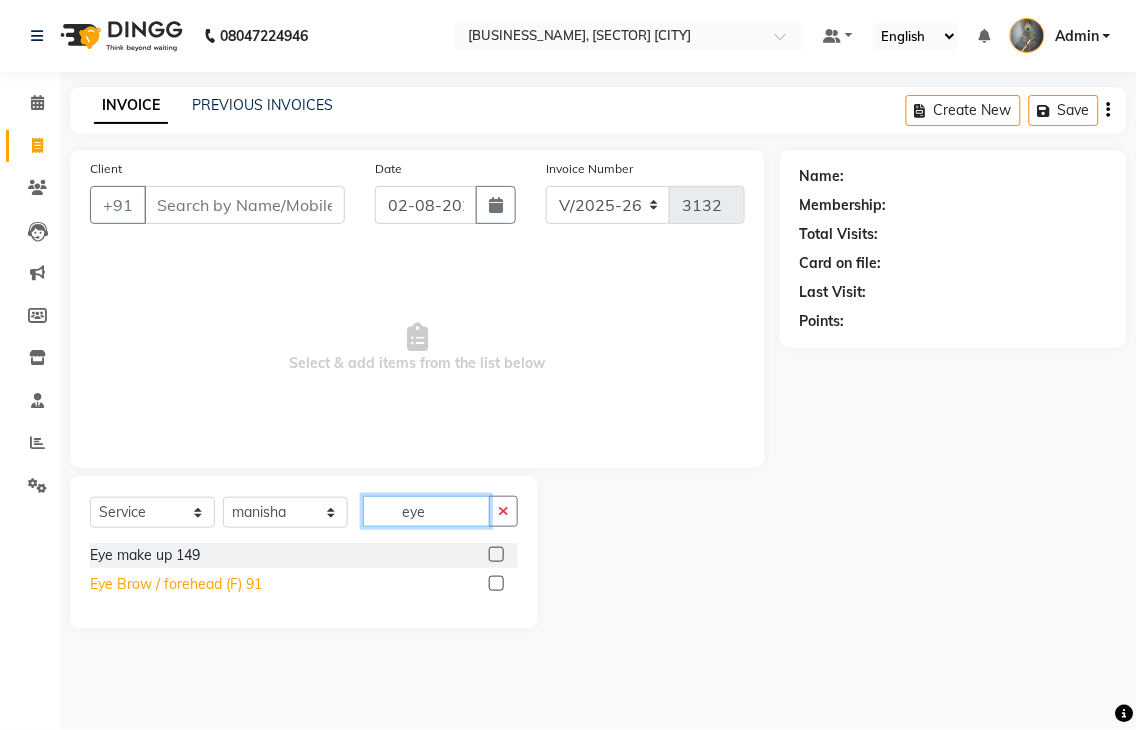 type on "eye" 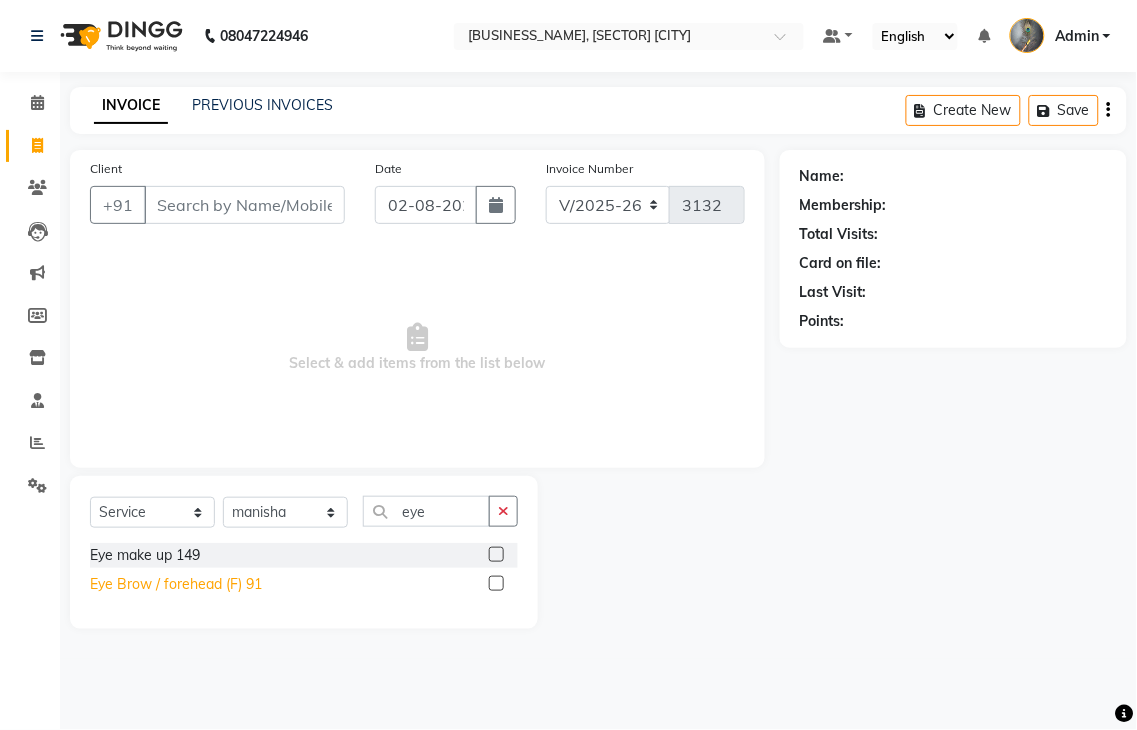 click on "Eye Brow / forehead (F) 91" 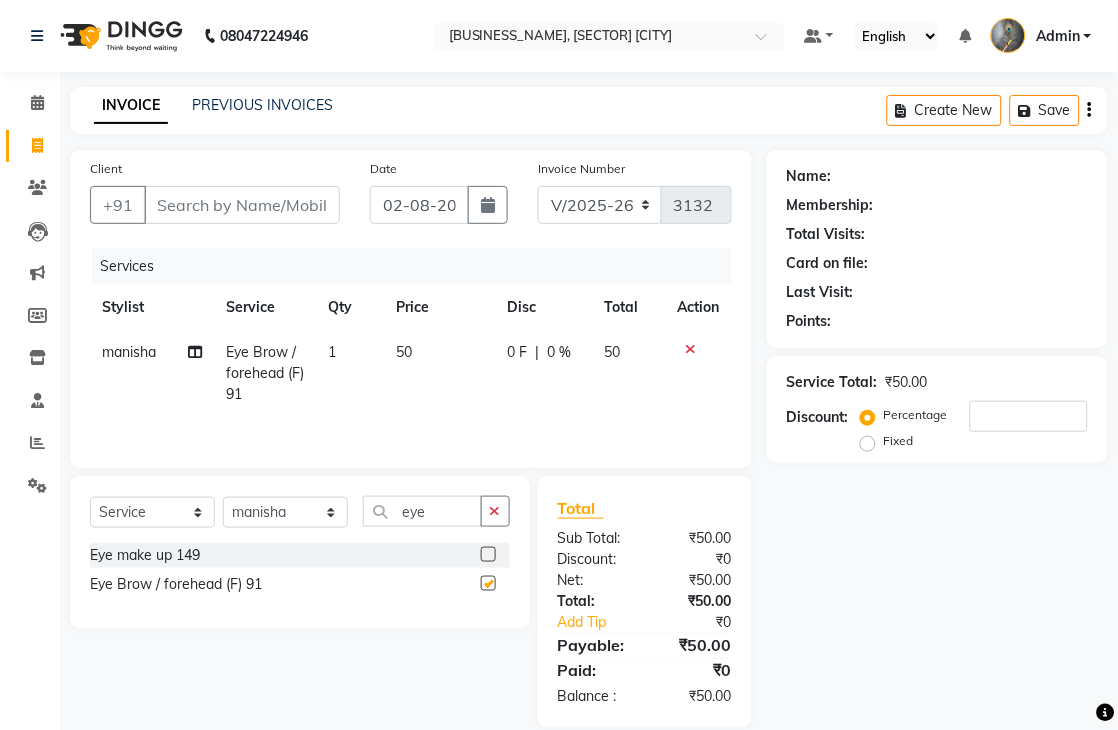 checkbox on "false" 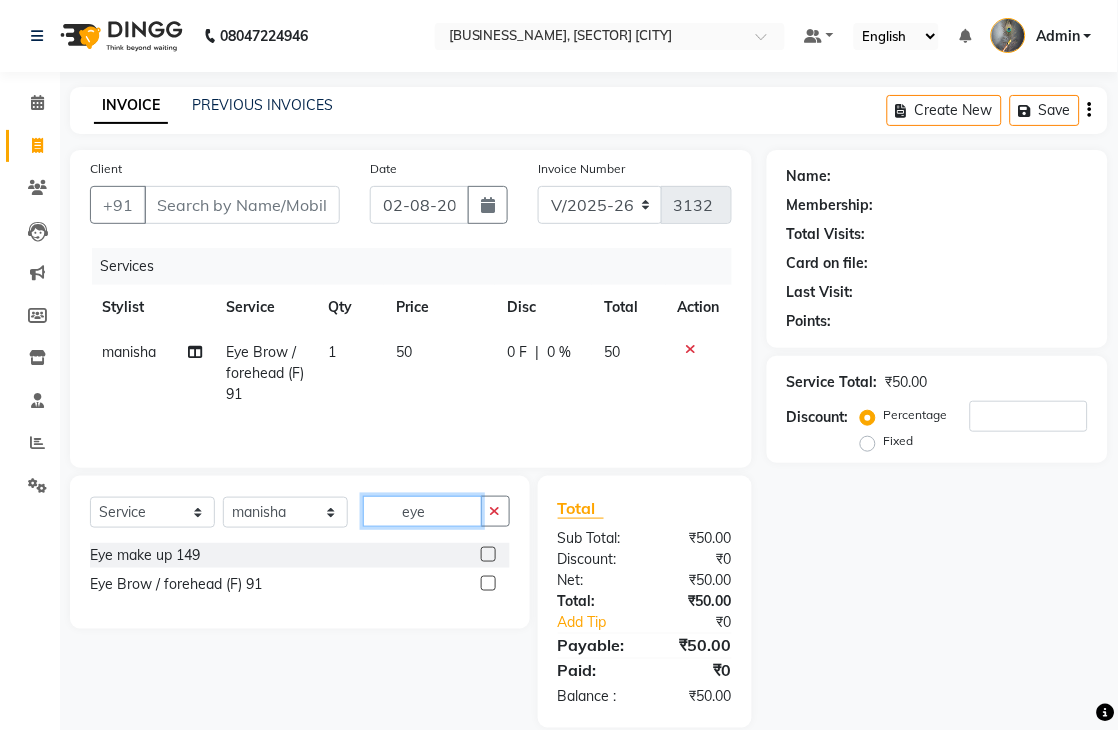 click on "eye" 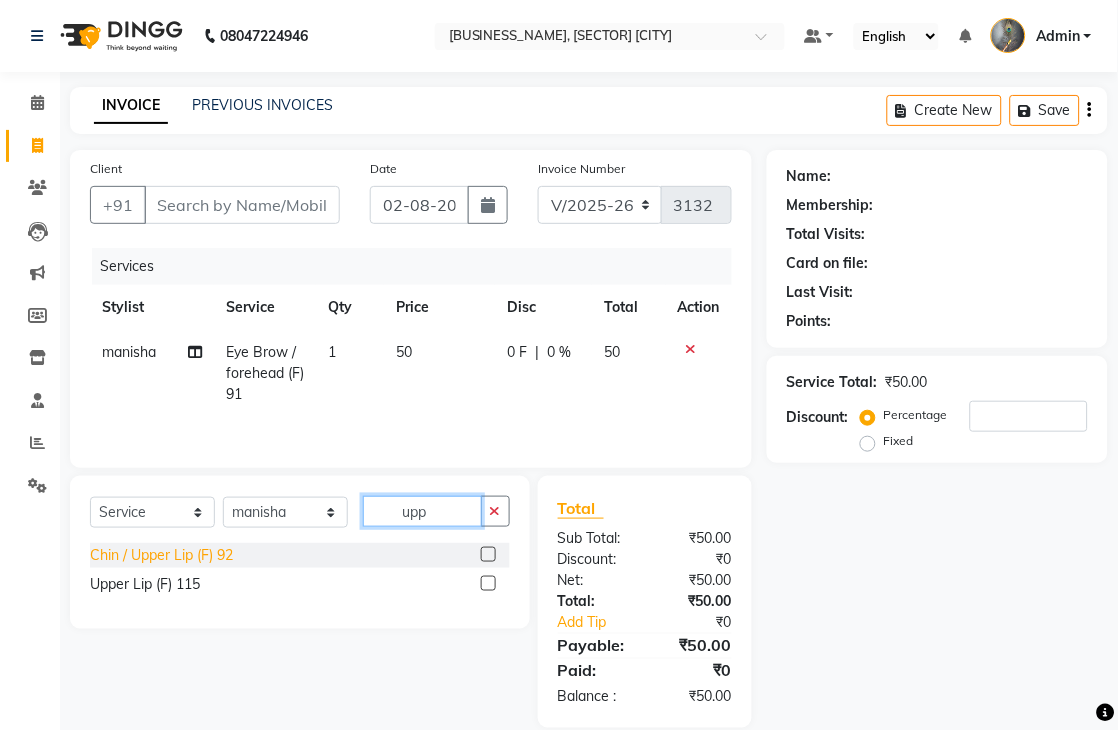 type on "upp" 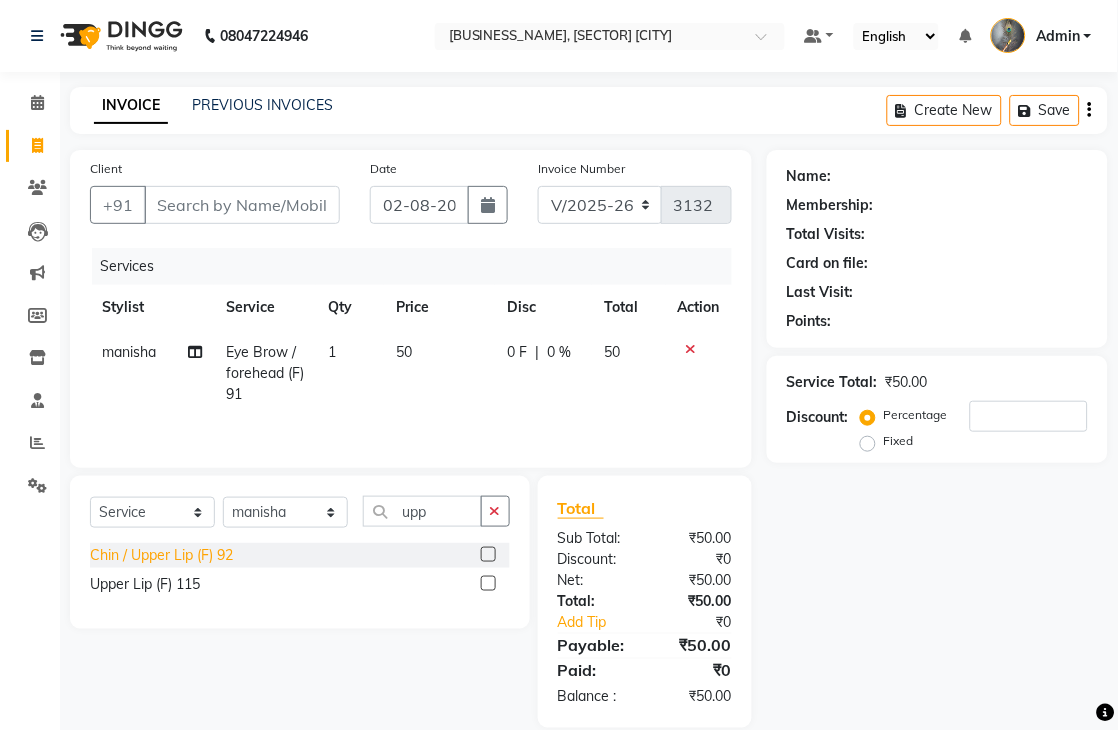 click on "Chin / Upper Lip (F) 92" 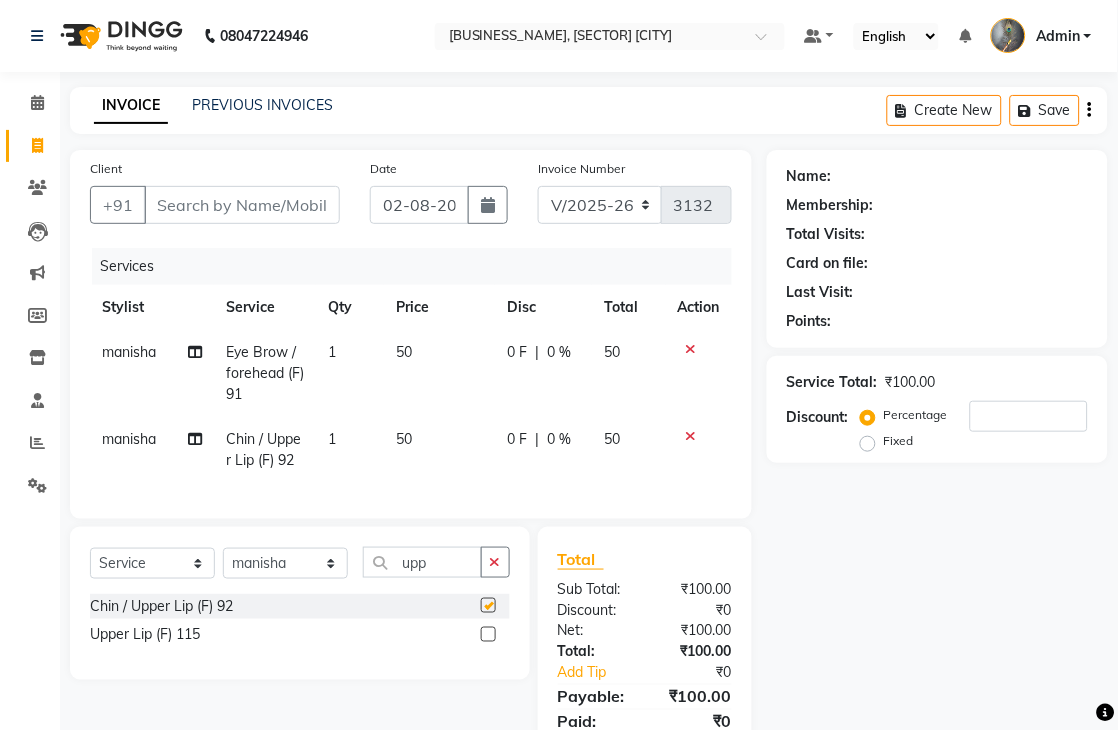 checkbox on "false" 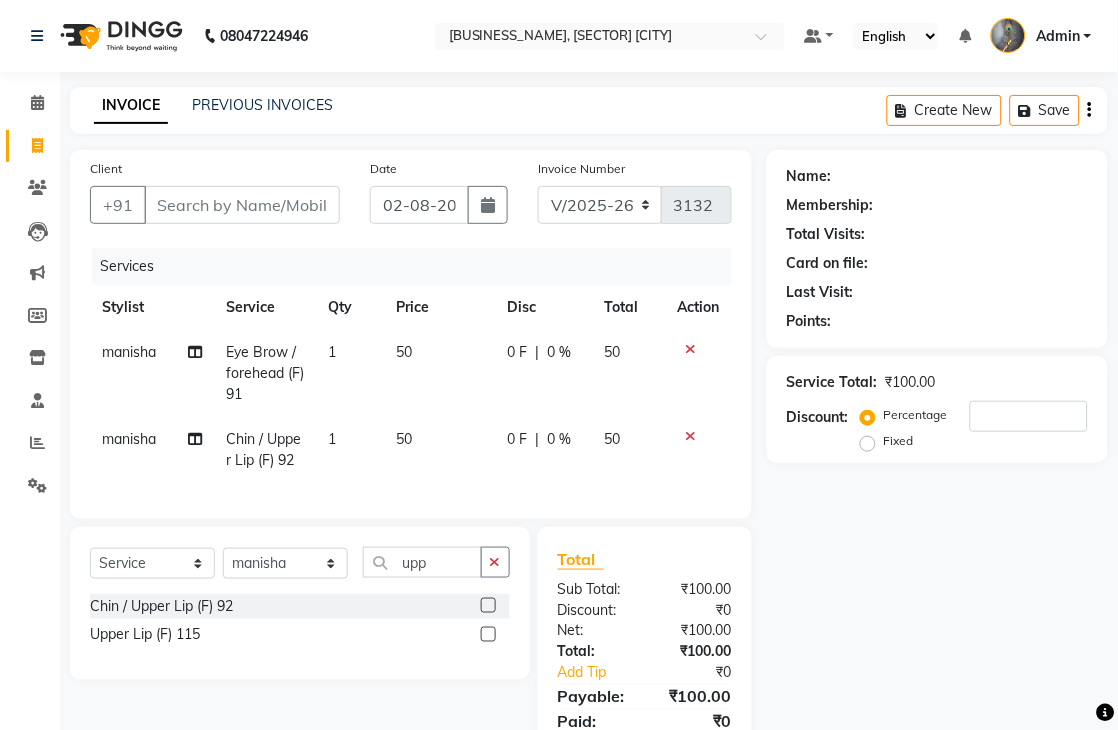 click on "Select Service Product Membership Package Voucher Prepaid Gift Card Select Stylist Admin [LAST] COUNTOR [LAST] [LAST] [LAST] [LAST] [LAST] [LAST] [LAST] [LAST] [LAST] [LAST] [LAST] [SERVICE_NAME] [SERVICE_NAME]" 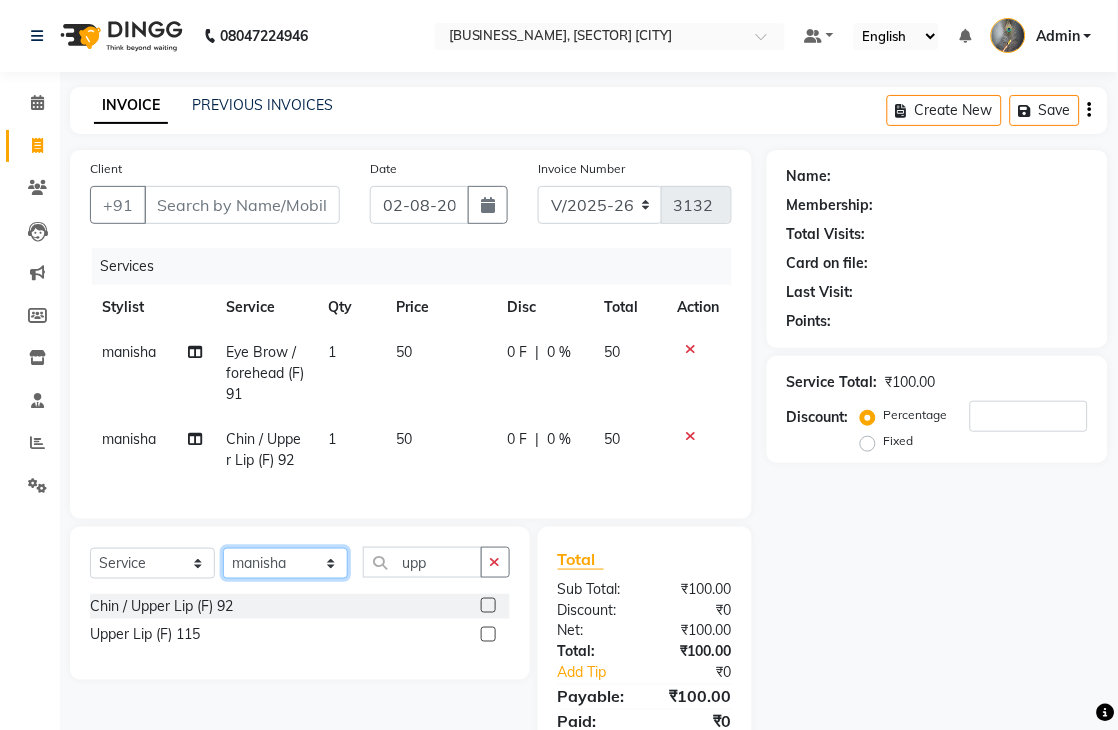click on "Select Stylist Admin [LAST] COUNTOR [LAST] [LAST] [LAST] [LAST] [LAST] [LAST] [LAST] [LAST] [LAST] [LAST] [LAST]" 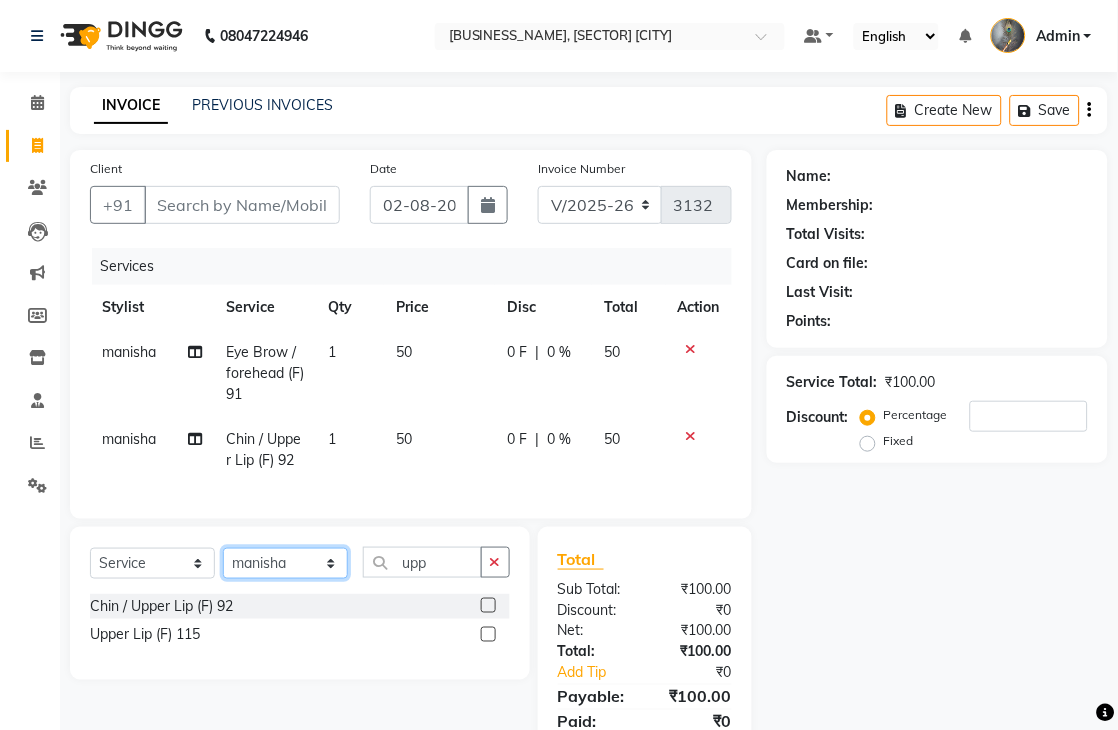 select on "30646" 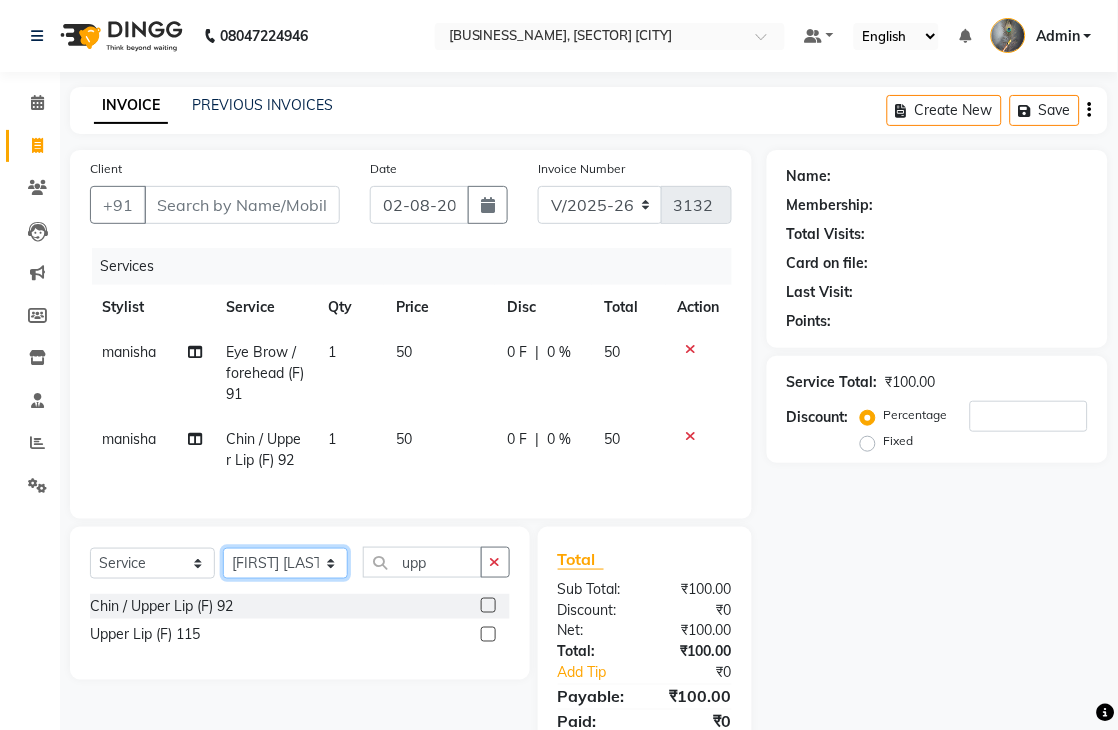 click on "Select Stylist Admin [LAST] COUNTOR [LAST] [LAST] [LAST] [LAST] [LAST] [LAST] [LAST] [LAST] [LAST] [LAST] [LAST]" 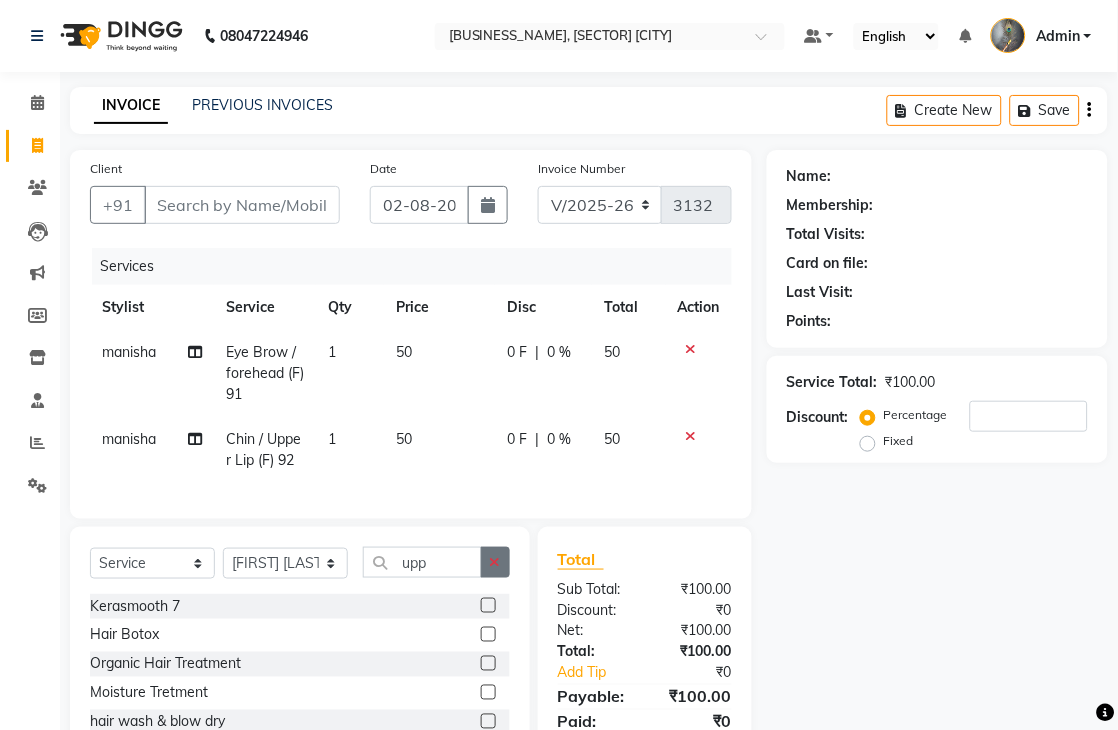 click 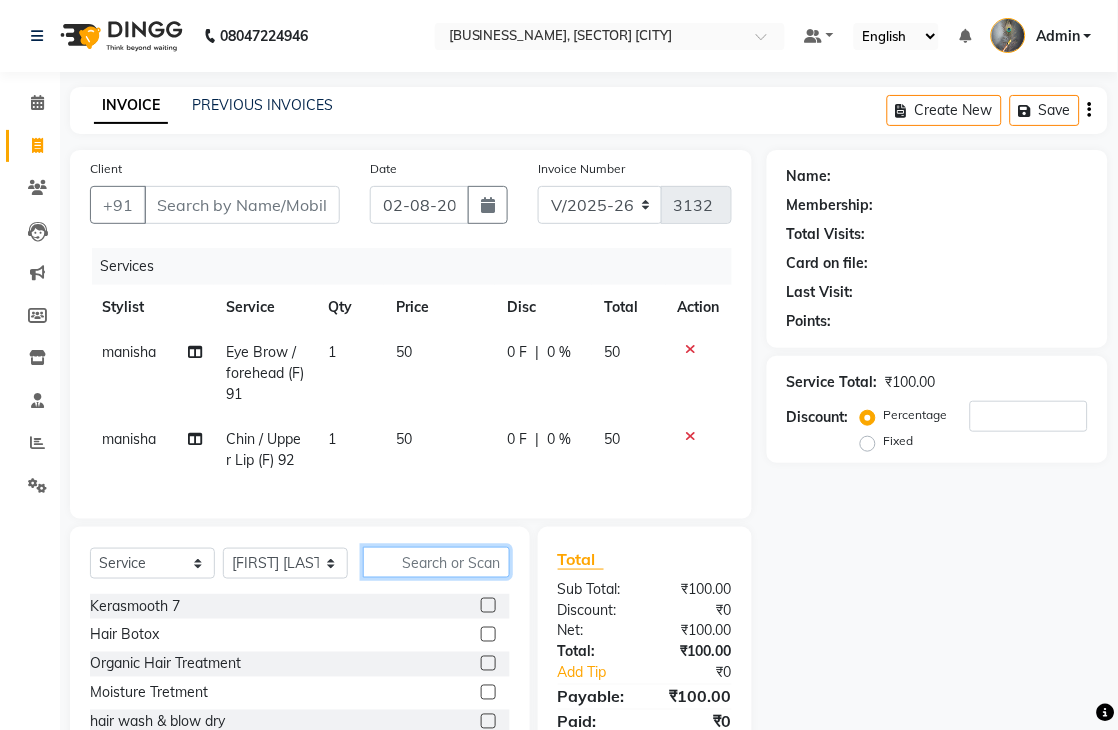 click 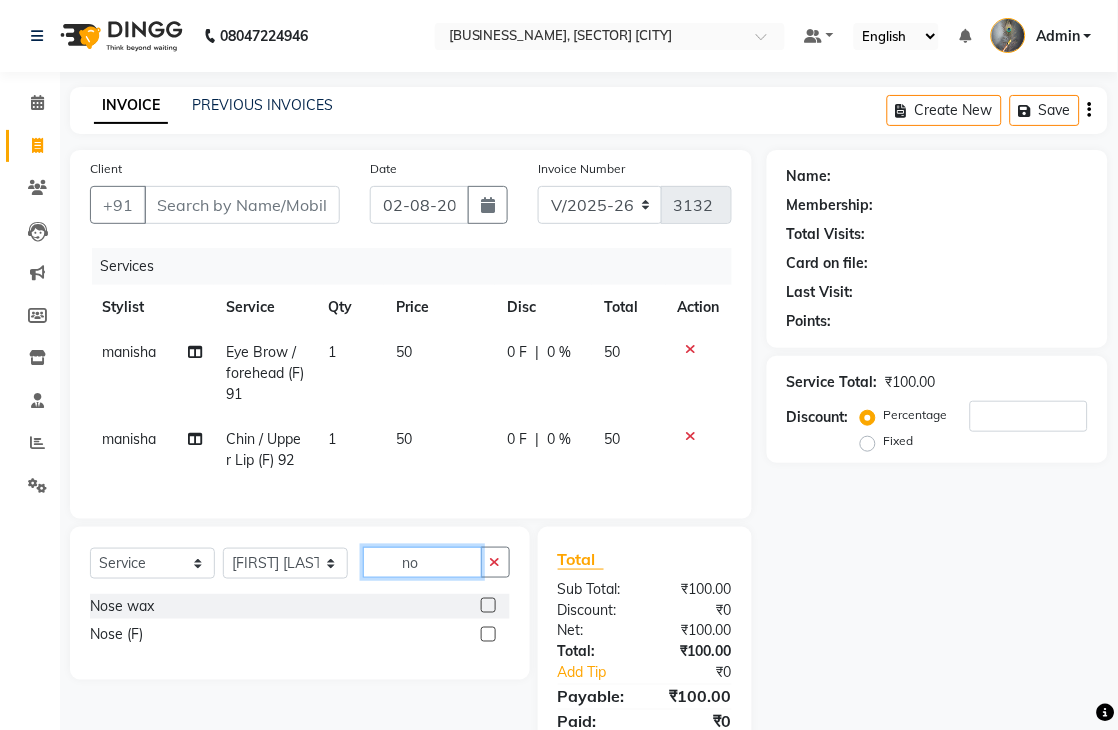 type on "n" 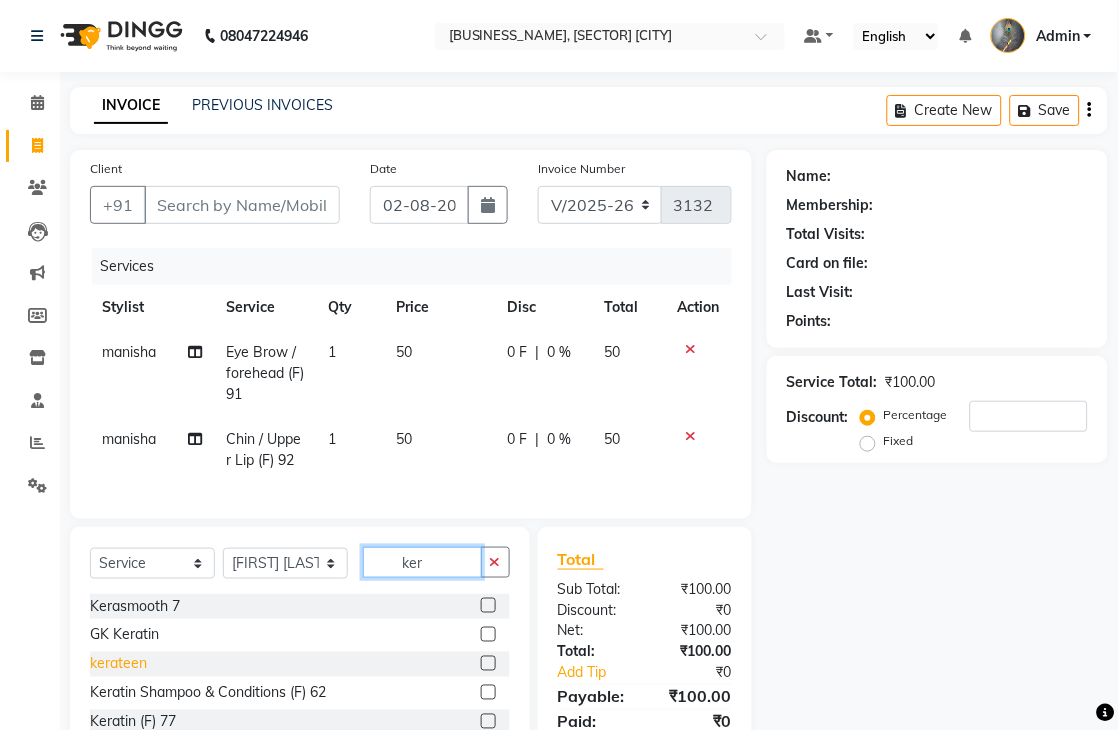 type on "ker" 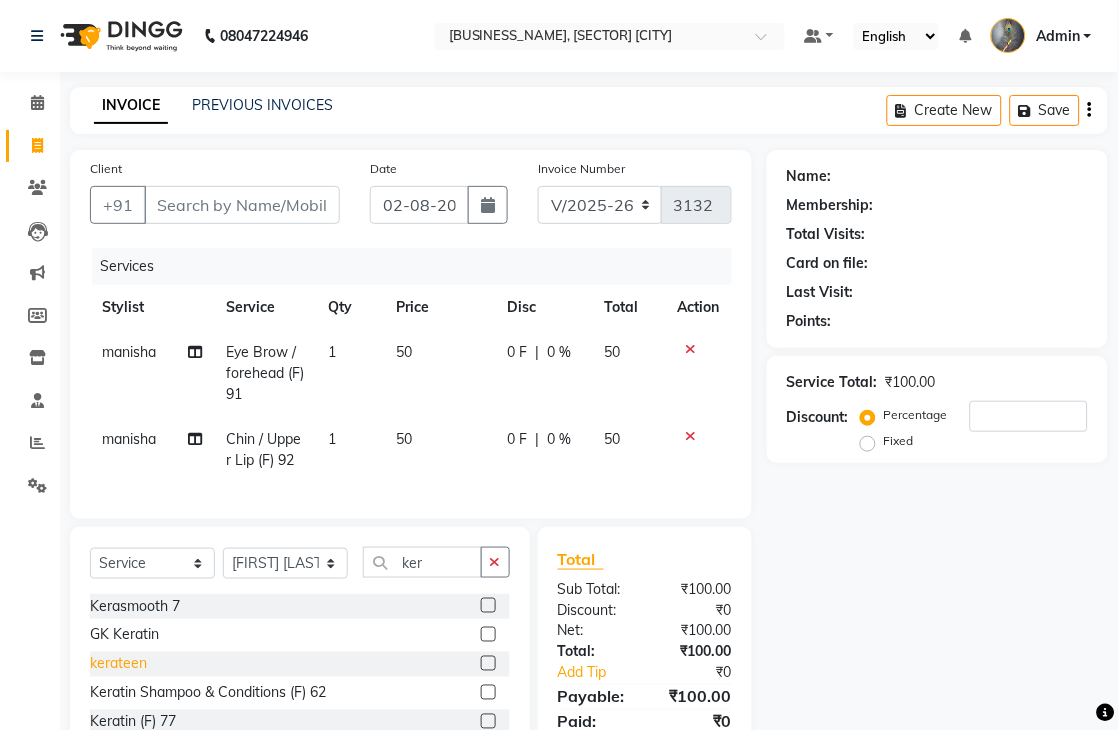 click on "kerateen" 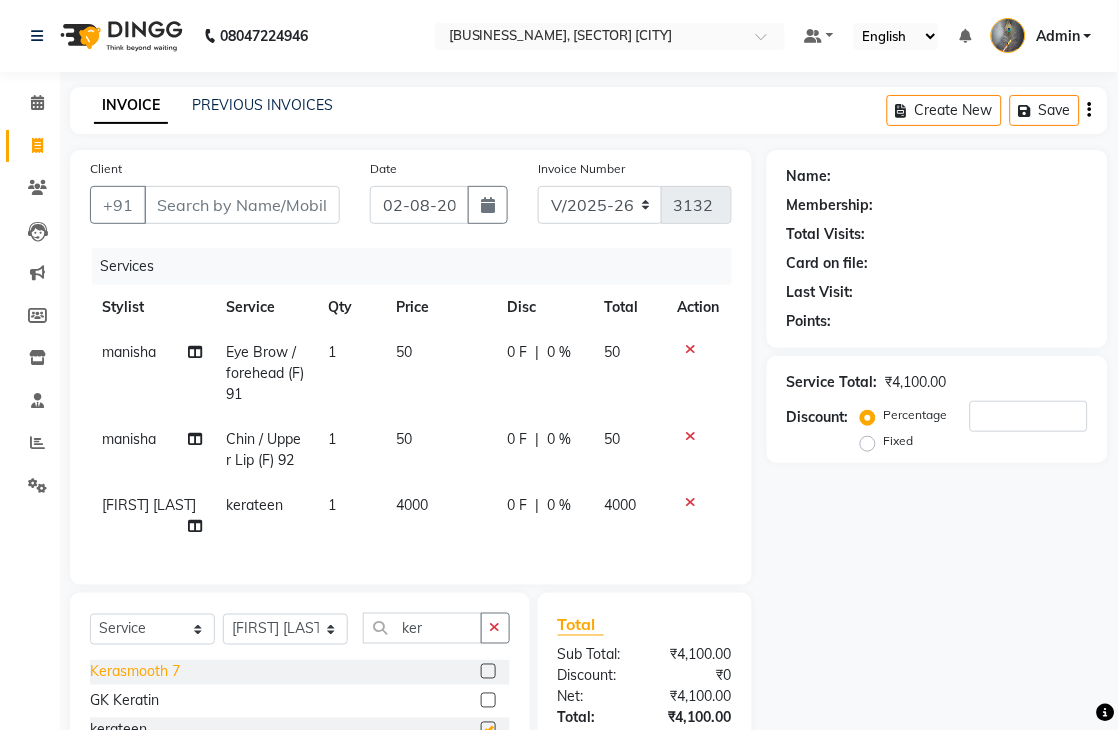 checkbox on "false" 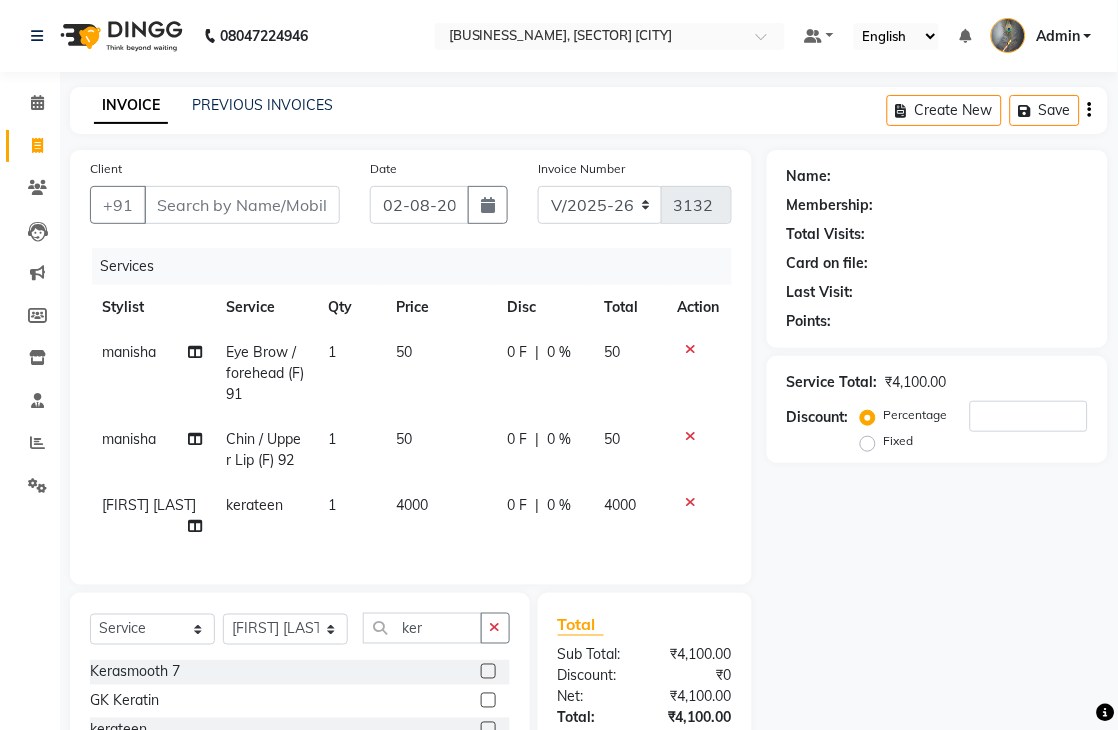 click on "4000" 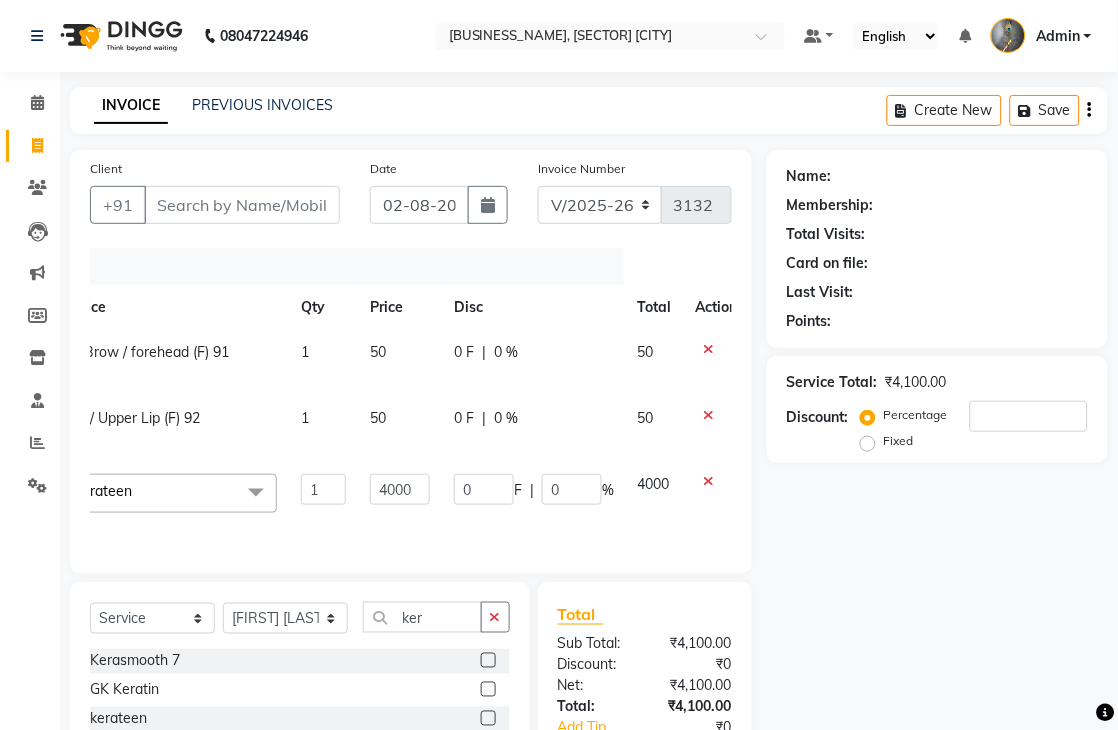 scroll, scrollTop: 0, scrollLeft: 143, axis: horizontal 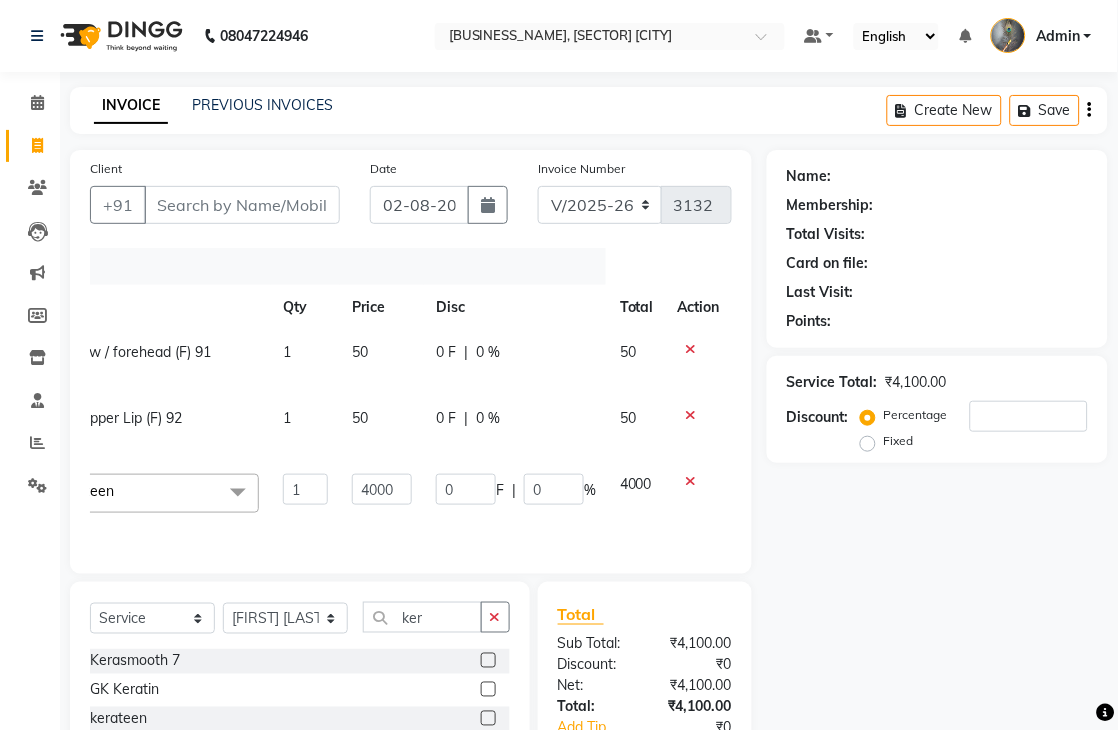 click 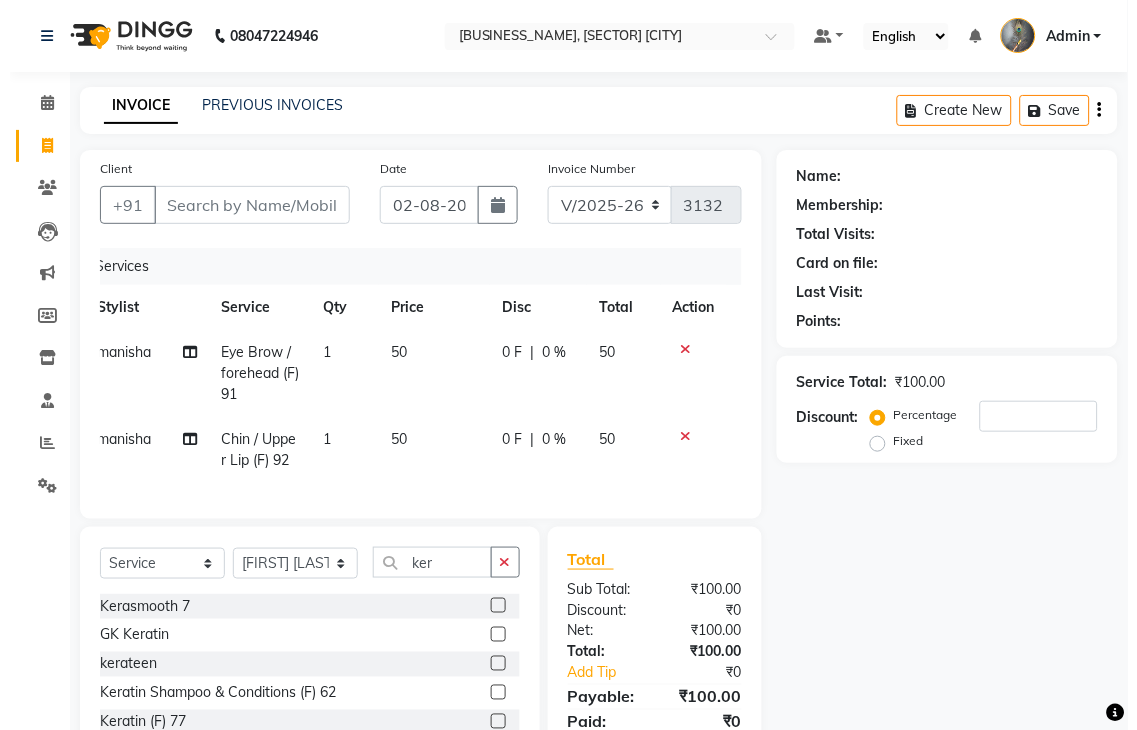 scroll, scrollTop: 0, scrollLeft: 15, axis: horizontal 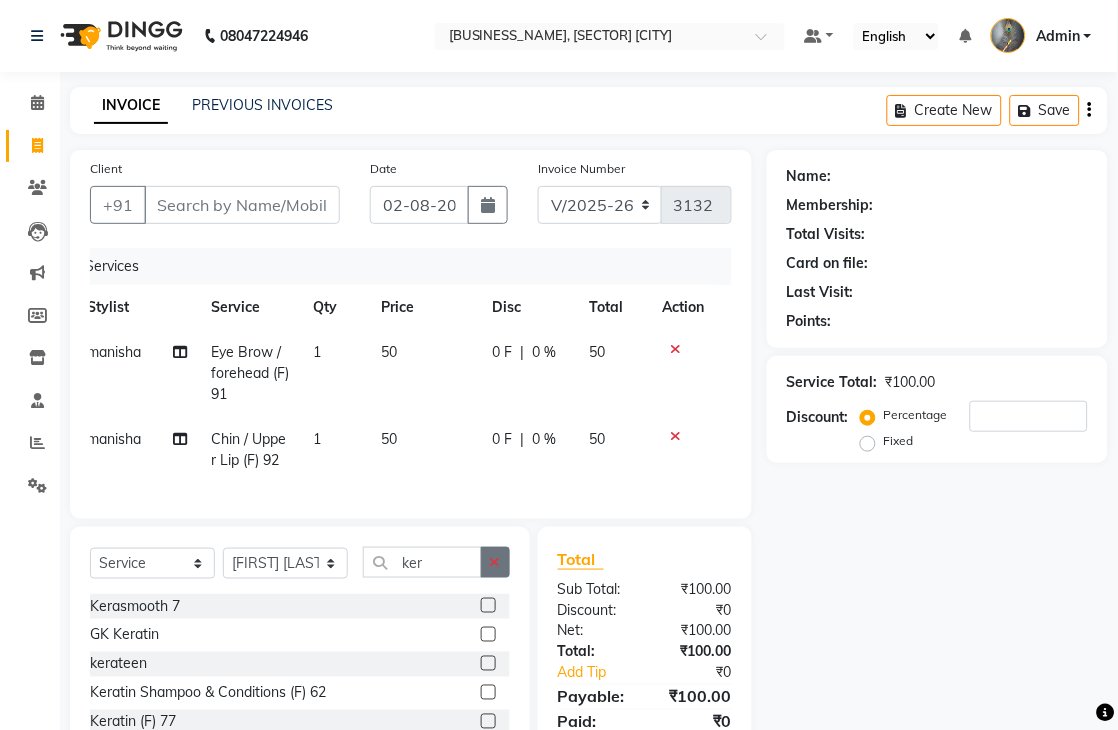 click 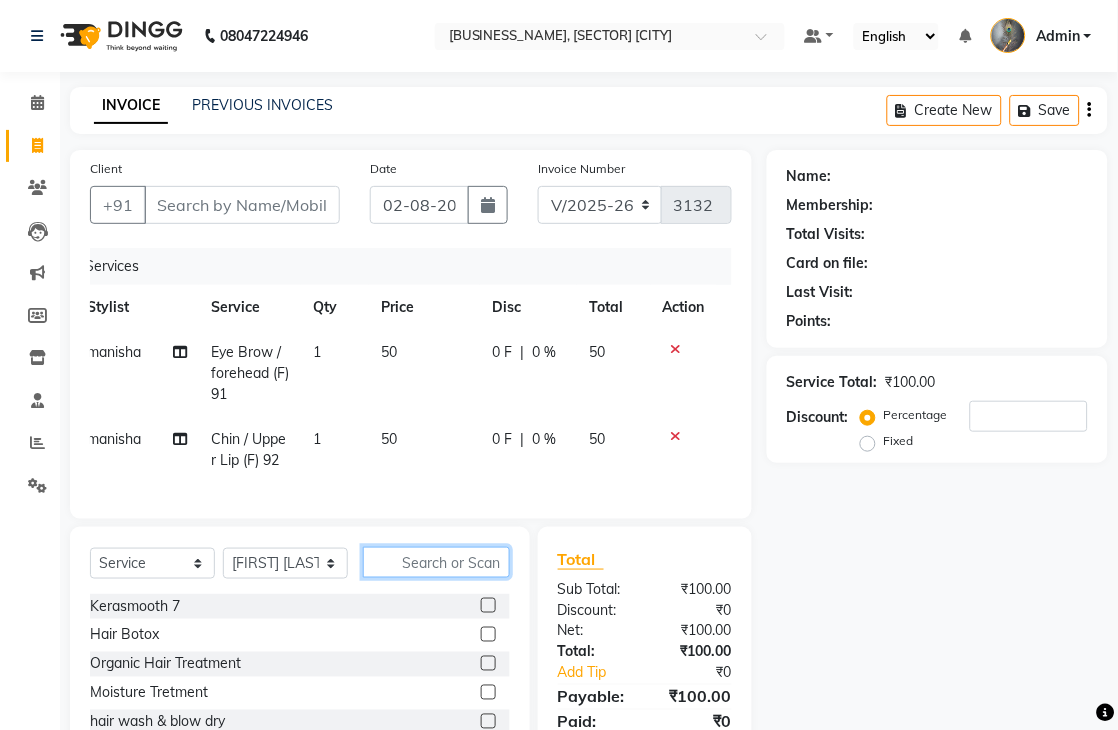 click 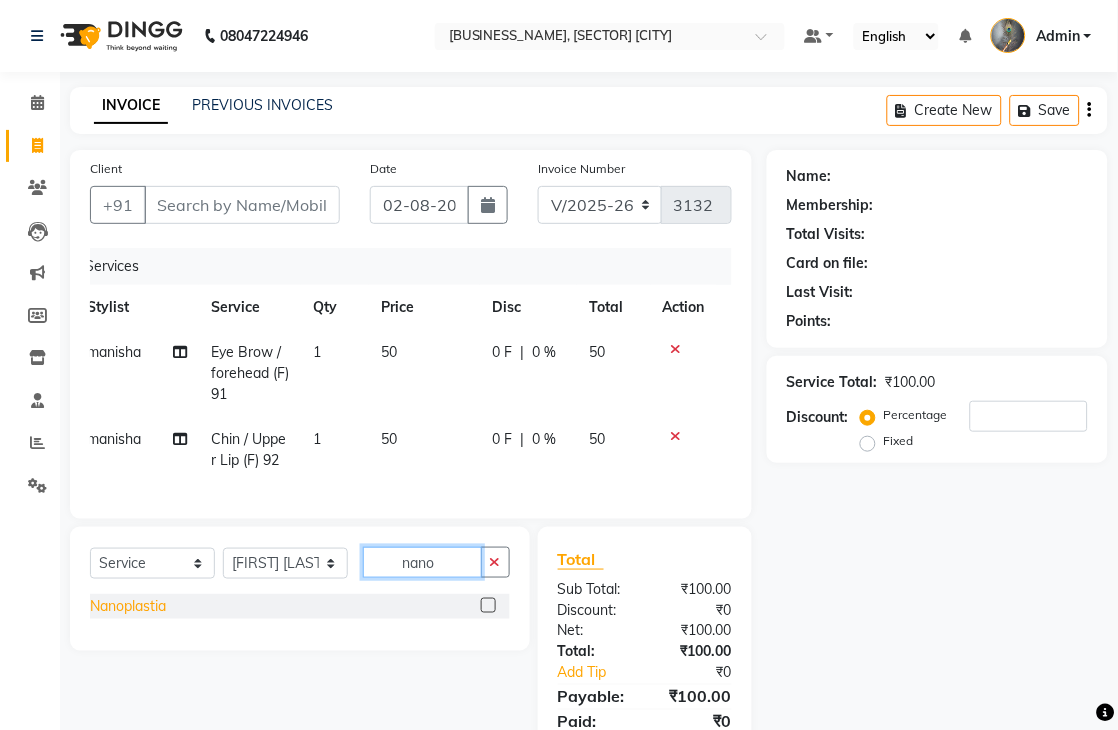 type on "nano" 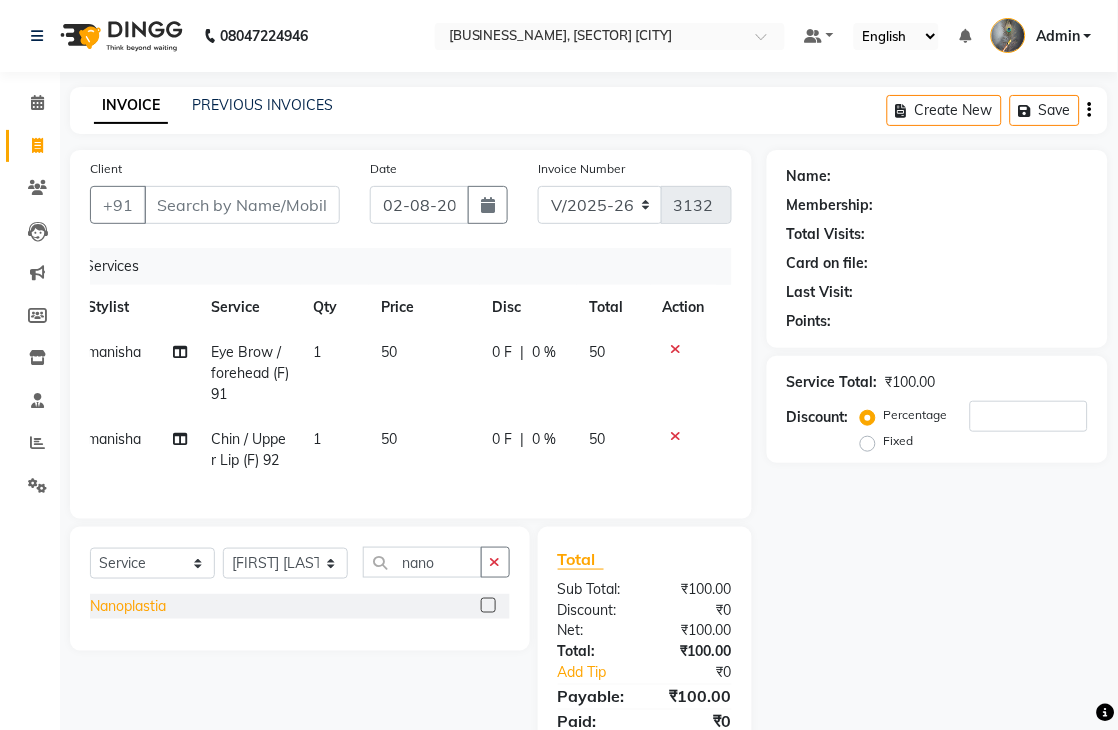 click on "Nanoplastia" 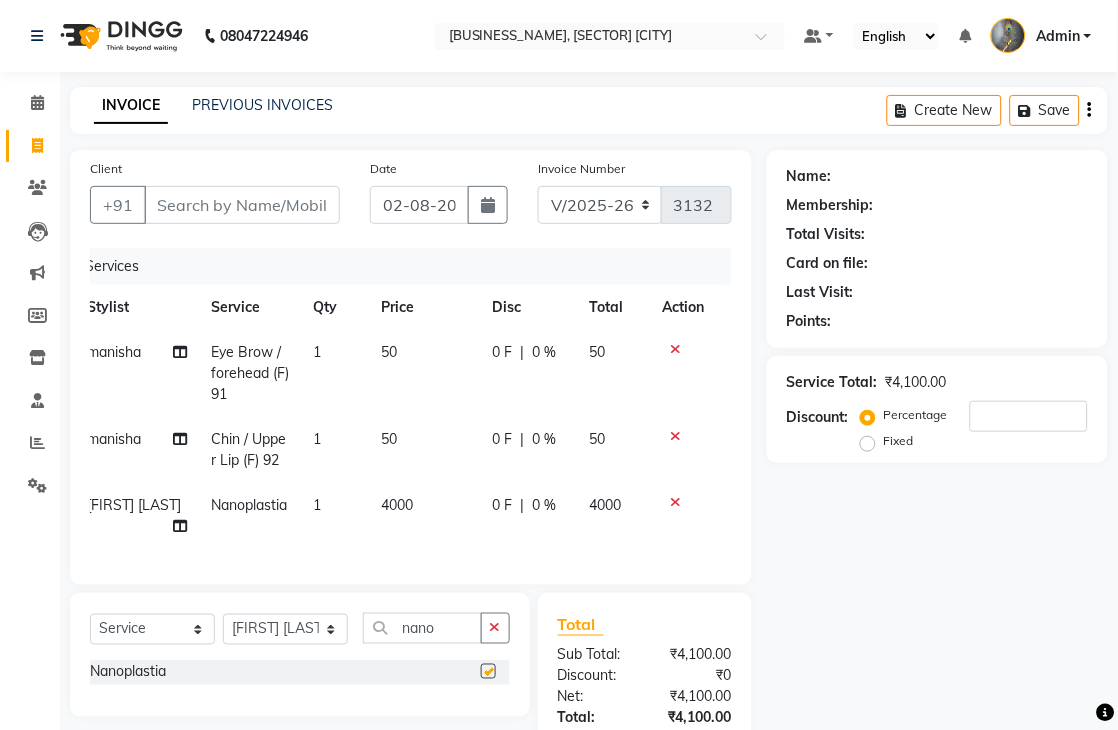 checkbox on "false" 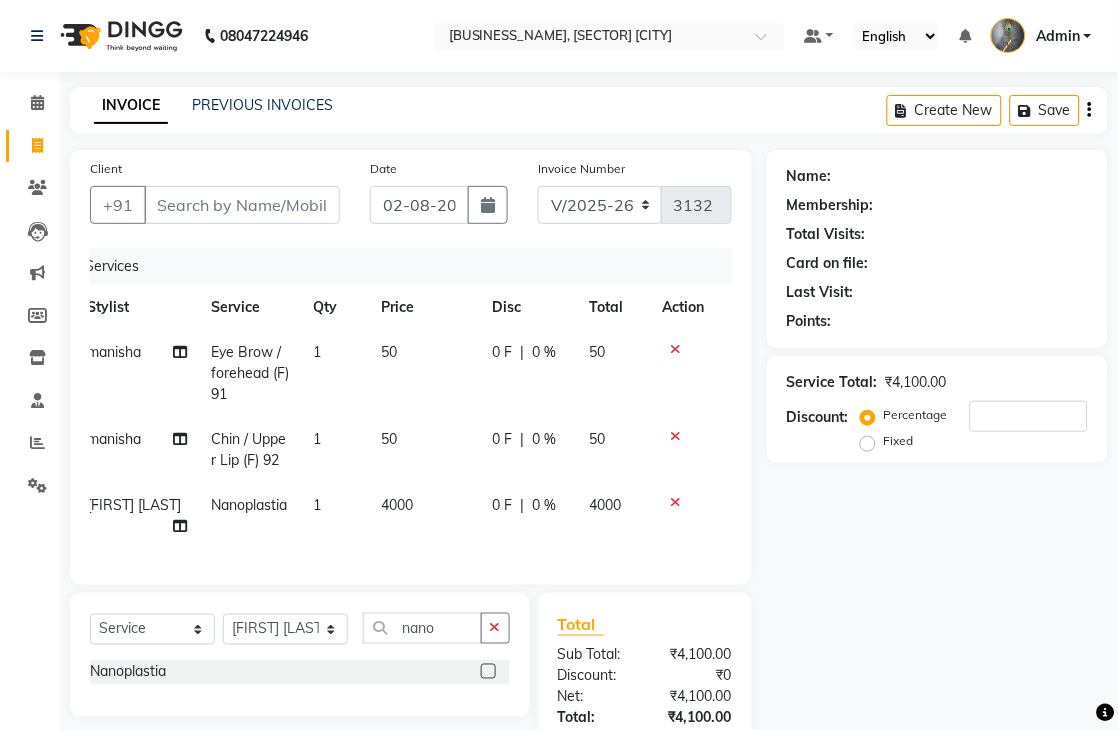 click on "4000" 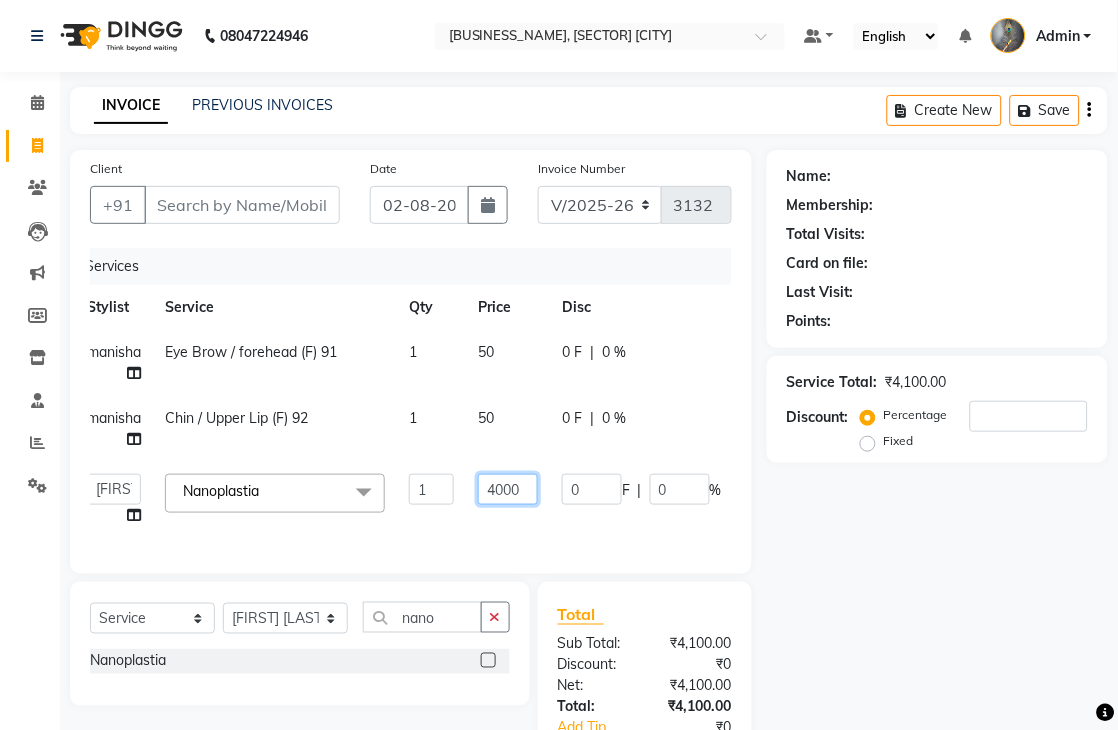 click on "4000" 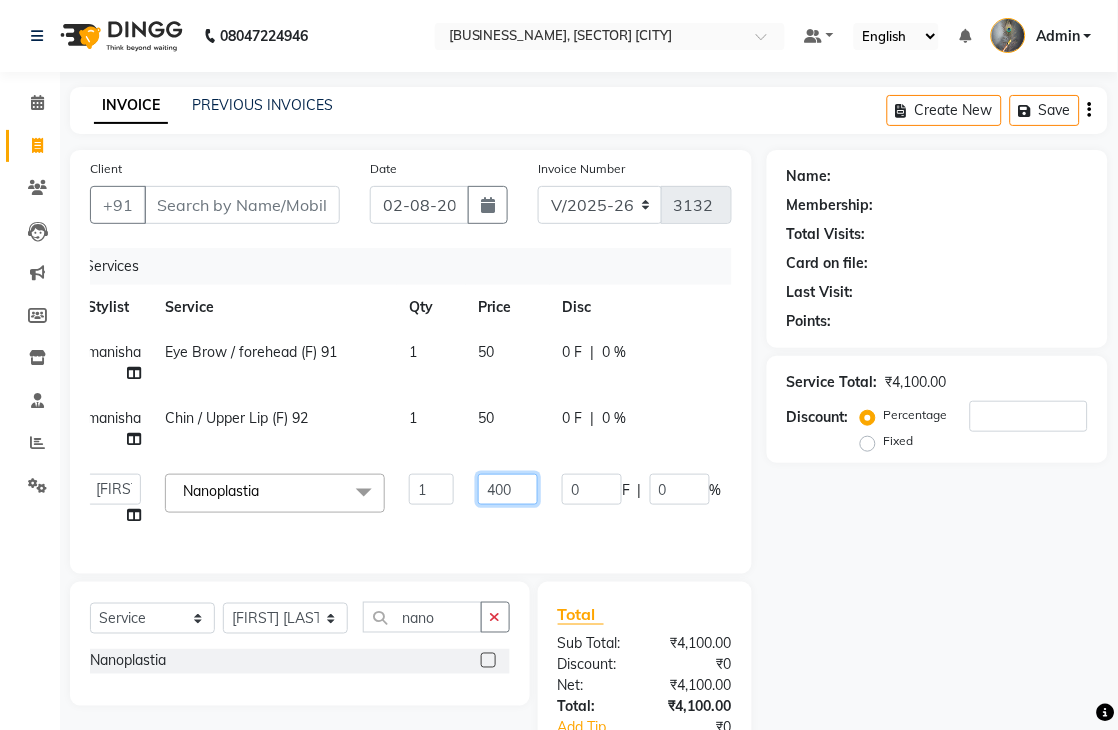 type on "4500" 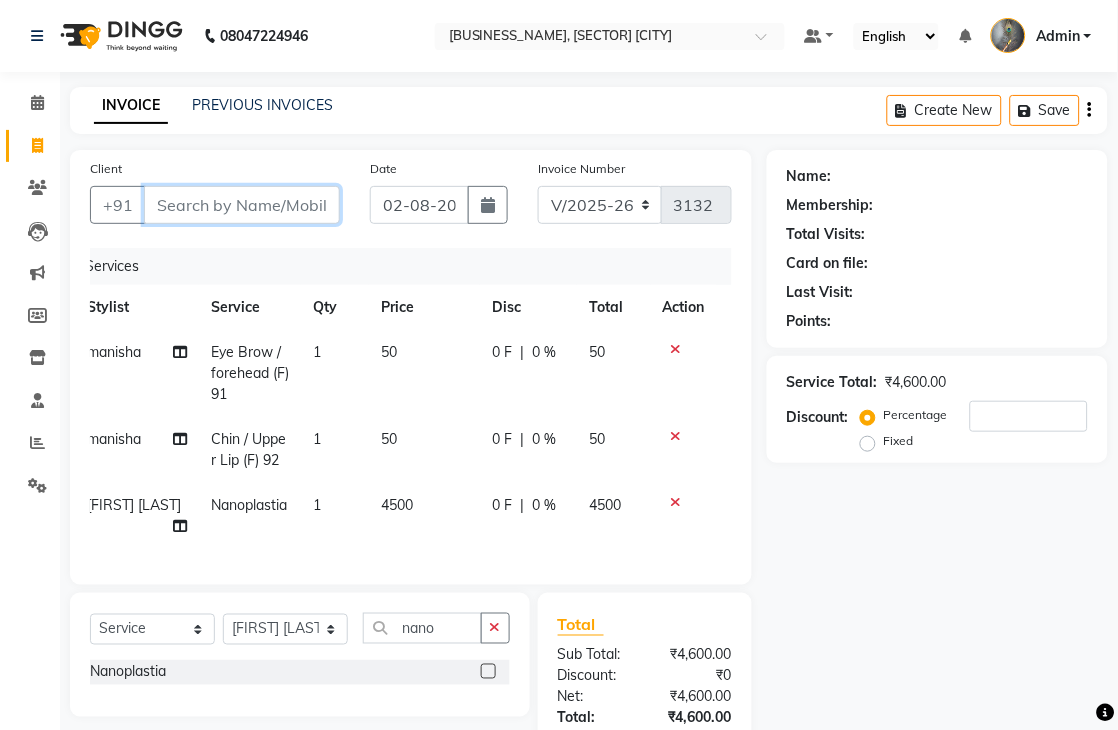 click on "Client" at bounding box center (242, 205) 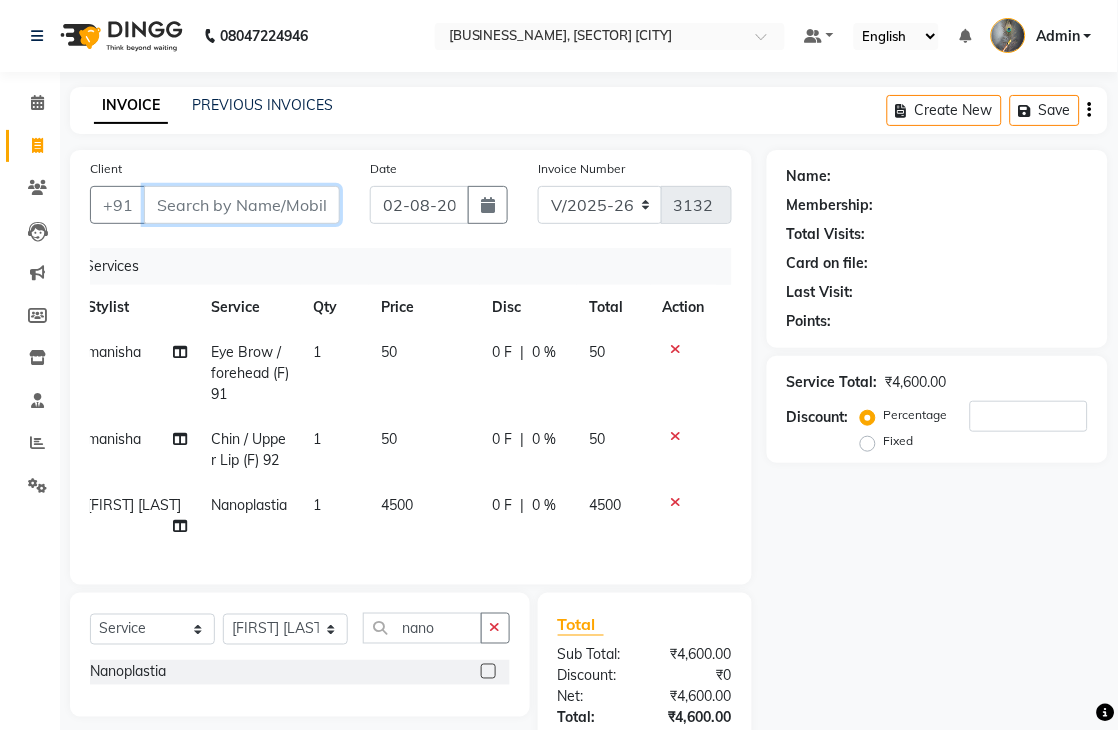 type on "9" 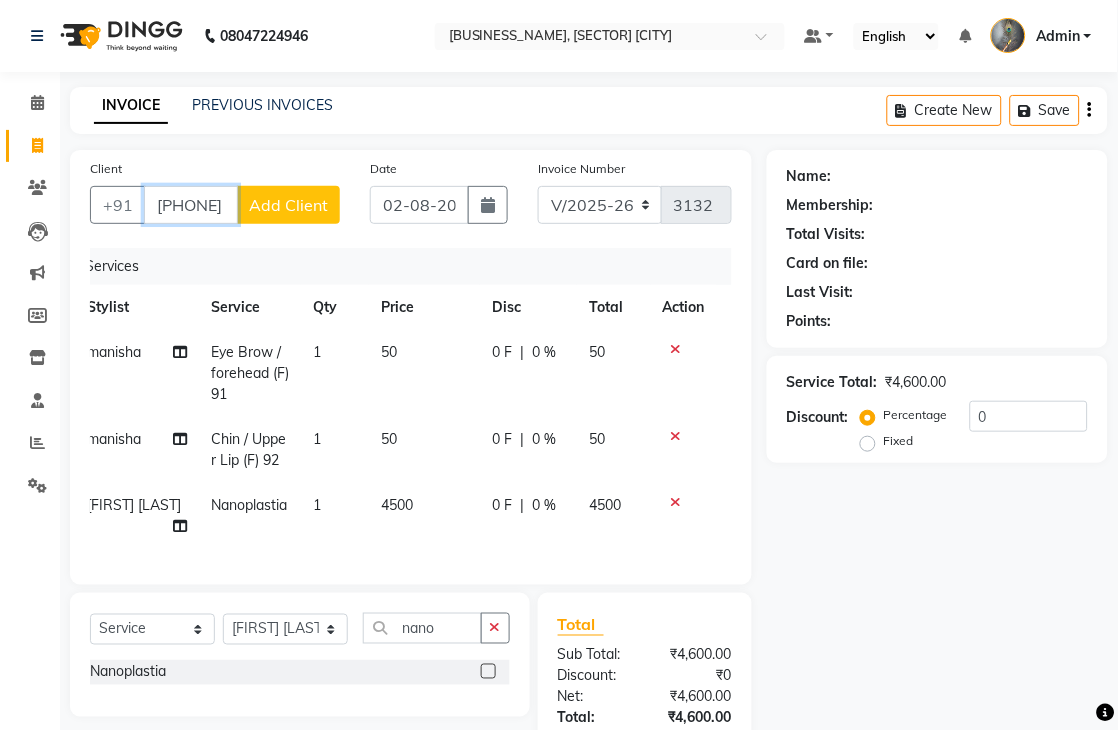 type on "[PHONE]" 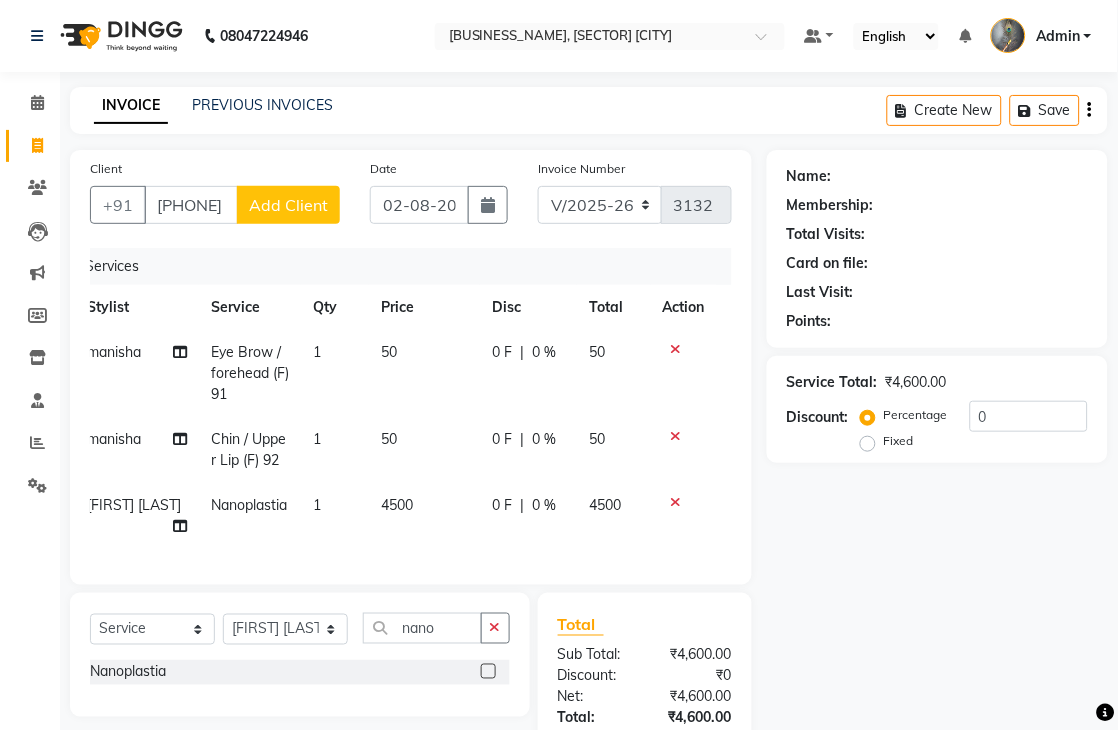 click on "Add Client" 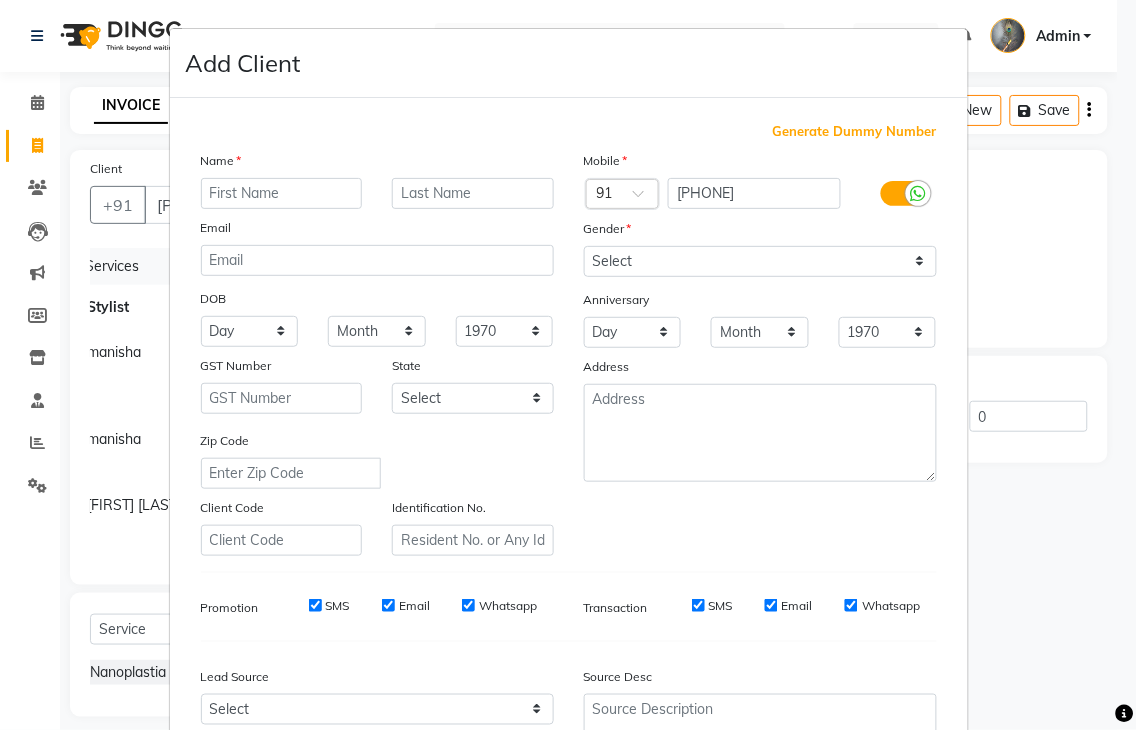 click at bounding box center (282, 193) 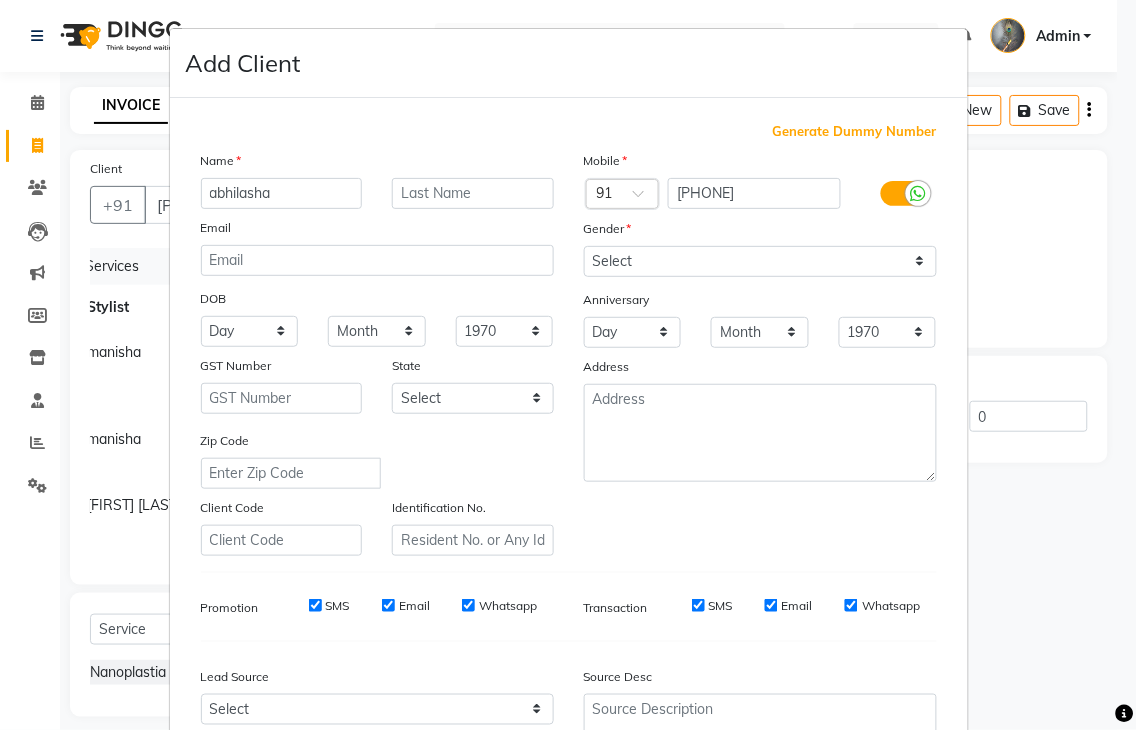 type on "abhilasha" 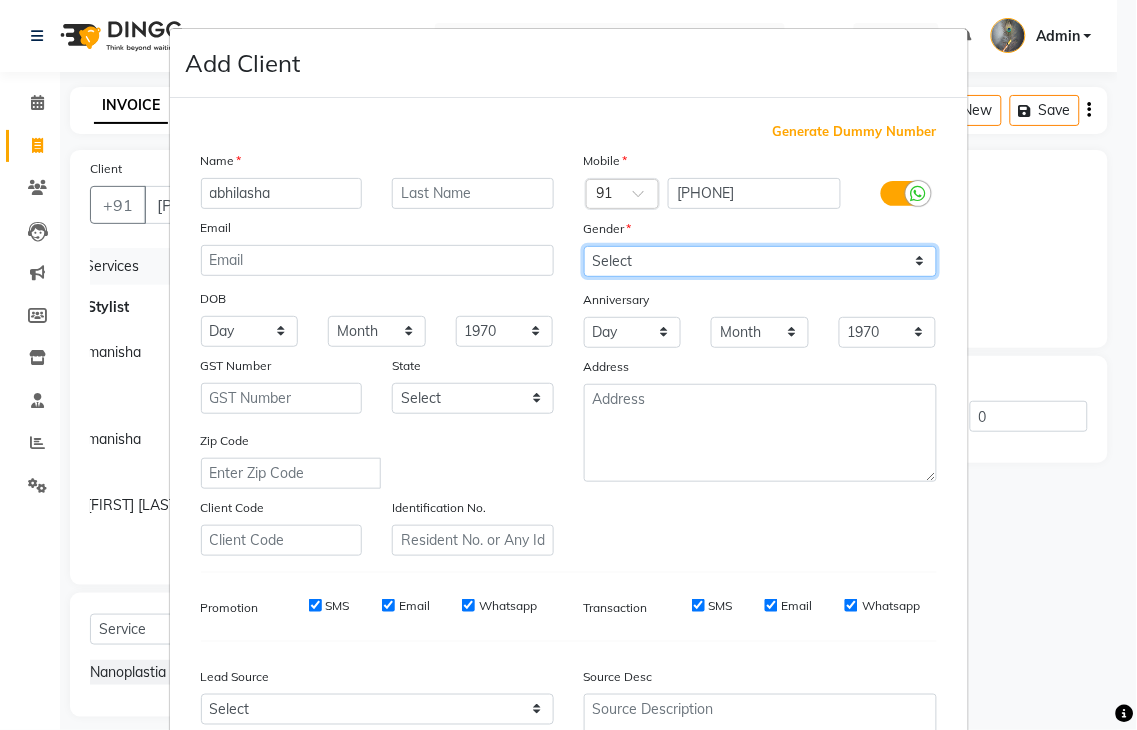 click on "Select Male Female Other Prefer Not To Say" at bounding box center (760, 261) 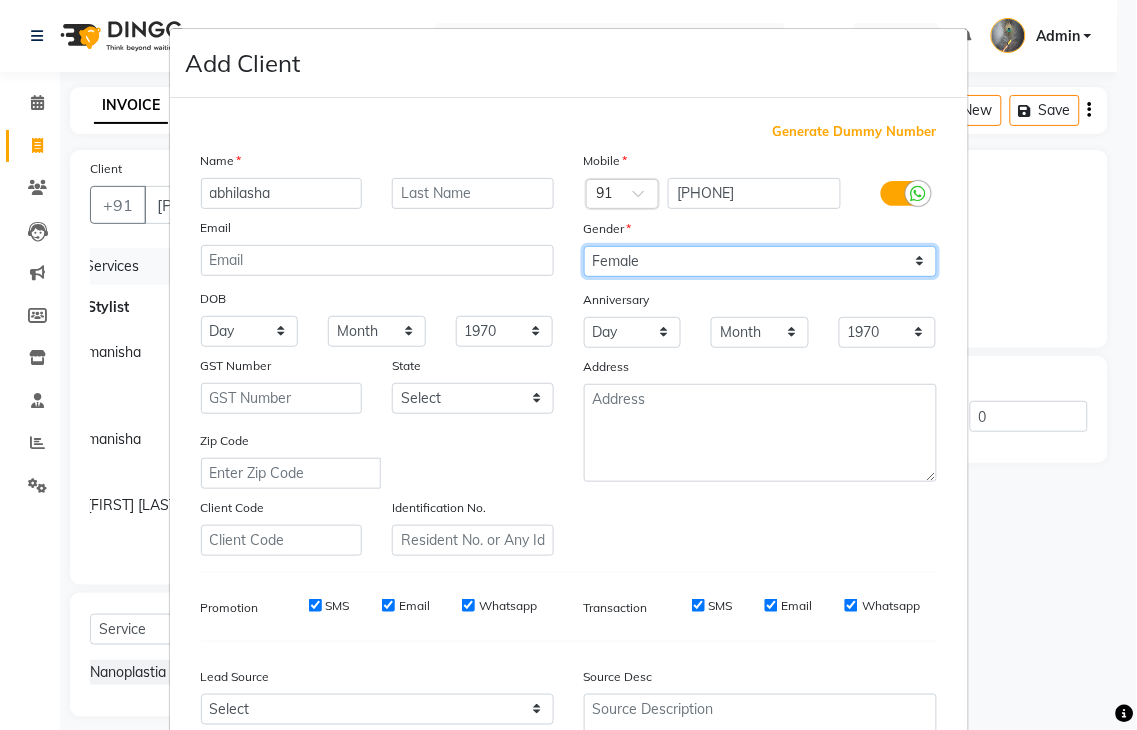 click on "Select Male Female Other Prefer Not To Say" at bounding box center [760, 261] 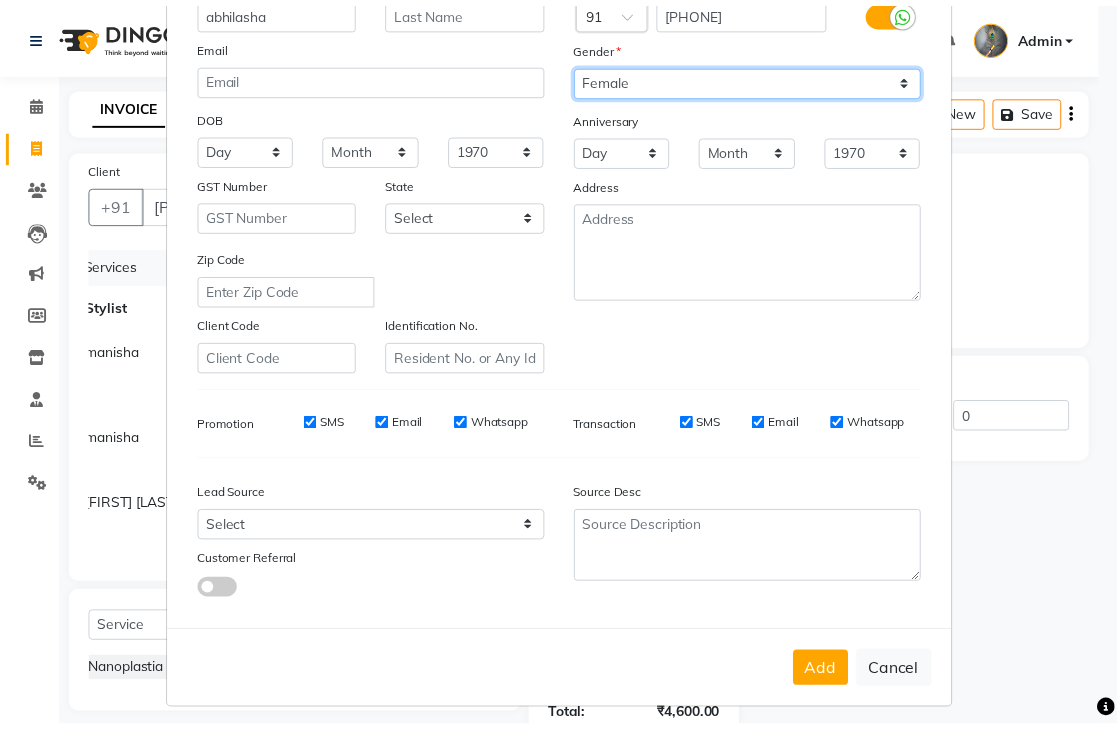 scroll, scrollTop: 194, scrollLeft: 0, axis: vertical 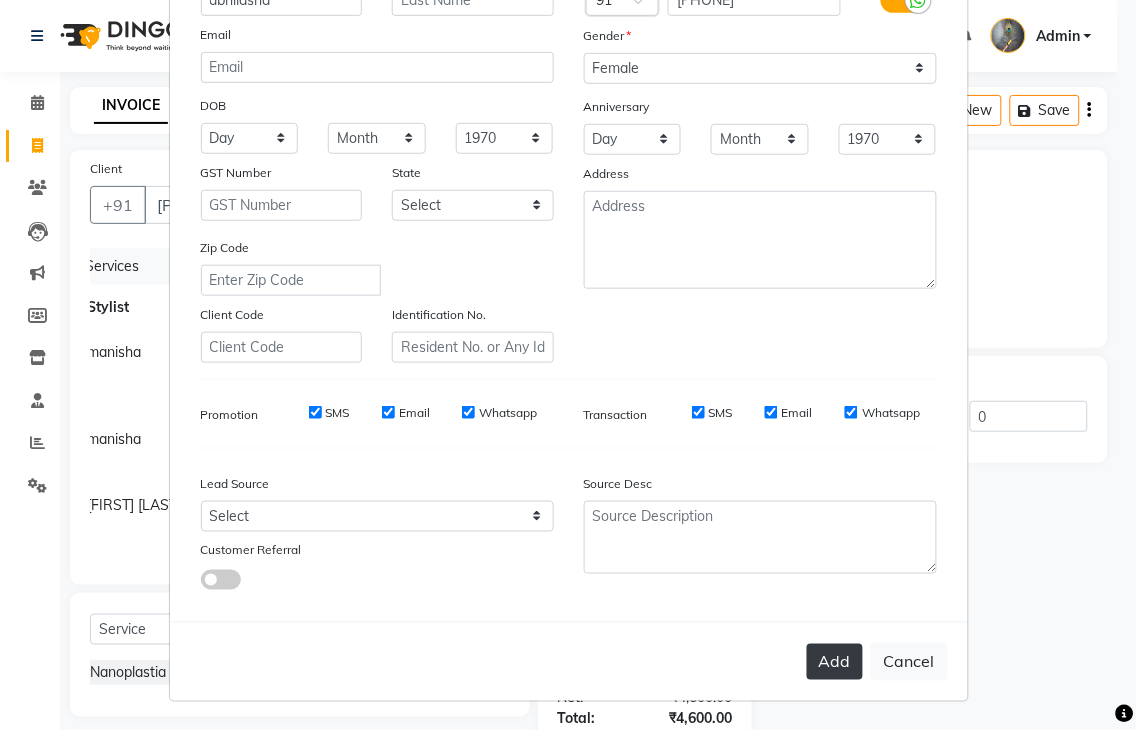 click on "Add" at bounding box center (835, 662) 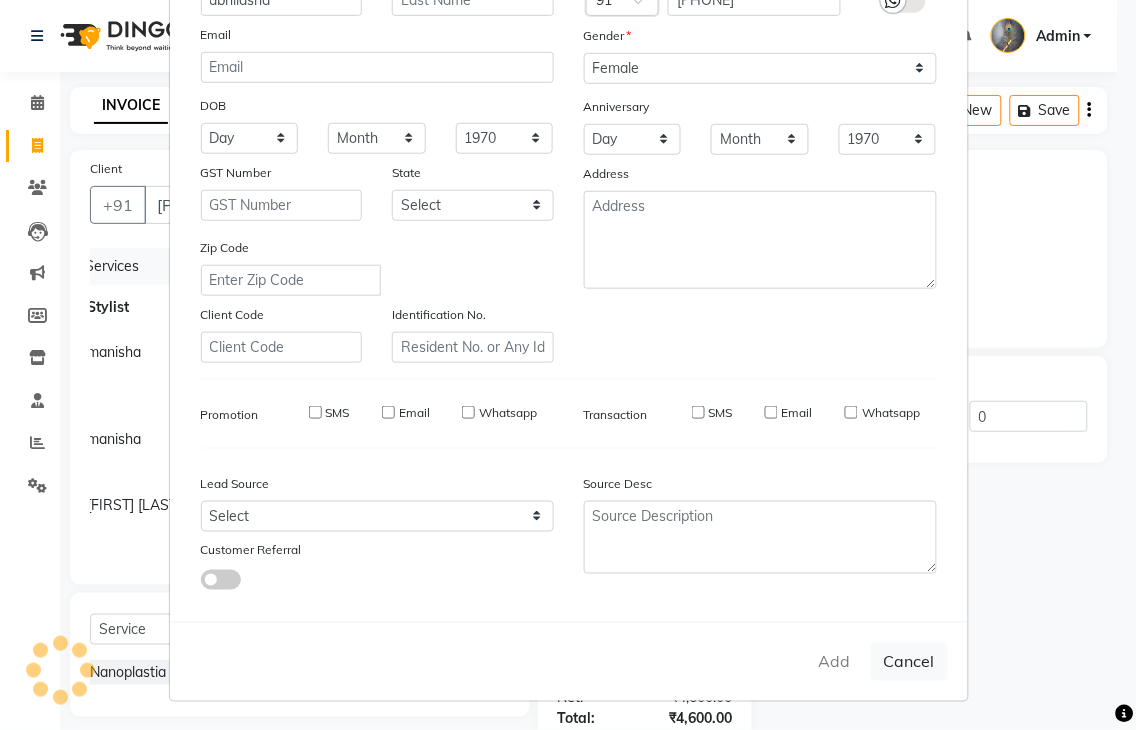 type 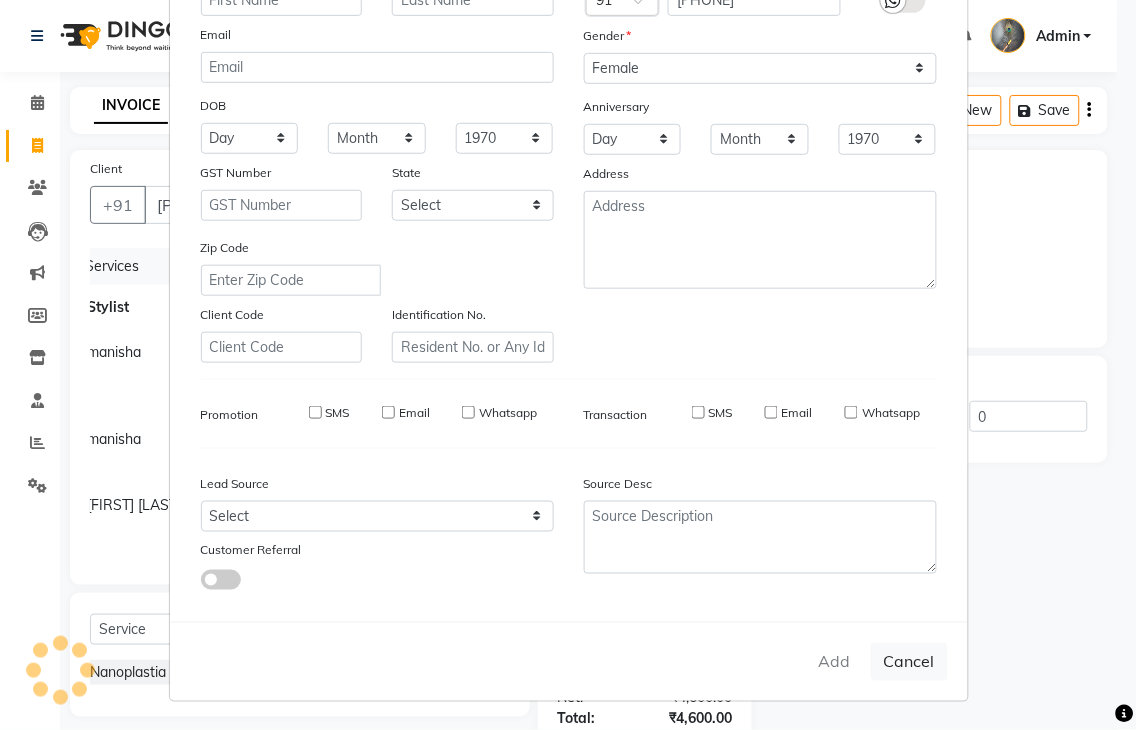 select 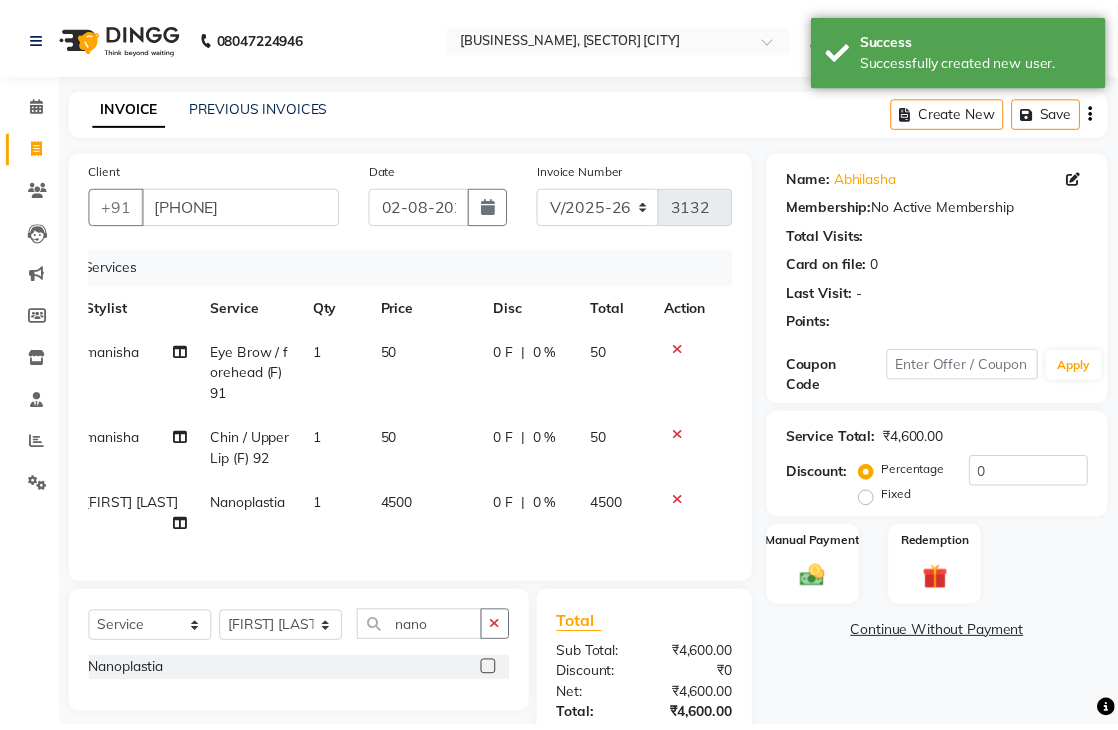 scroll, scrollTop: 0, scrollLeft: 14, axis: horizontal 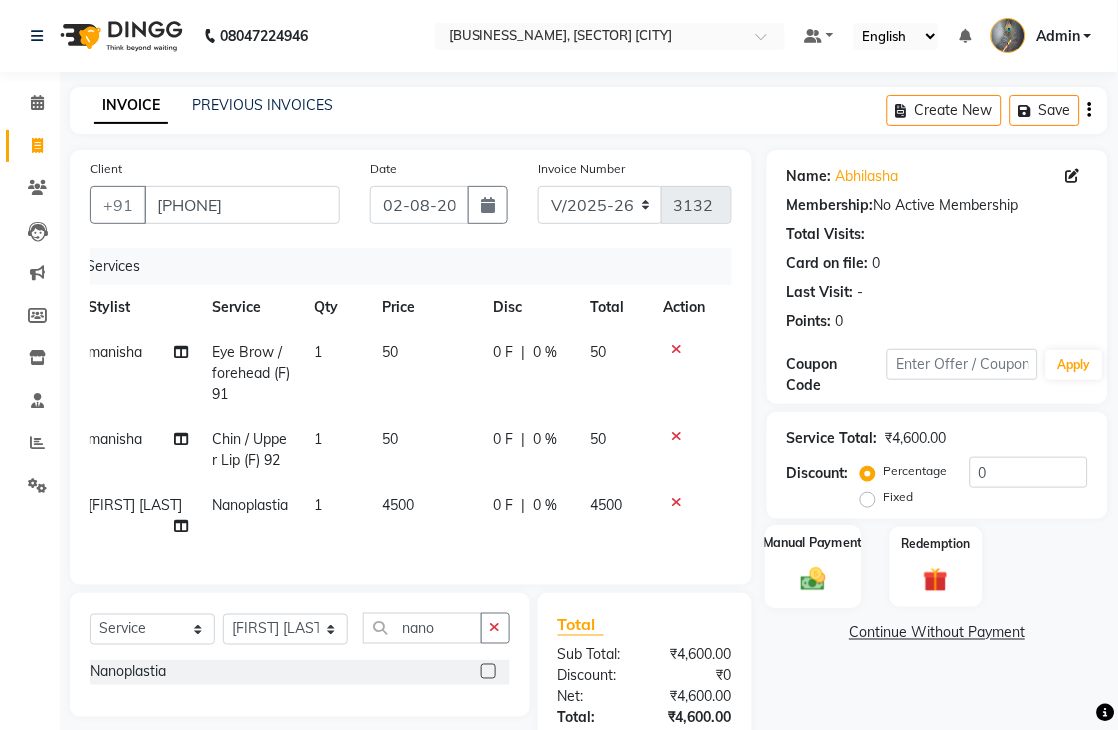 click 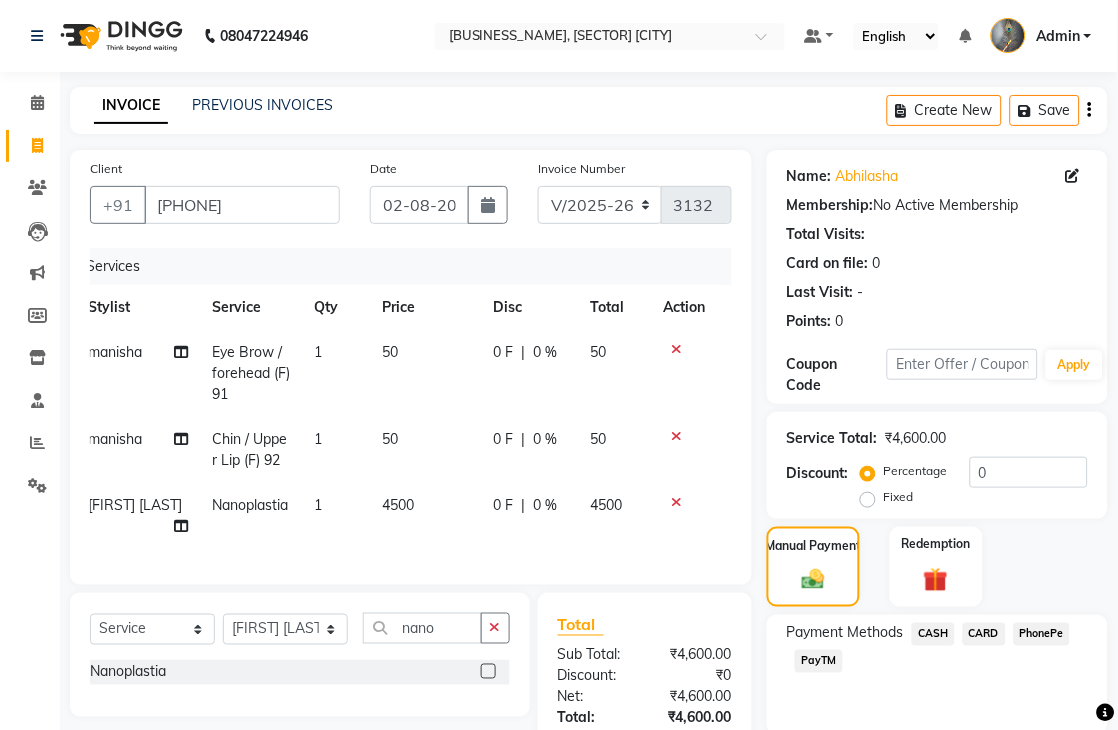click on "CASH" 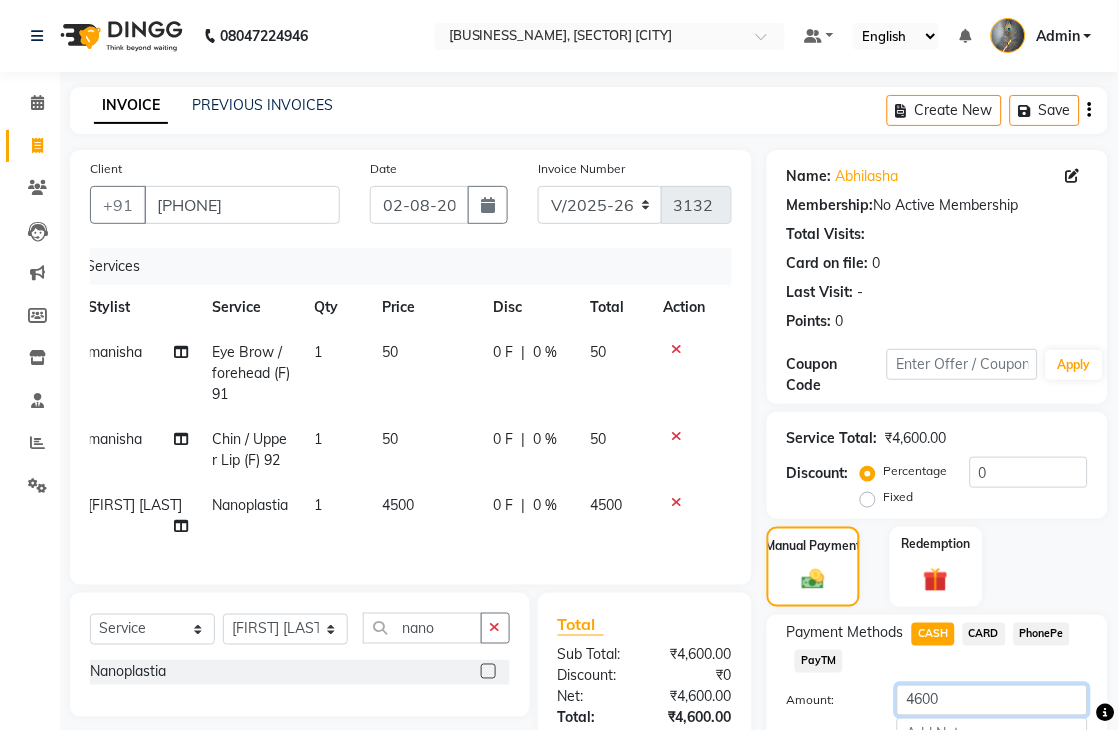 click on "4600" 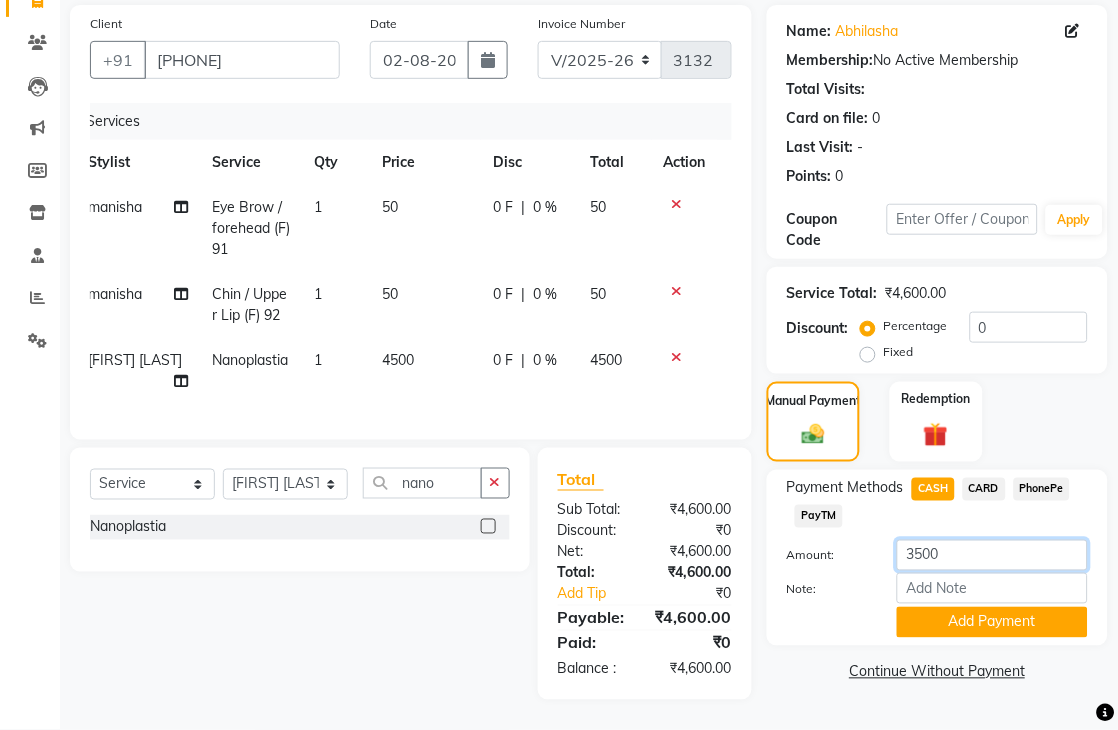 scroll, scrollTop: 187, scrollLeft: 0, axis: vertical 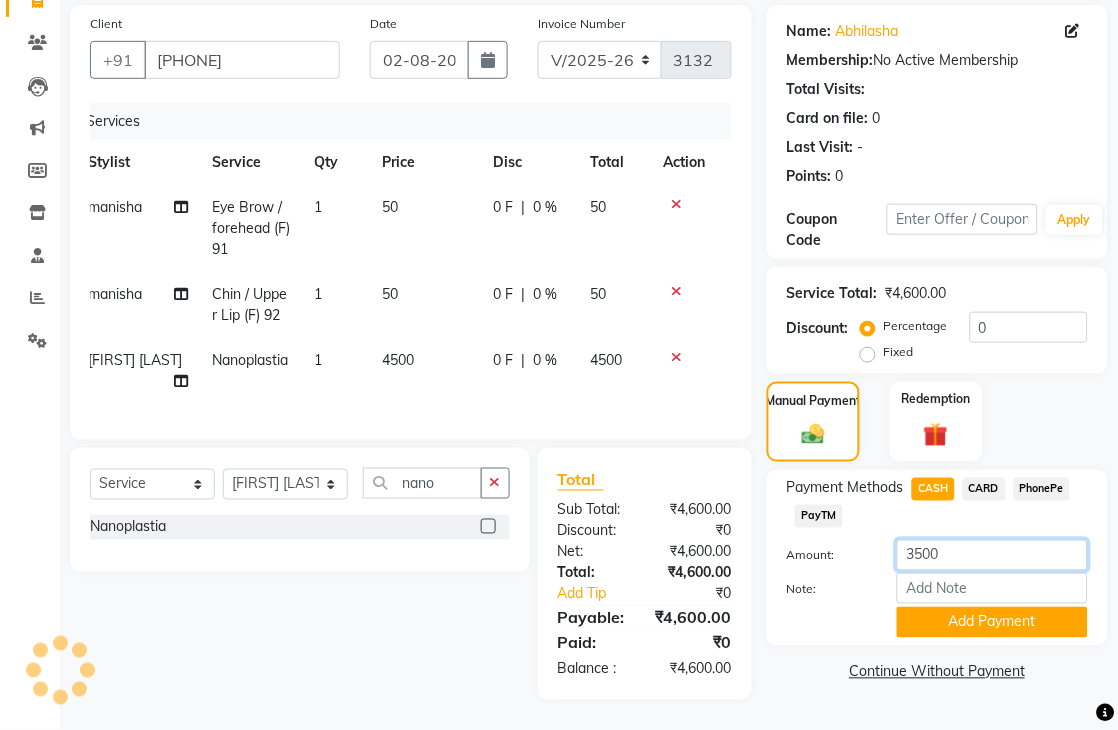 type on "3500" 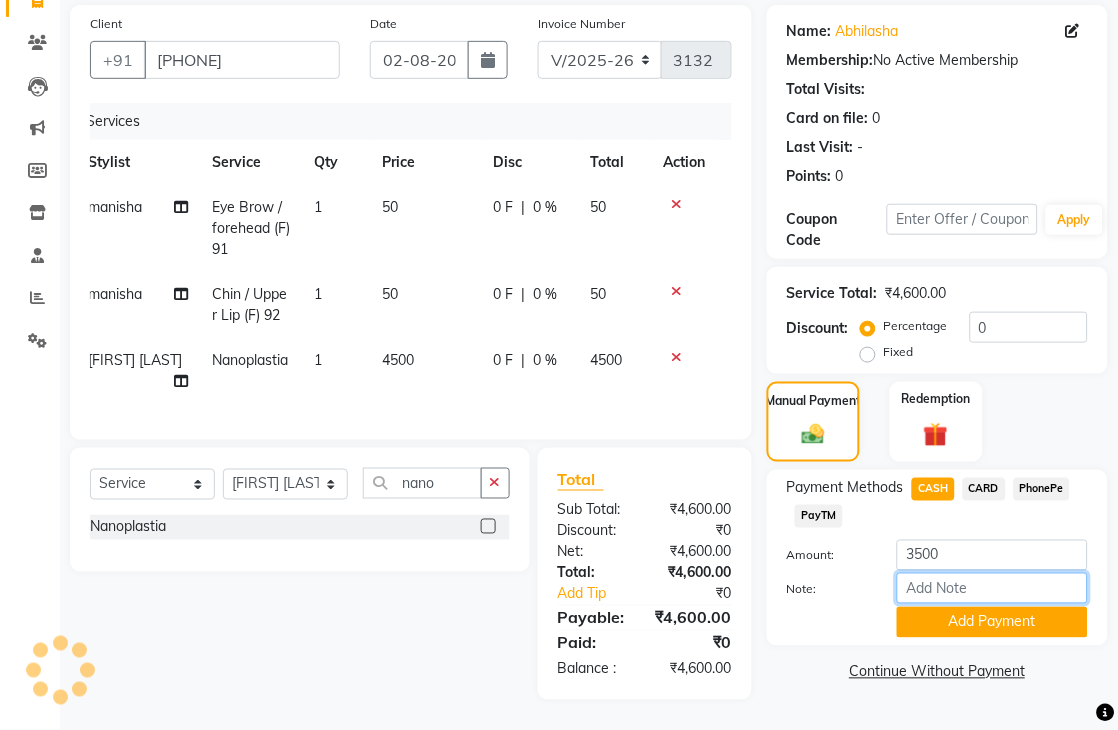click on "Note:" at bounding box center [992, 588] 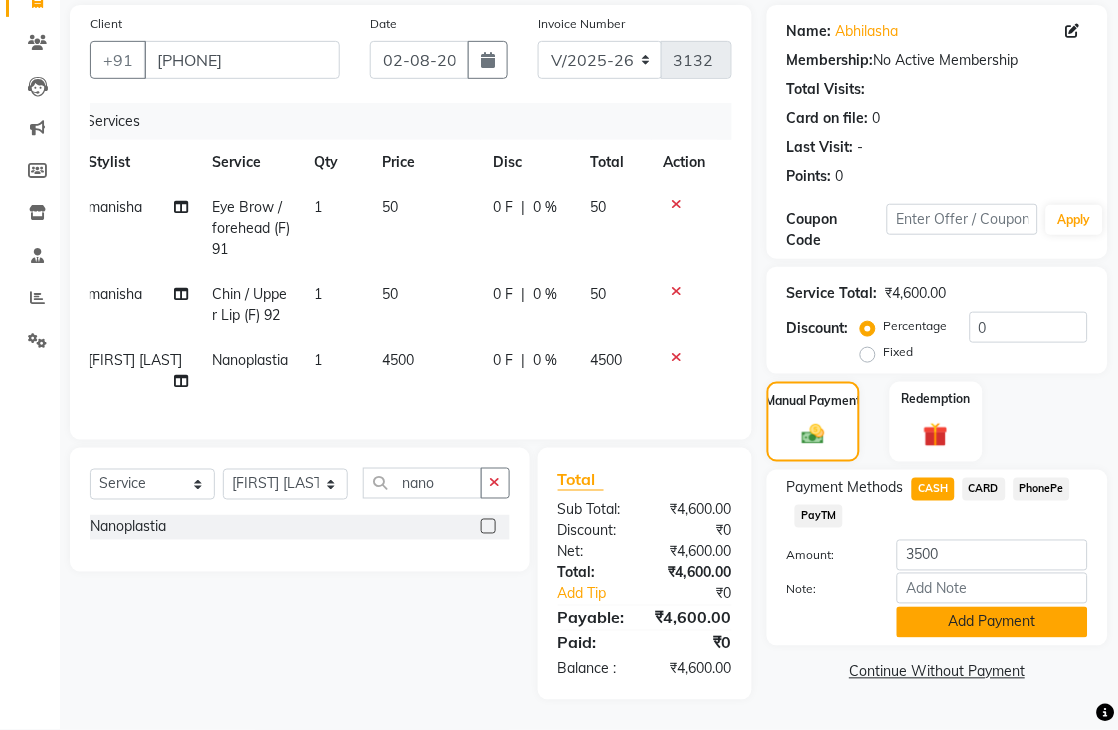 click on "Add Payment" 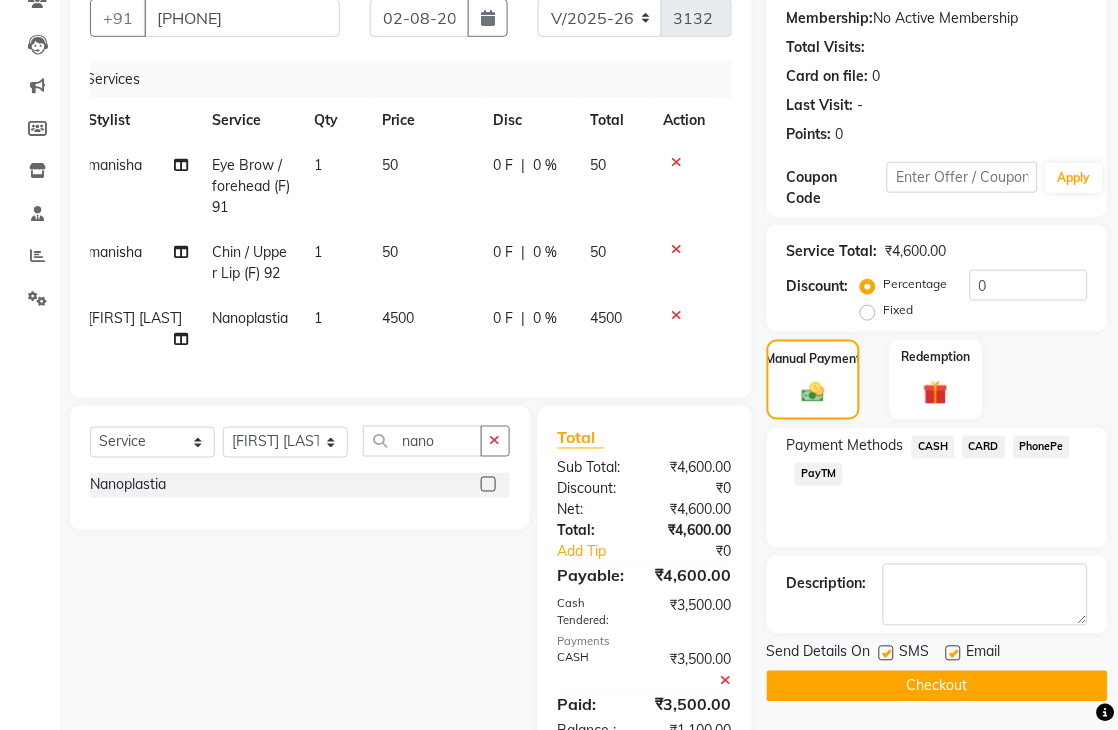 click on "PayTM" 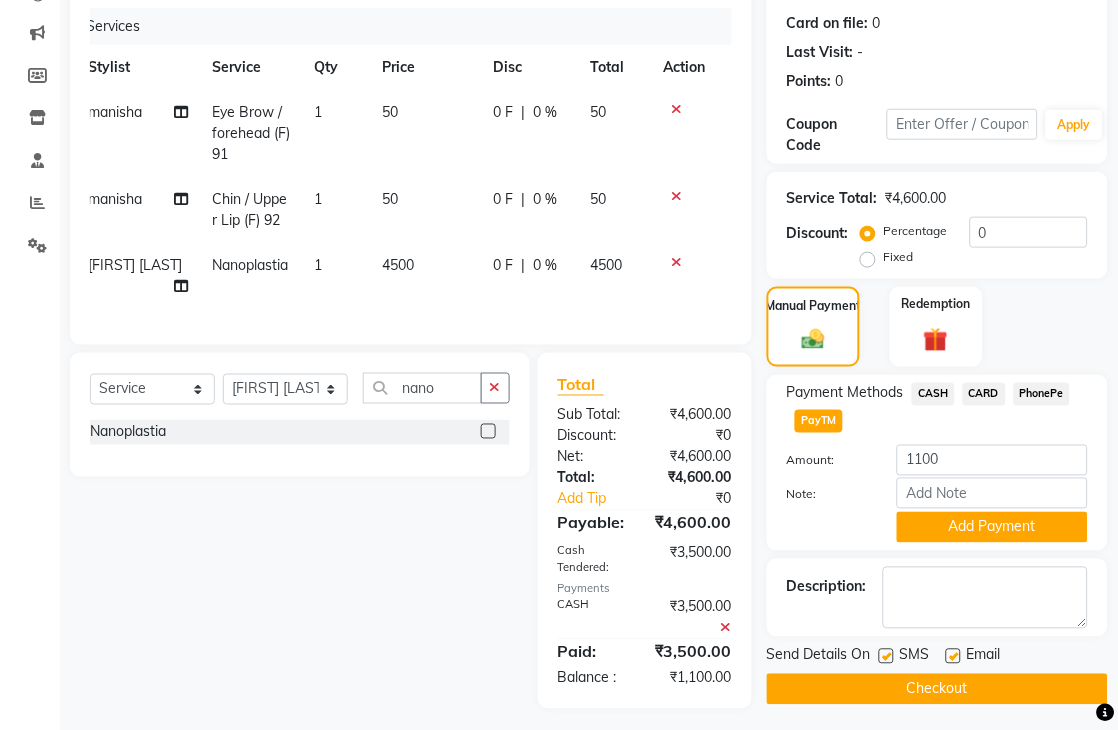 scroll, scrollTop: 292, scrollLeft: 0, axis: vertical 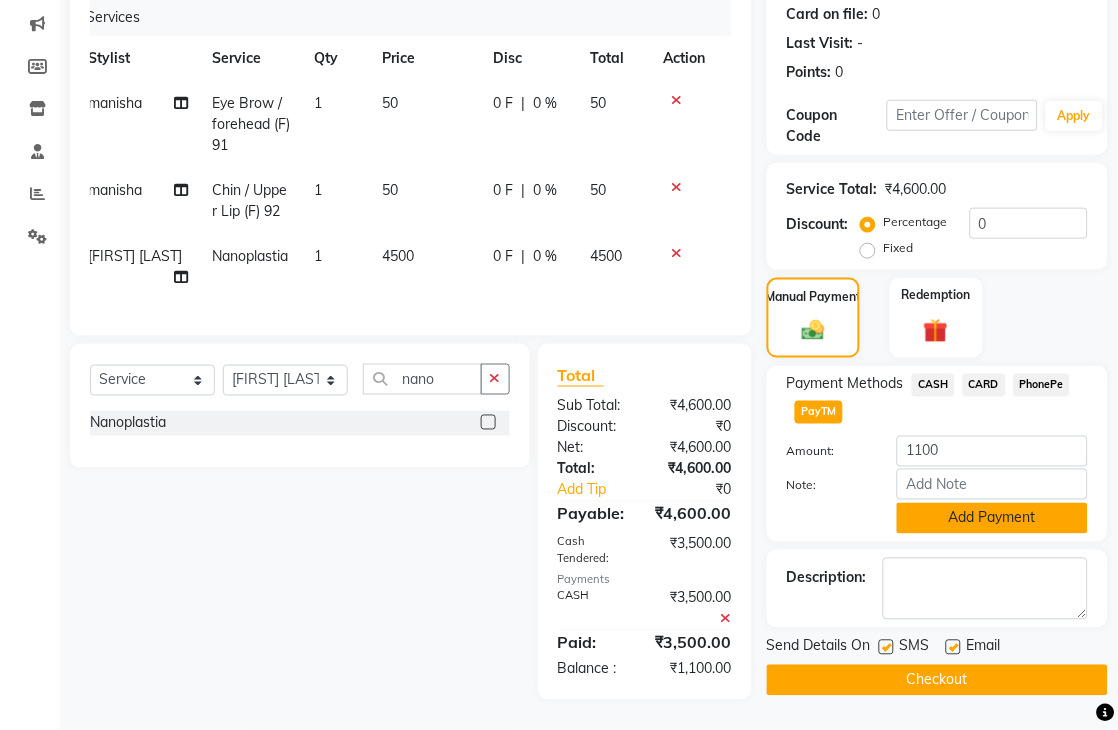click on "Add Payment" 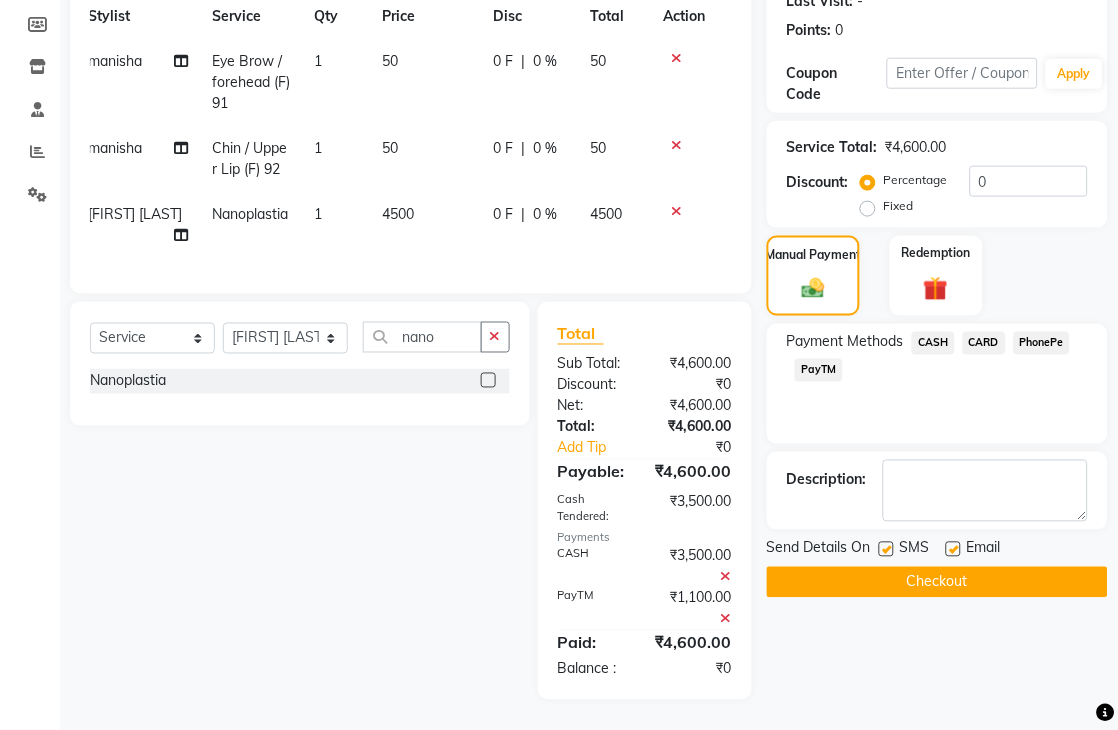 scroll, scrollTop: 334, scrollLeft: 0, axis: vertical 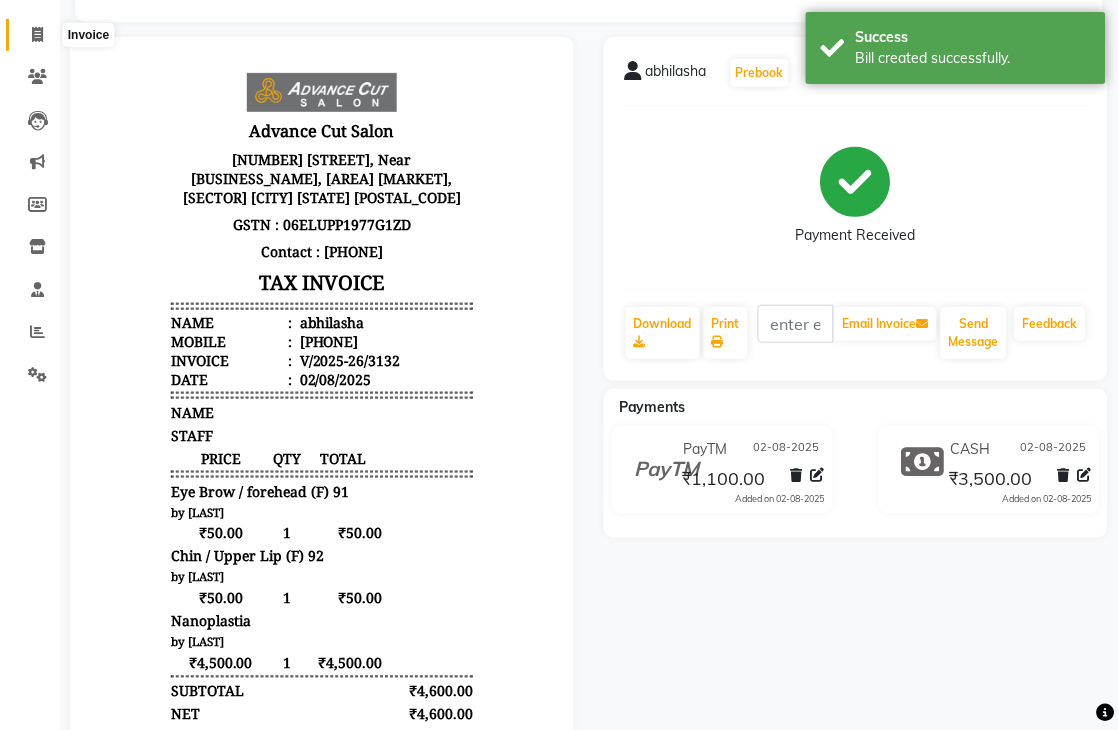 click 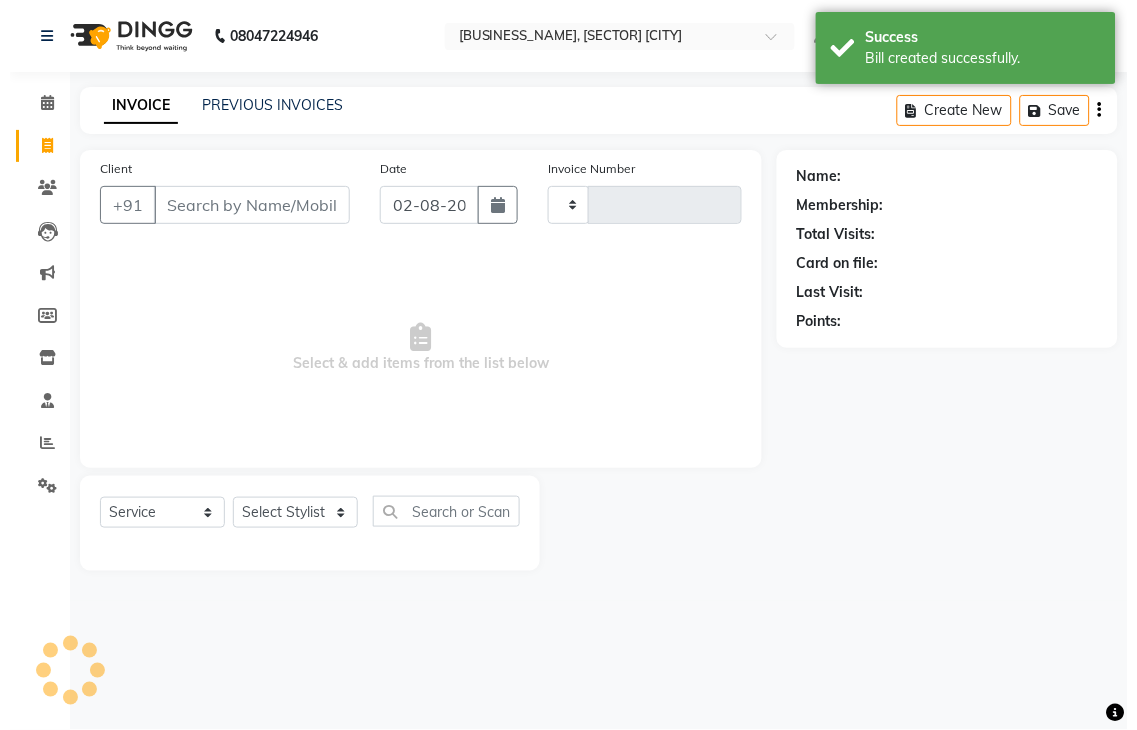 scroll, scrollTop: 0, scrollLeft: 0, axis: both 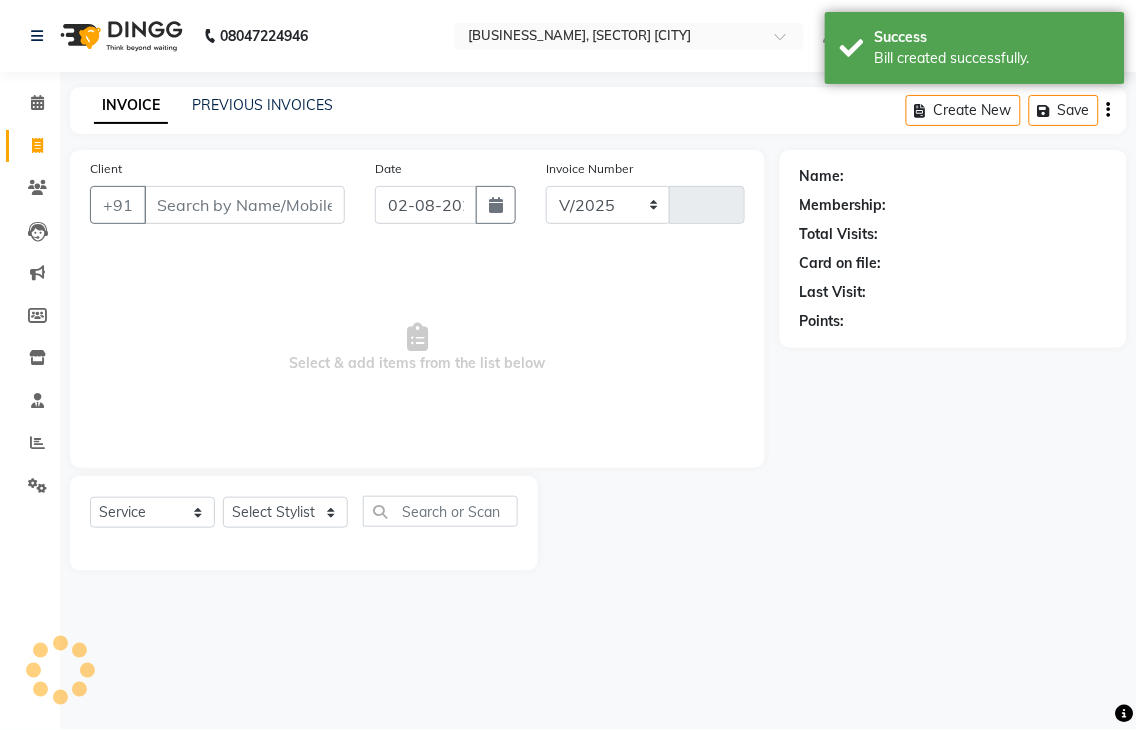 select on "4939" 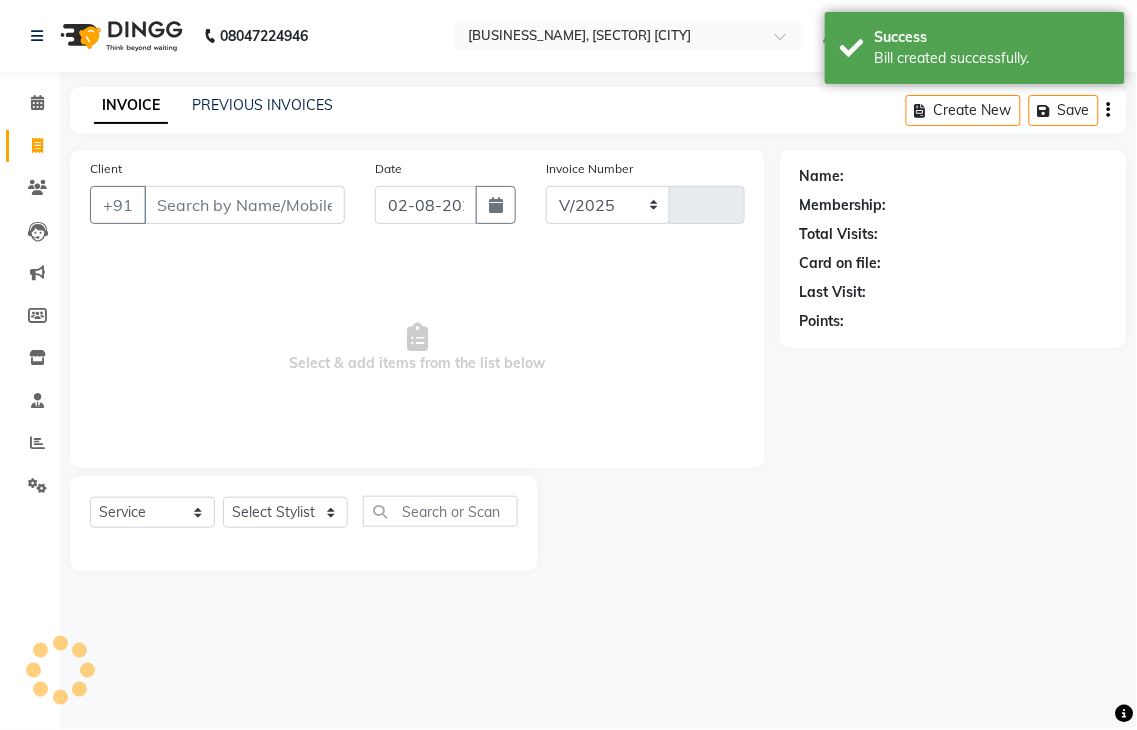 type on "3133" 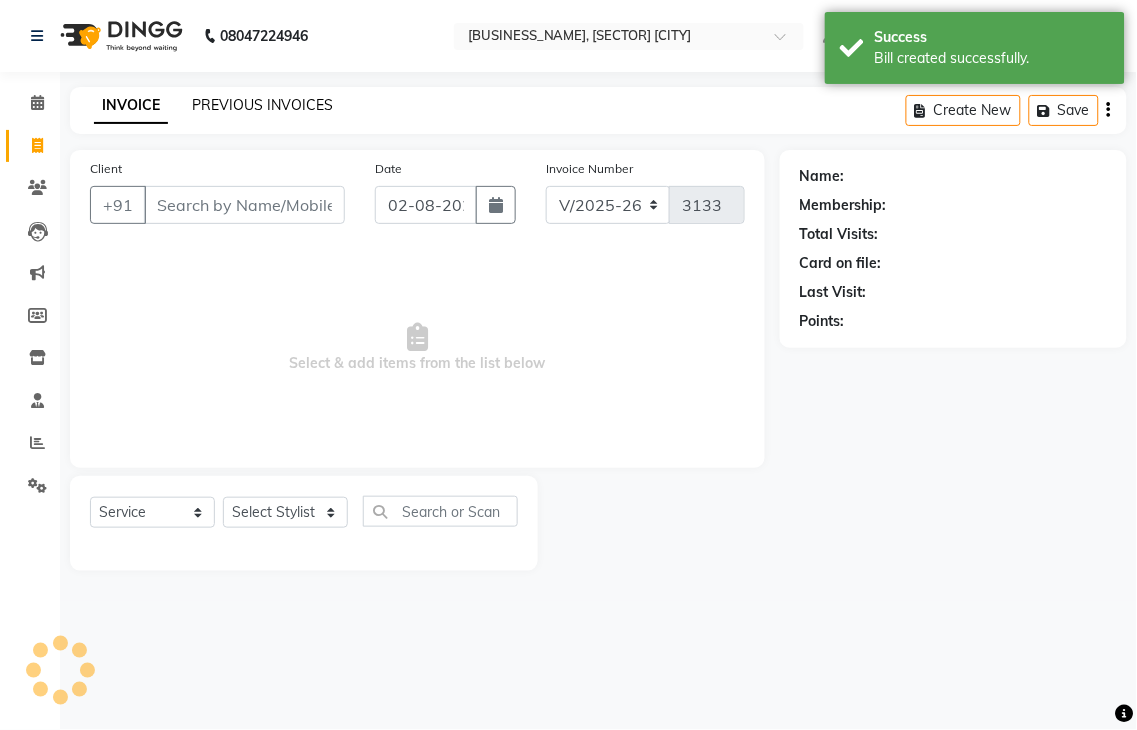 click on "PREVIOUS INVOICES" 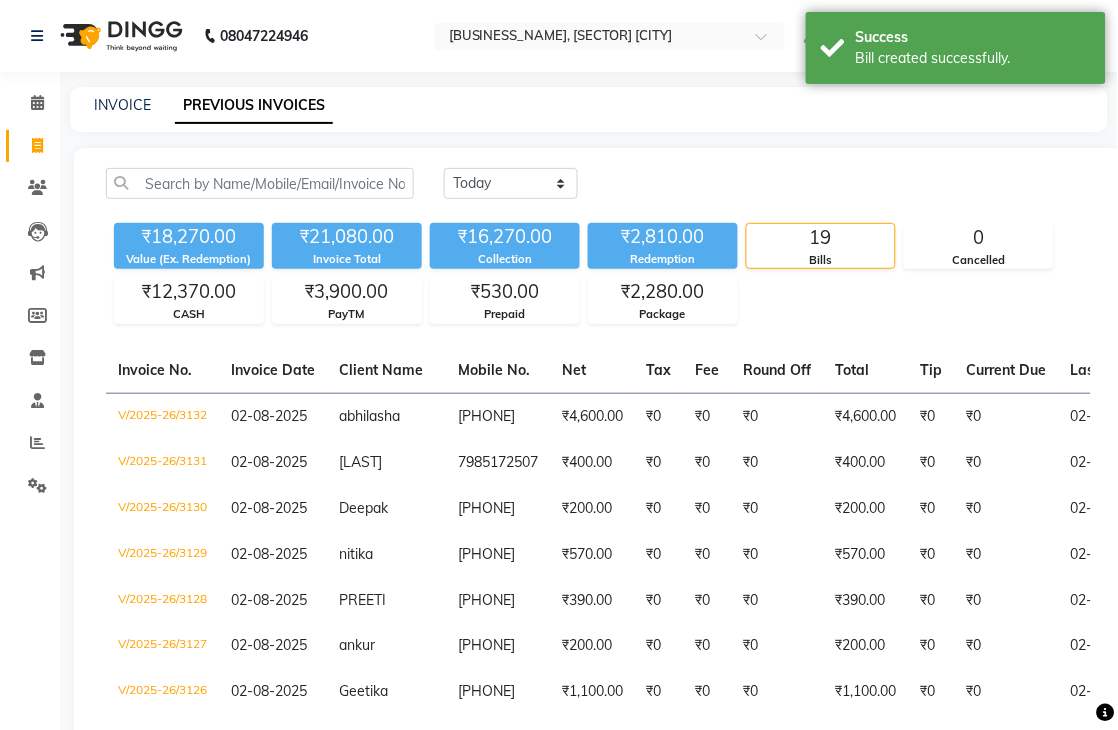 click on "INVOICE" 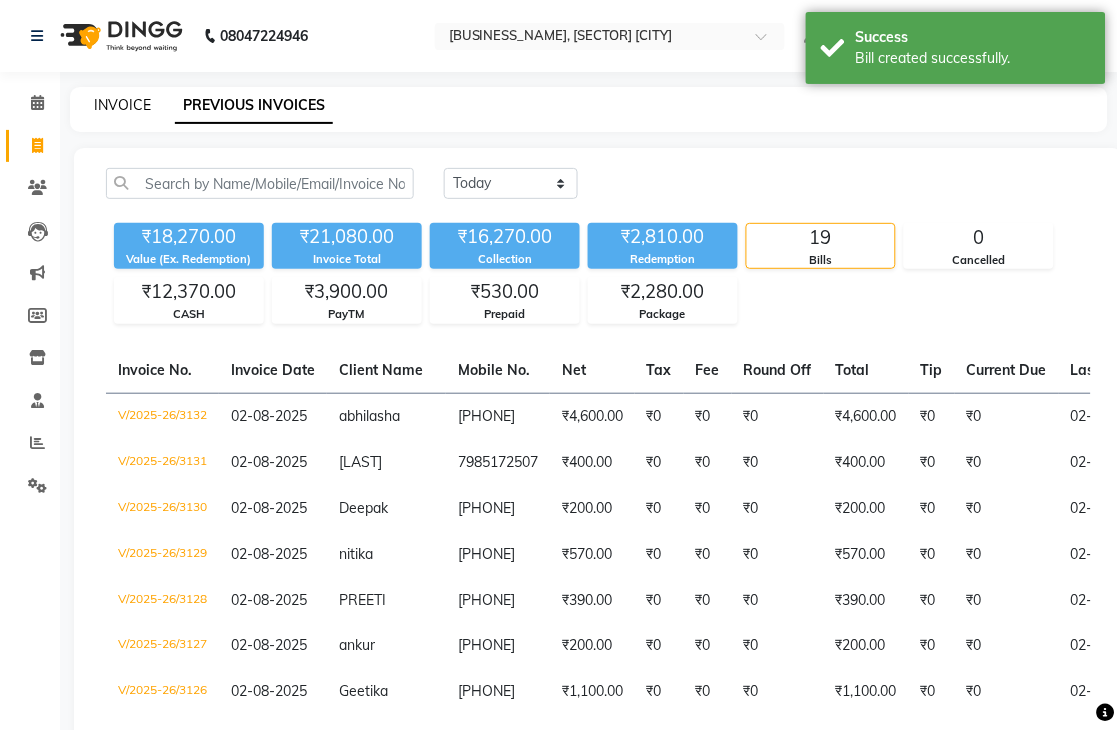 click on "INVOICE" 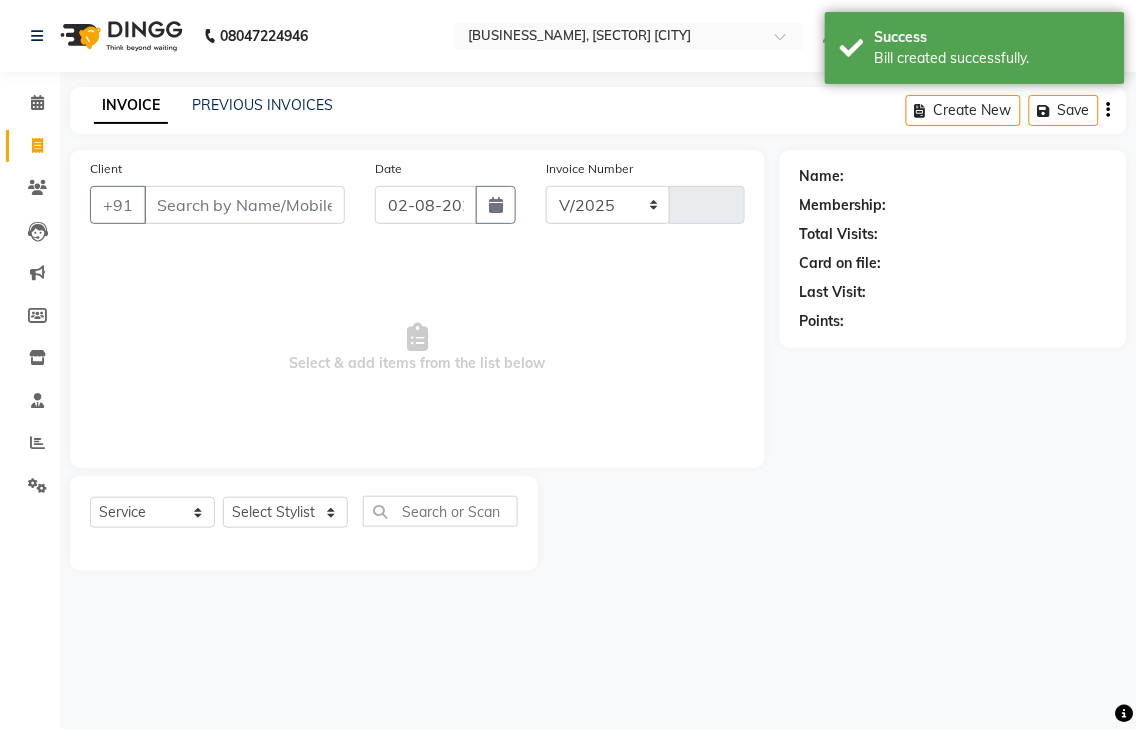 select on "4939" 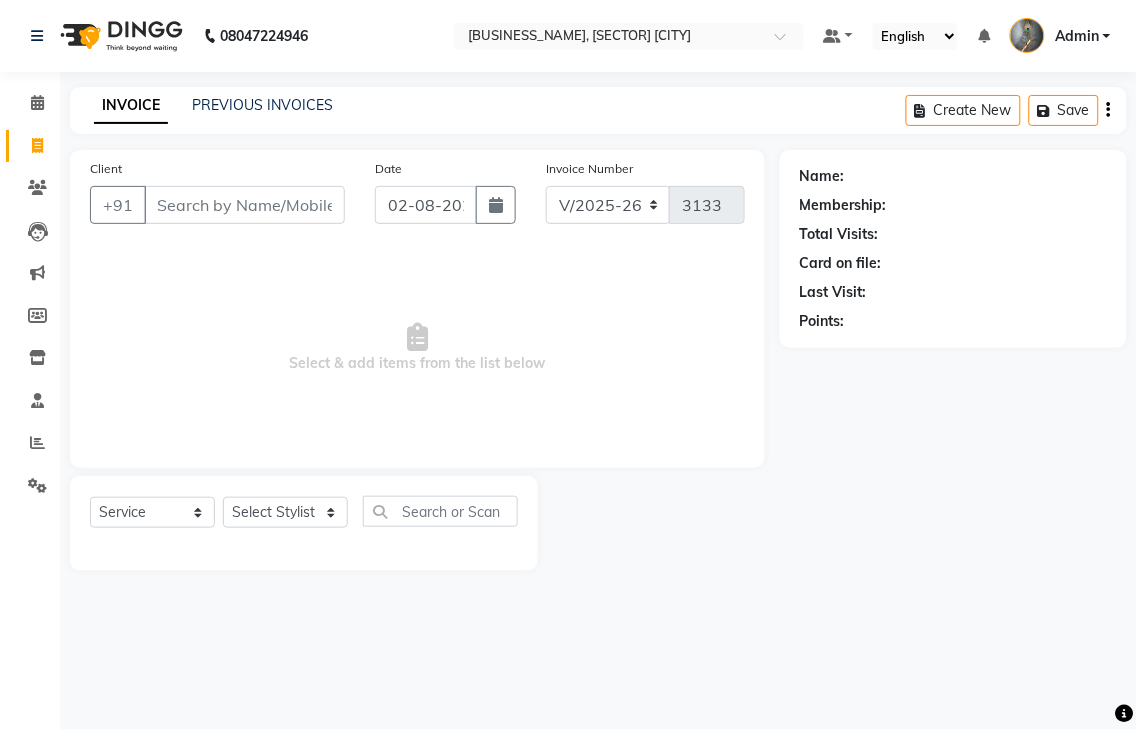 click on "INVOICE" 